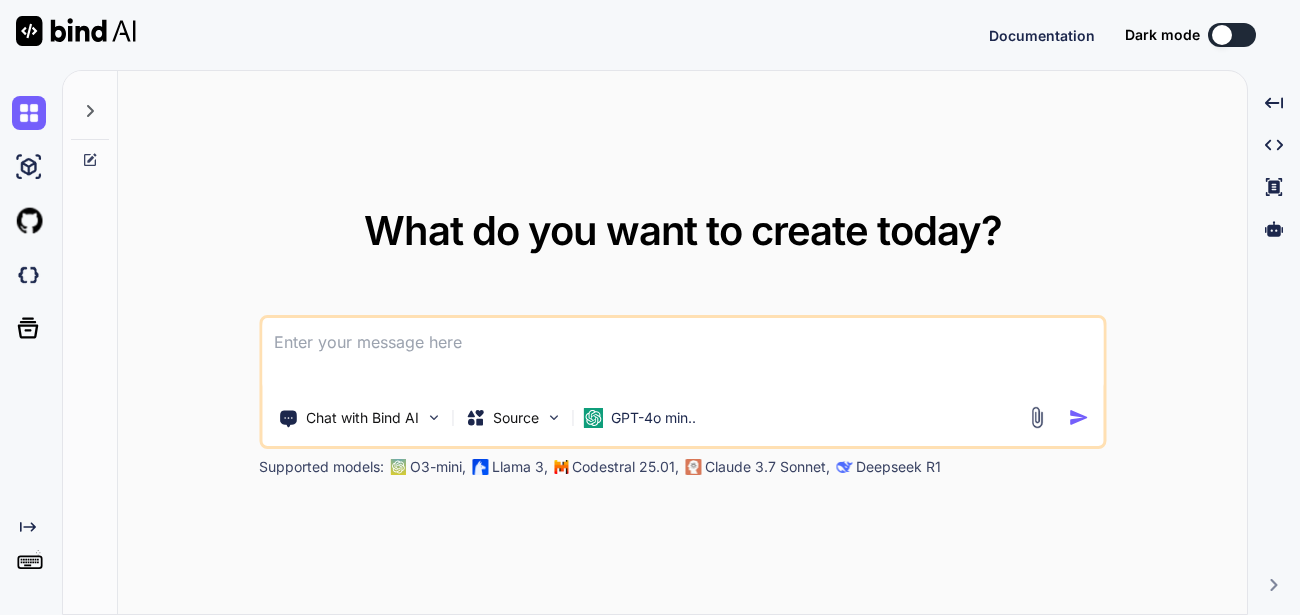 scroll, scrollTop: 0, scrollLeft: 0, axis: both 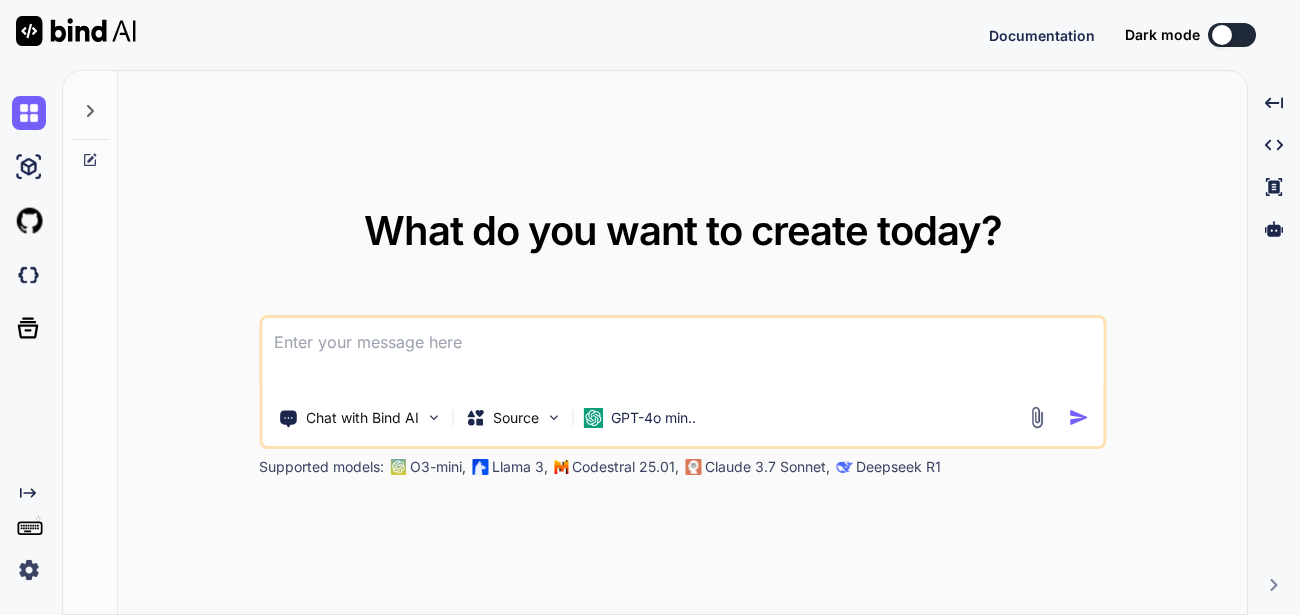 drag, startPoint x: 361, startPoint y: 94, endPoint x: 39, endPoint y: 562, distance: 568.0739 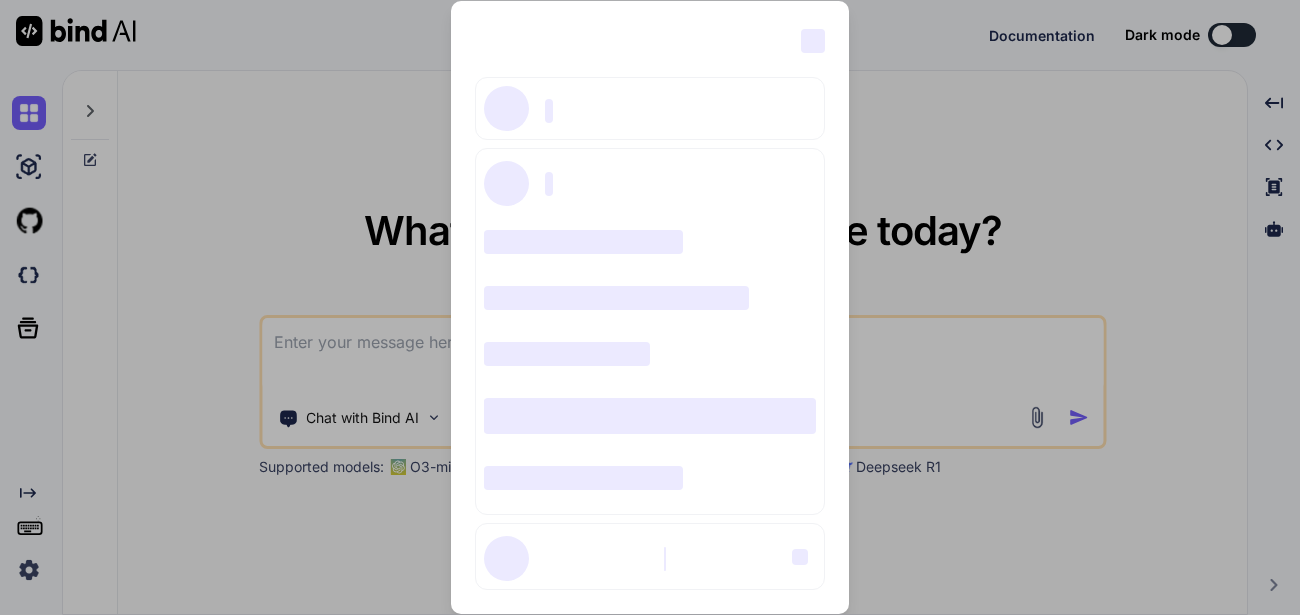 type on "x" 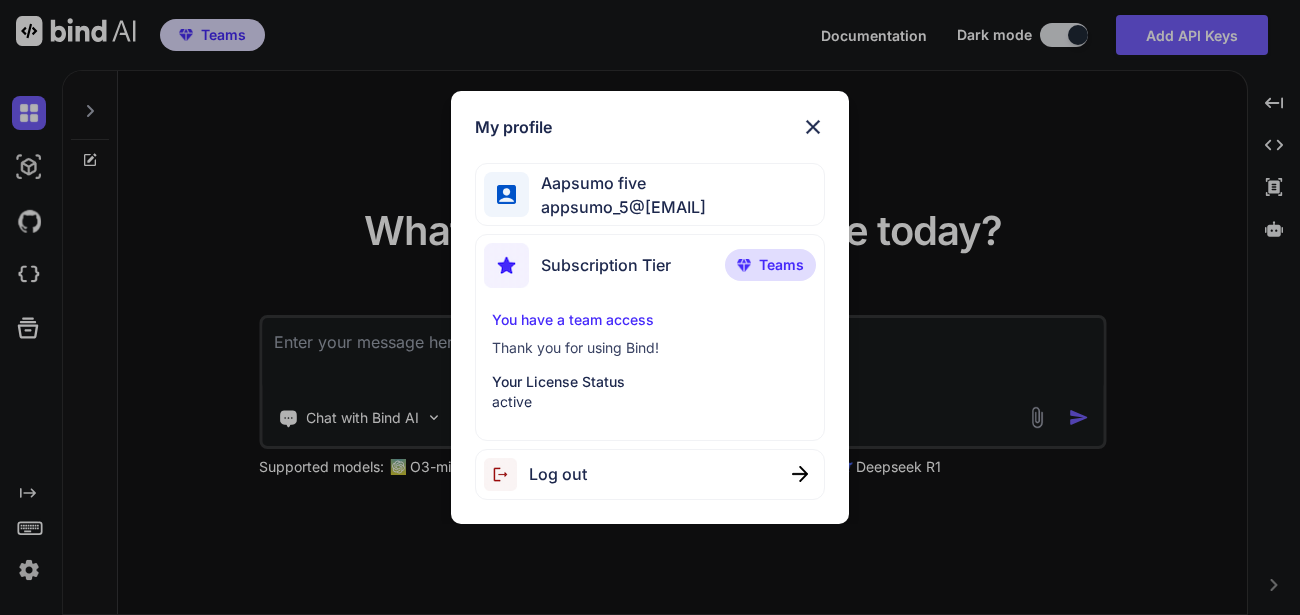 click at bounding box center [813, 127] 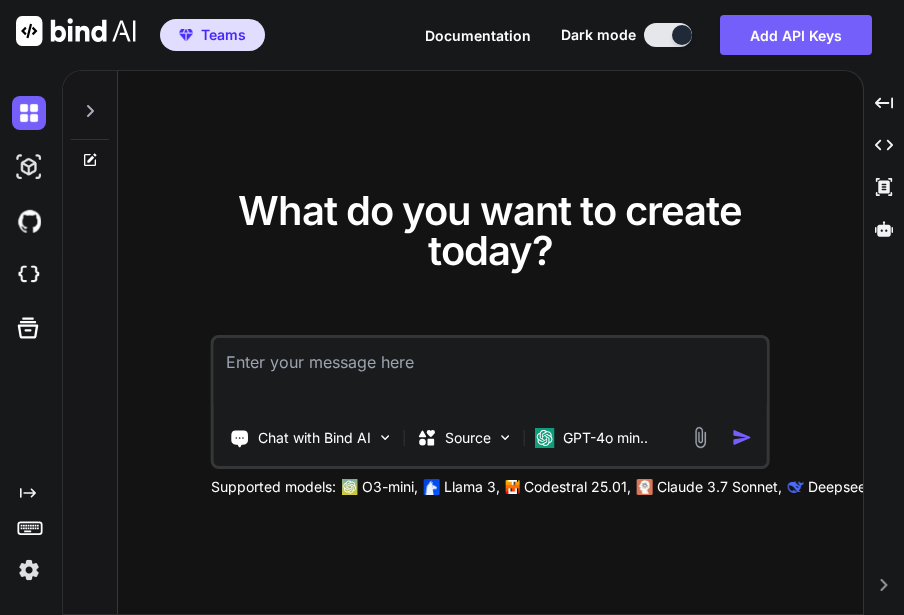 click on "What do you want to create today?" at bounding box center (490, 231) 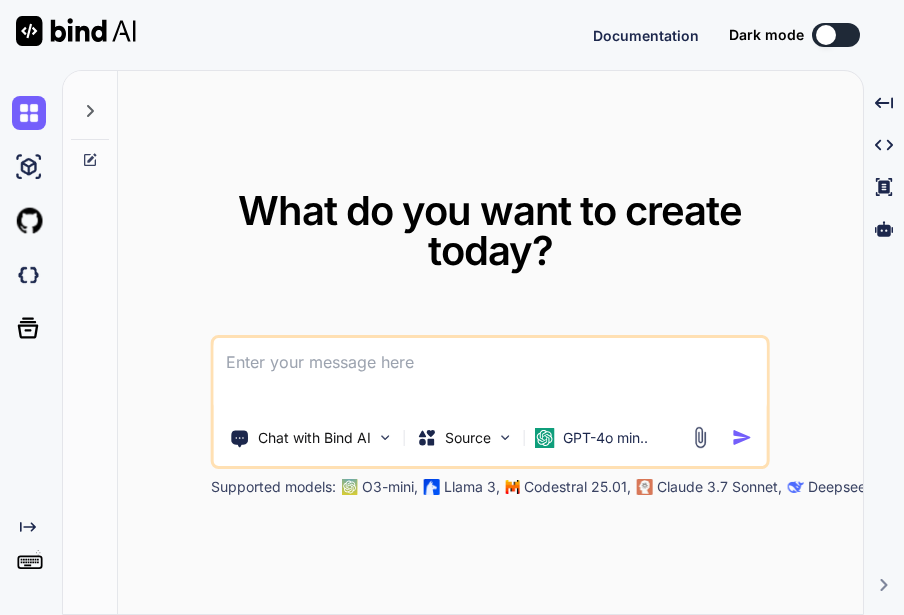 scroll, scrollTop: 0, scrollLeft: 0, axis: both 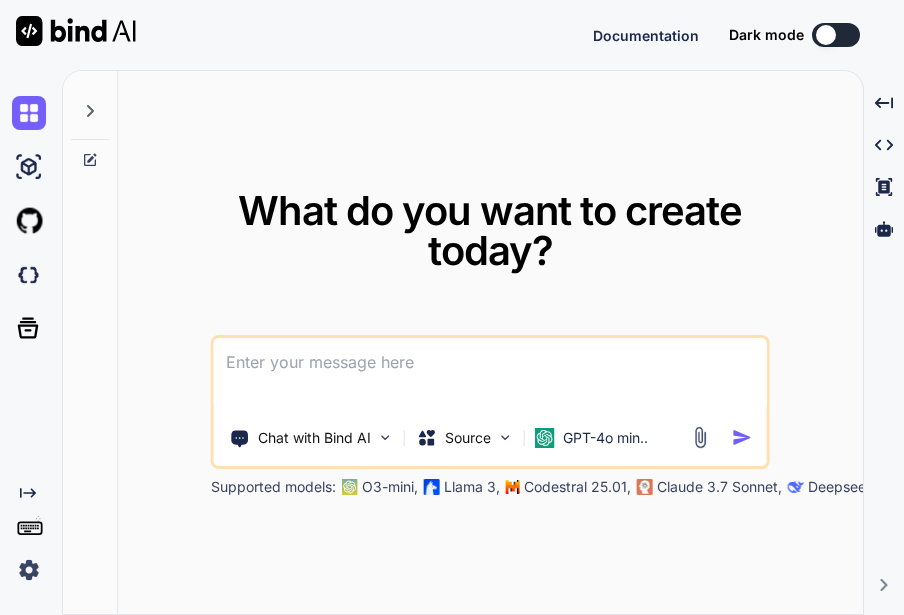 type on "x" 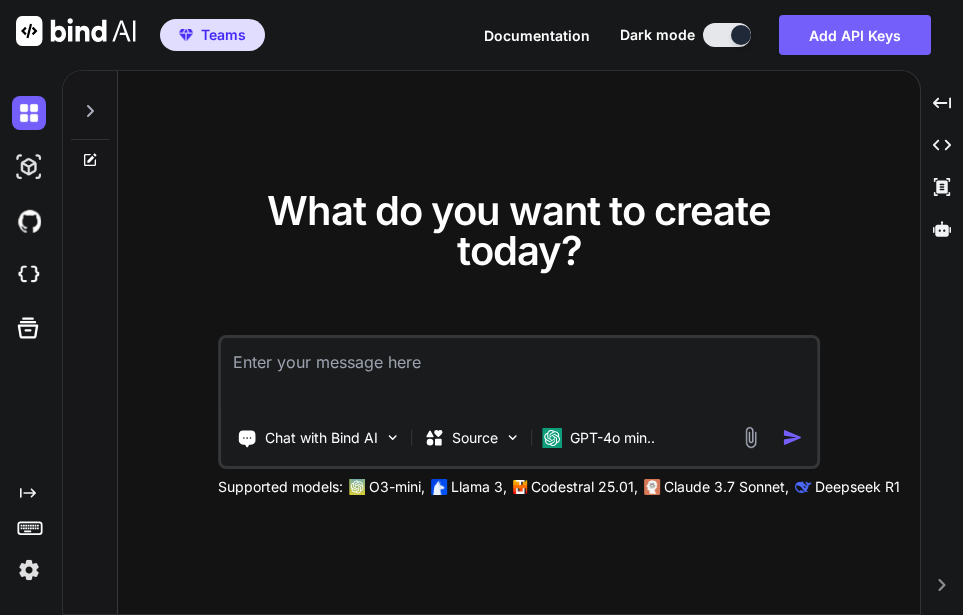 click at bounding box center [29, 570] 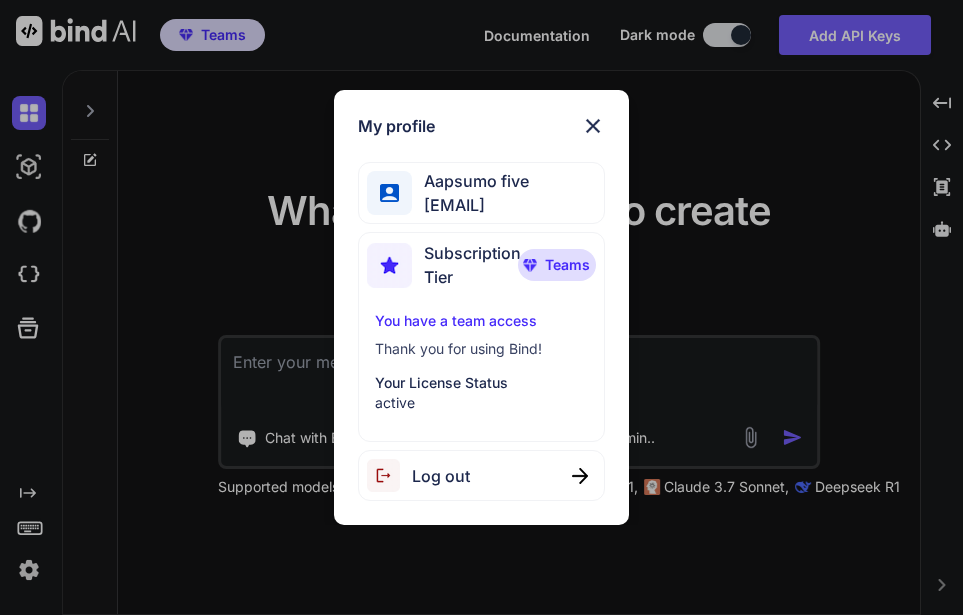 click on "My profile Aapsumo five appsumo_5@example.com Subscription Tier Teams You have a team access Thank you for using Bind! Your License Status active Log out" at bounding box center (481, 307) 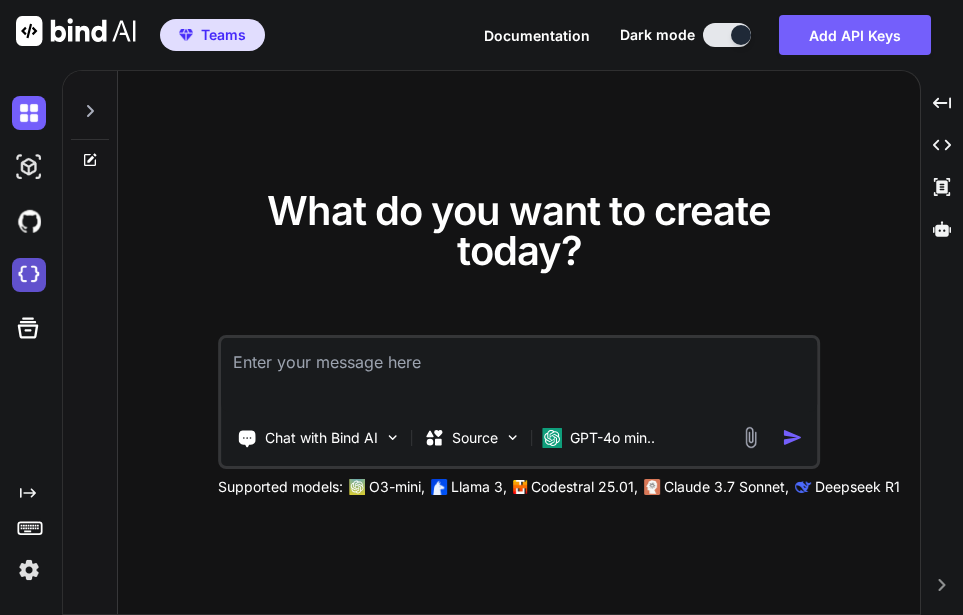 click at bounding box center [29, 275] 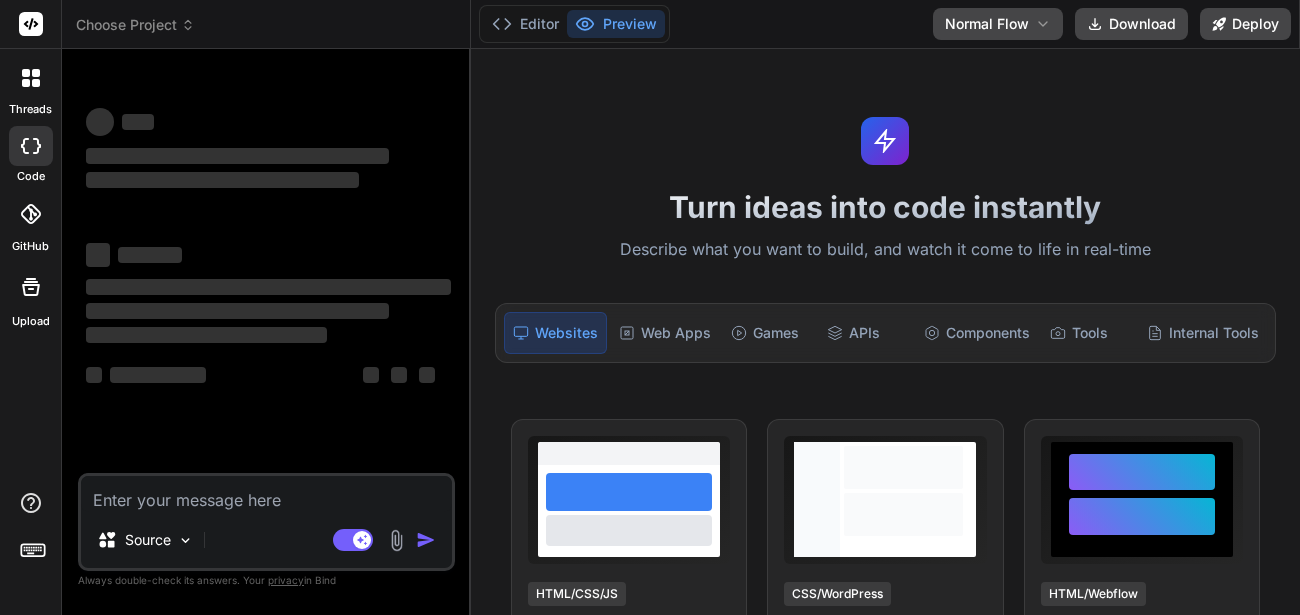 scroll, scrollTop: 0, scrollLeft: 0, axis: both 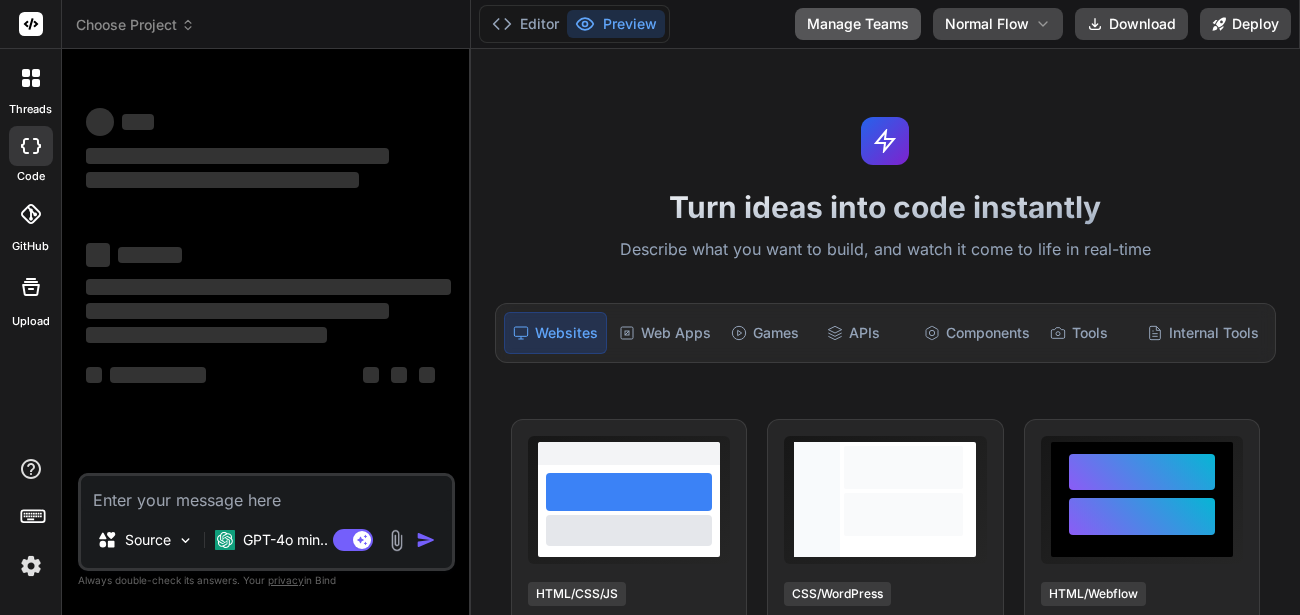 type on "x" 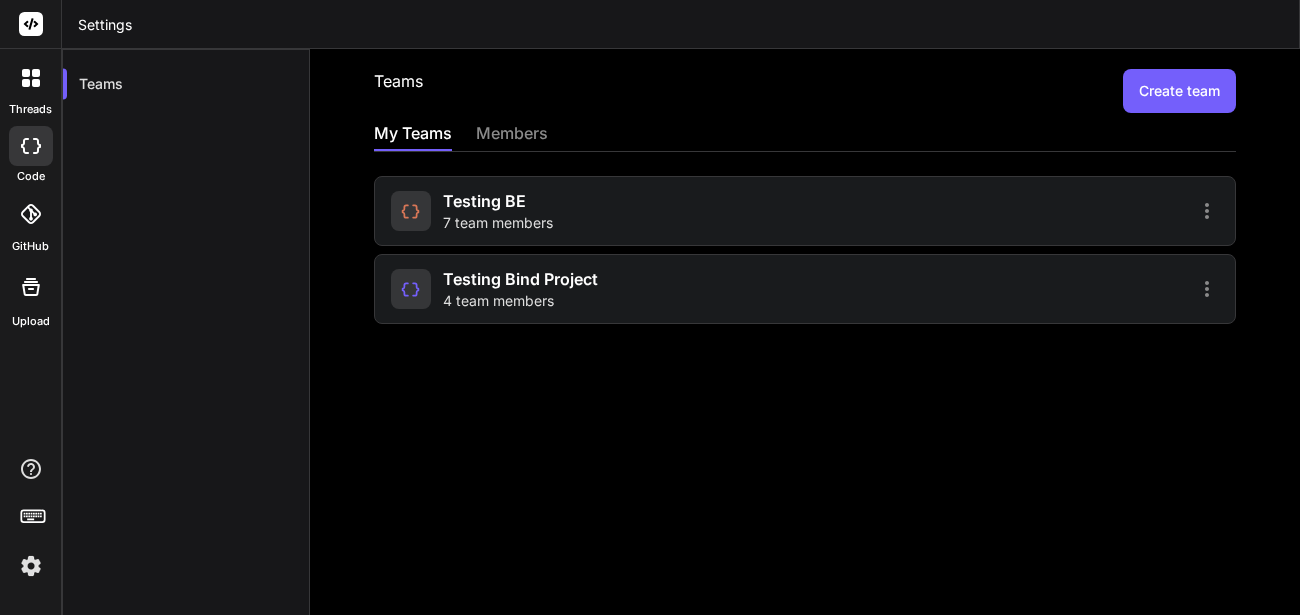 click on "Create team" at bounding box center [1179, 91] 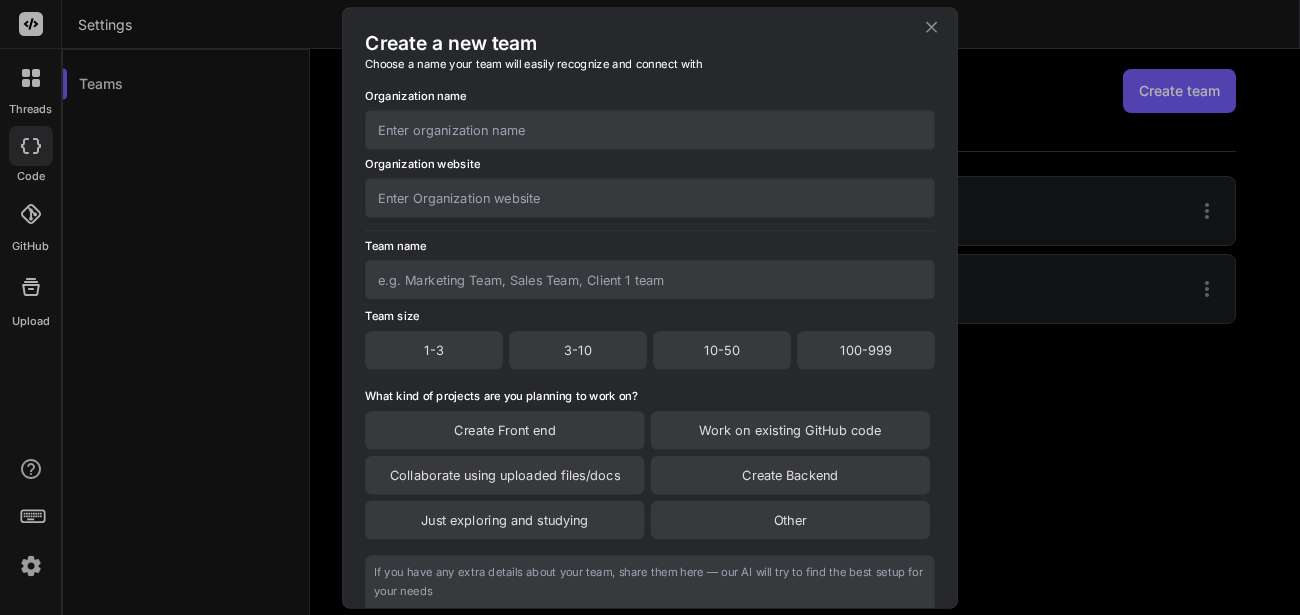 click at bounding box center (650, 129) 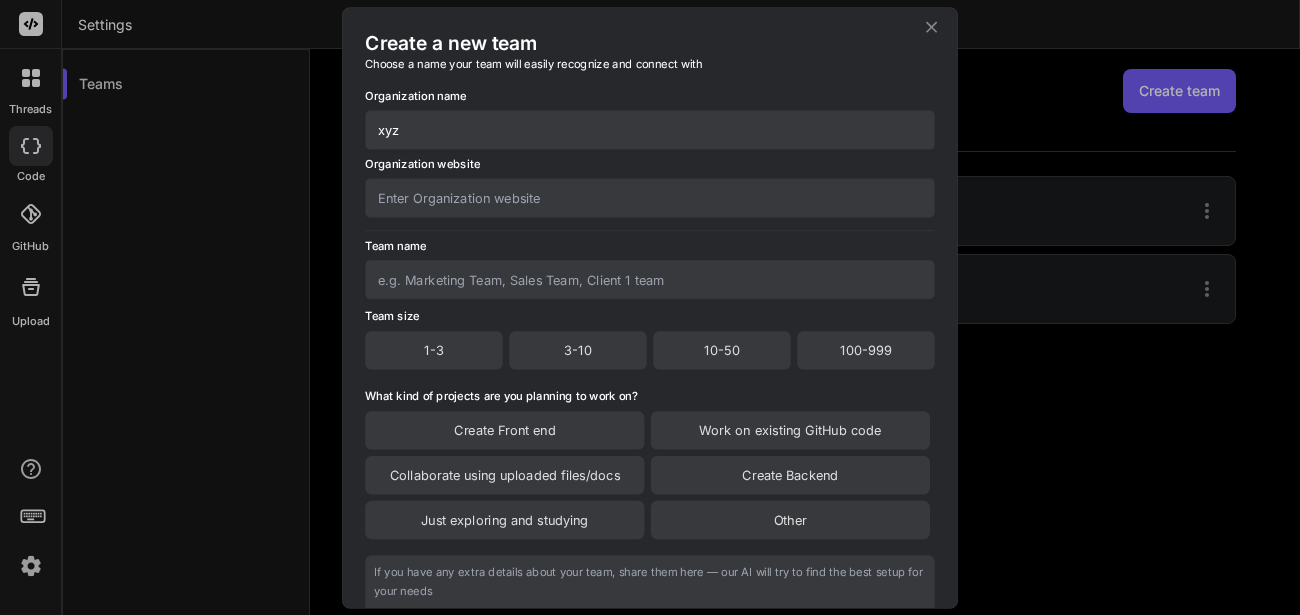 type on "xyz" 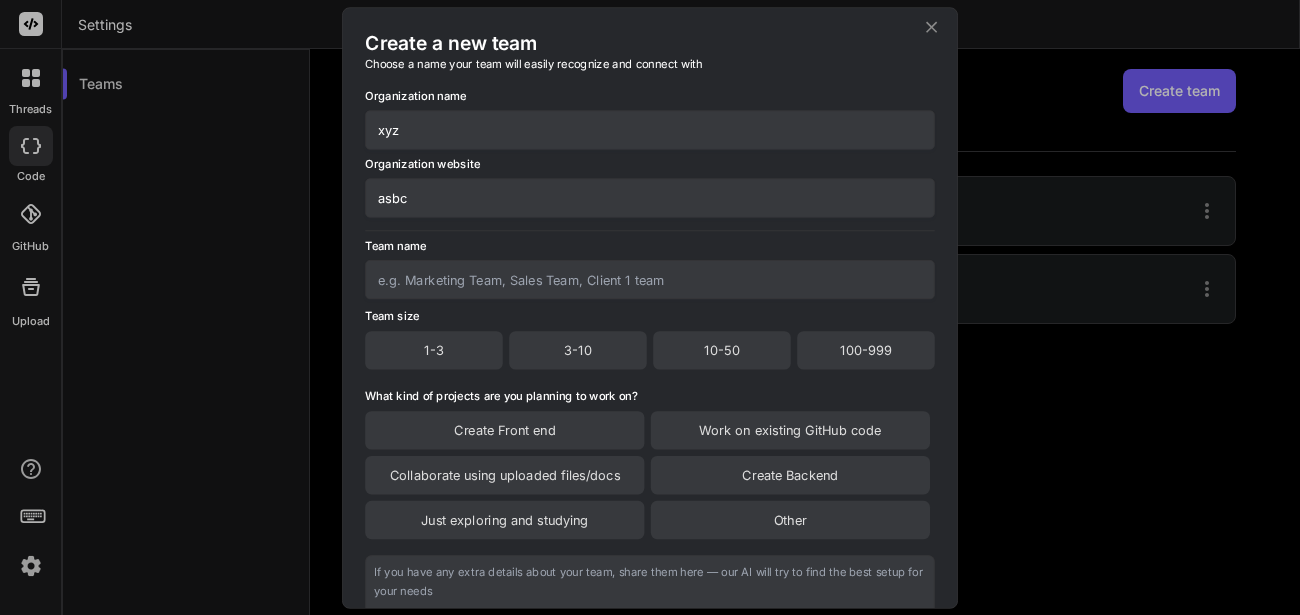 type on "asbc" 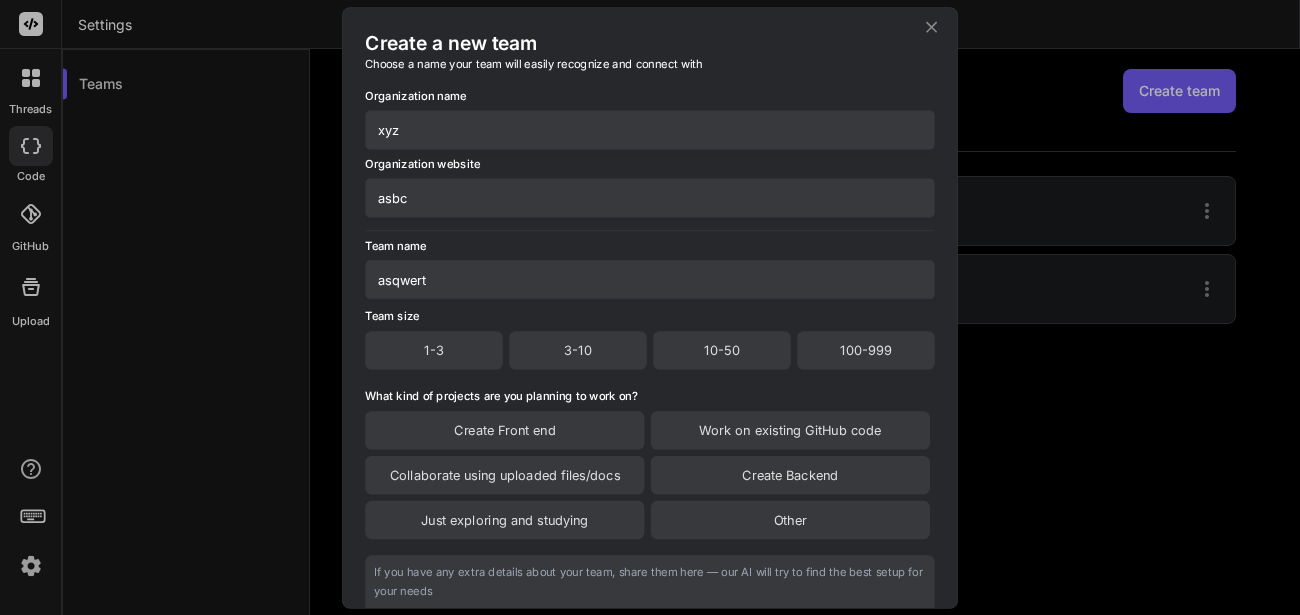 type on "asqwert" 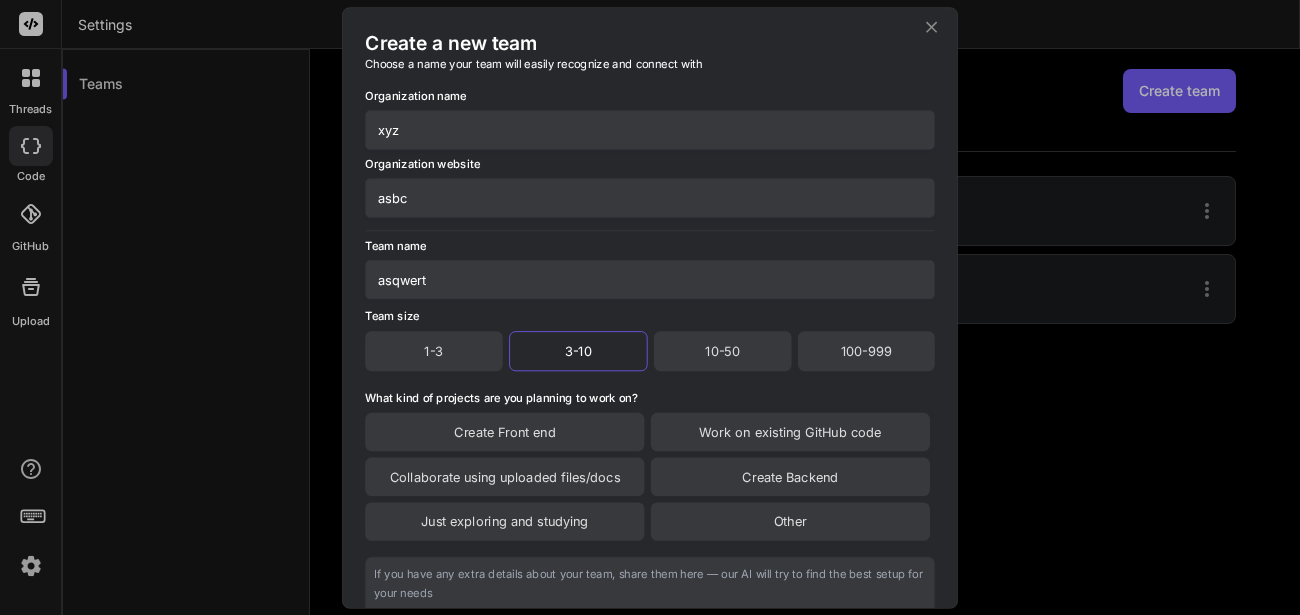 click on "Create Backend" at bounding box center (790, 476) 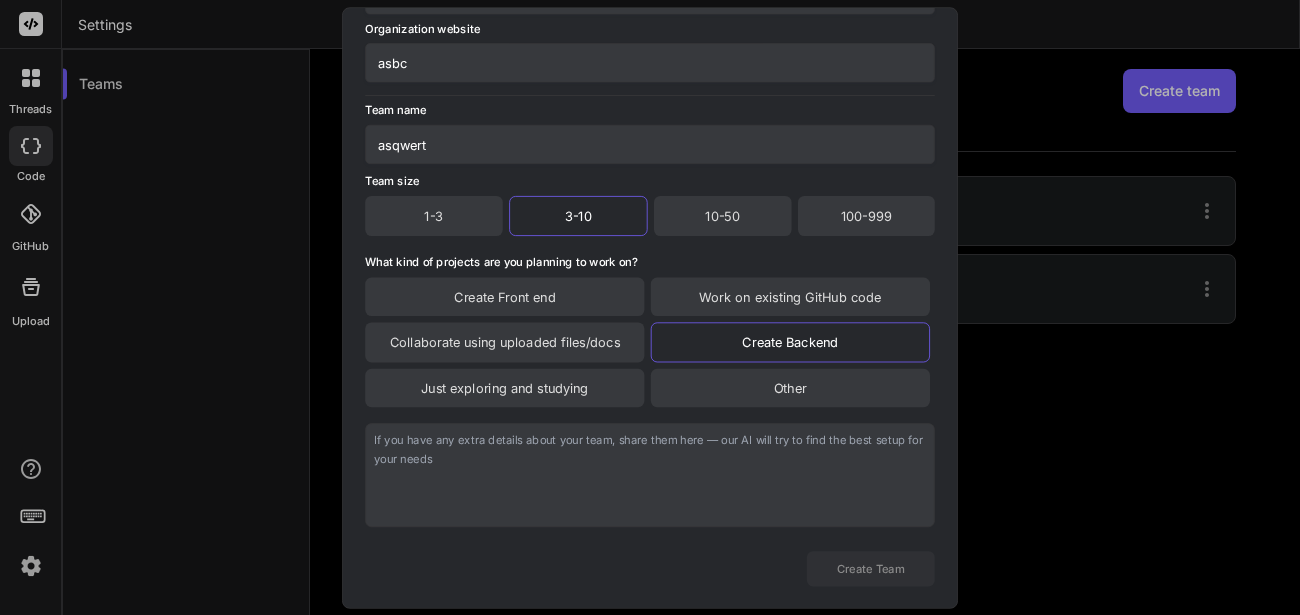 scroll, scrollTop: 170, scrollLeft: 0, axis: vertical 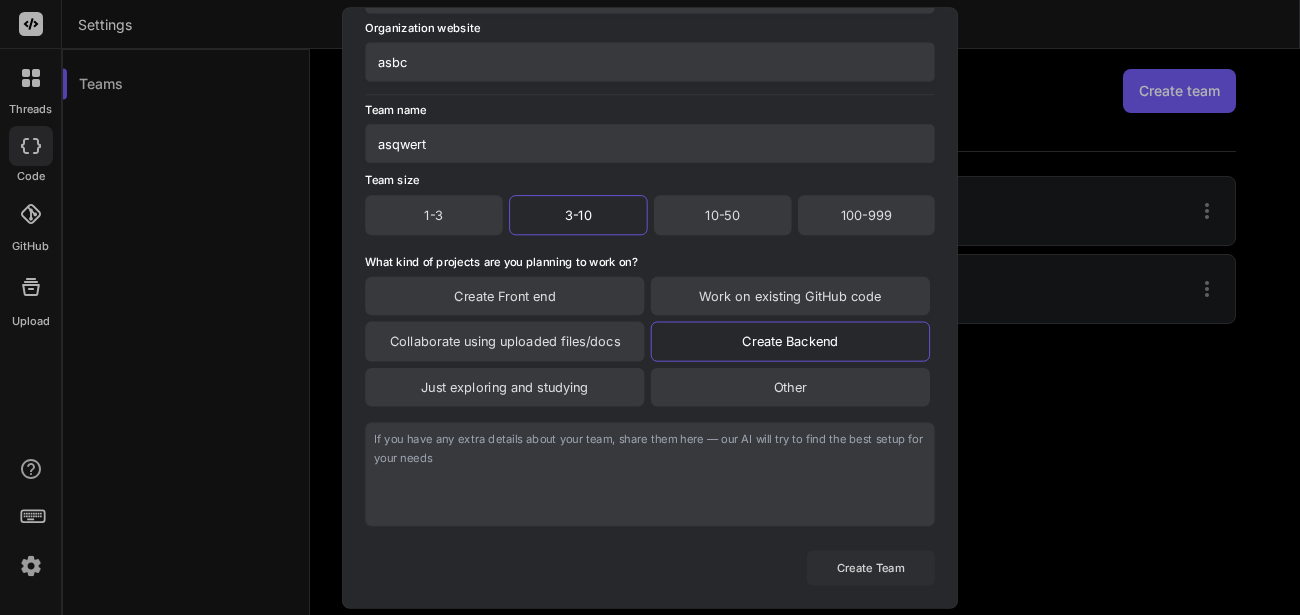 click on "Create Team" at bounding box center [871, 567] 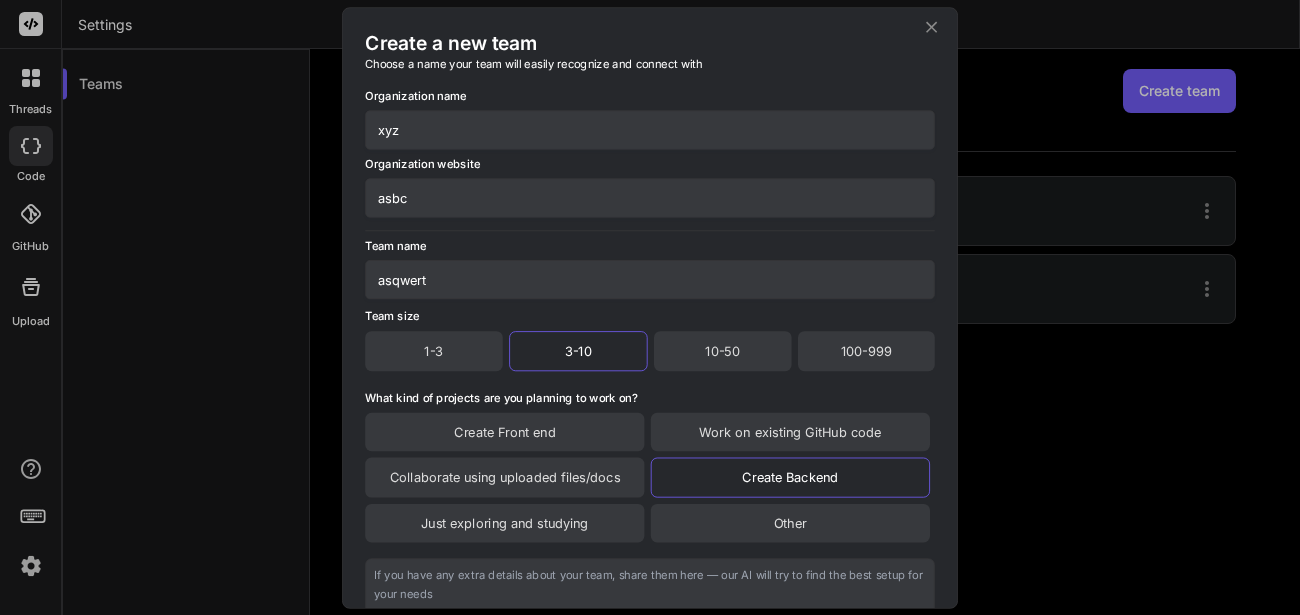 scroll, scrollTop: 170, scrollLeft: 0, axis: vertical 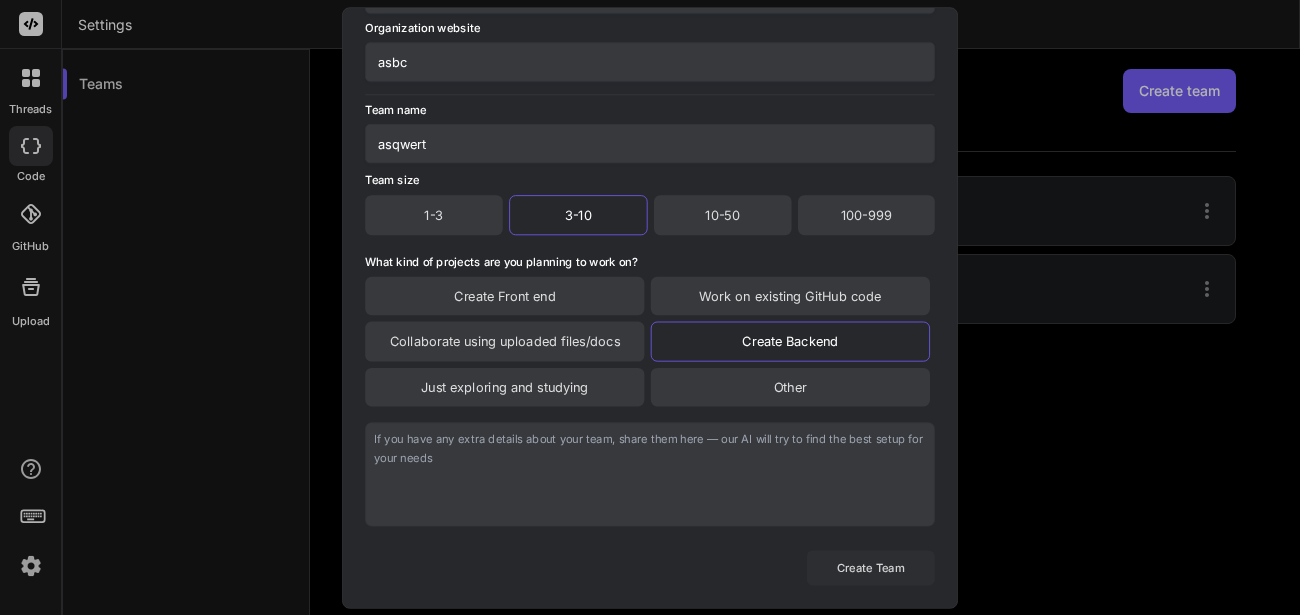 click on "Create Team" at bounding box center (871, 567) 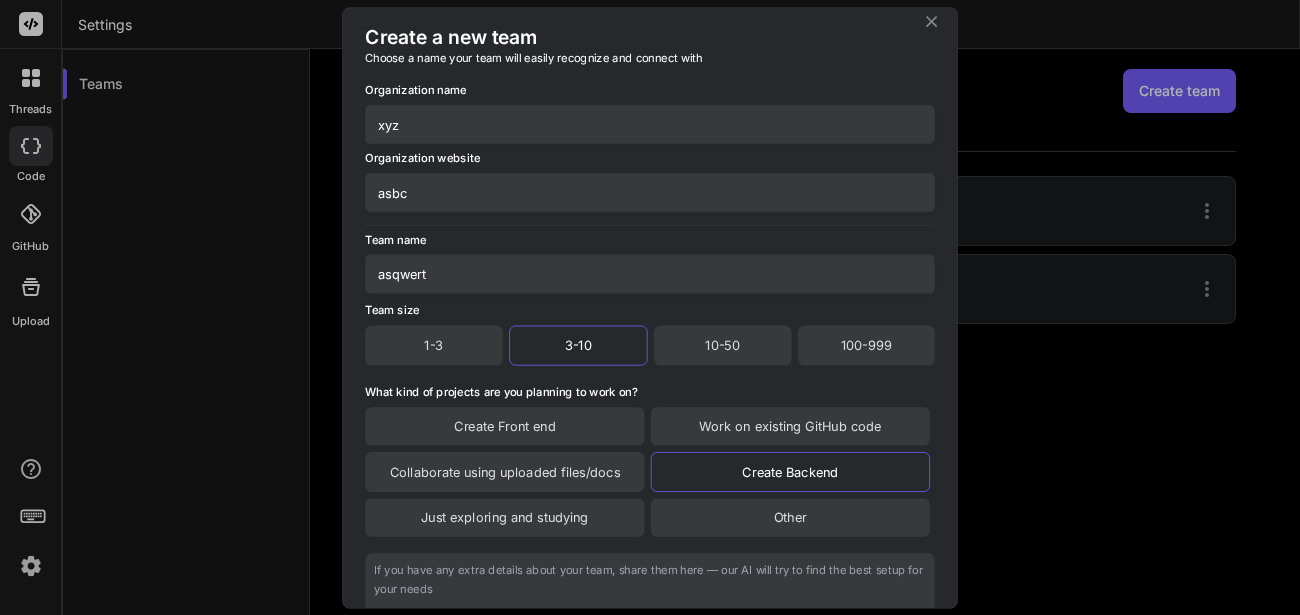 scroll, scrollTop: 0, scrollLeft: 0, axis: both 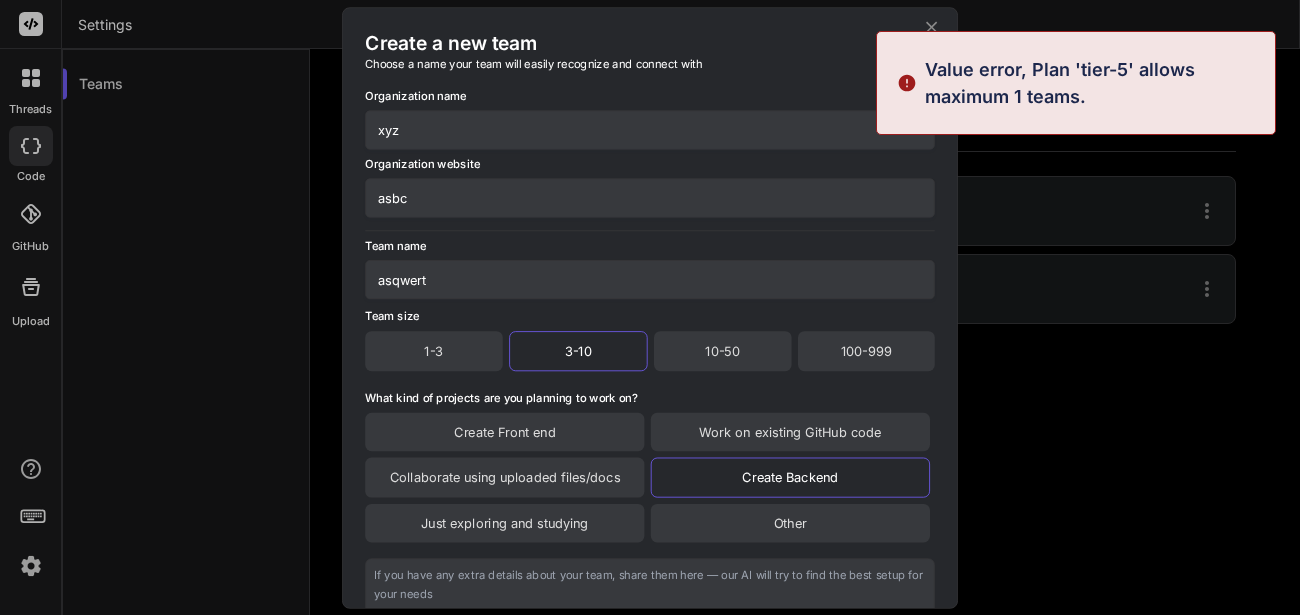 click on "Value error, Plan 'tier-5' allows maximum 1 teams." at bounding box center (1076, 83) 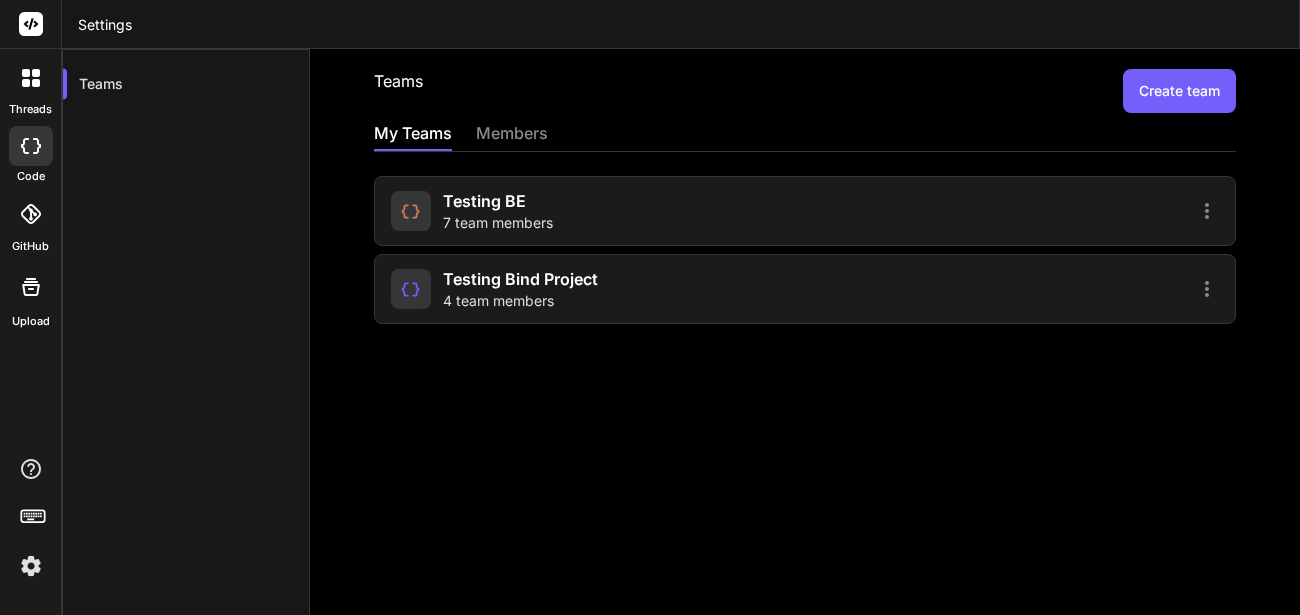 click at bounding box center [31, 566] 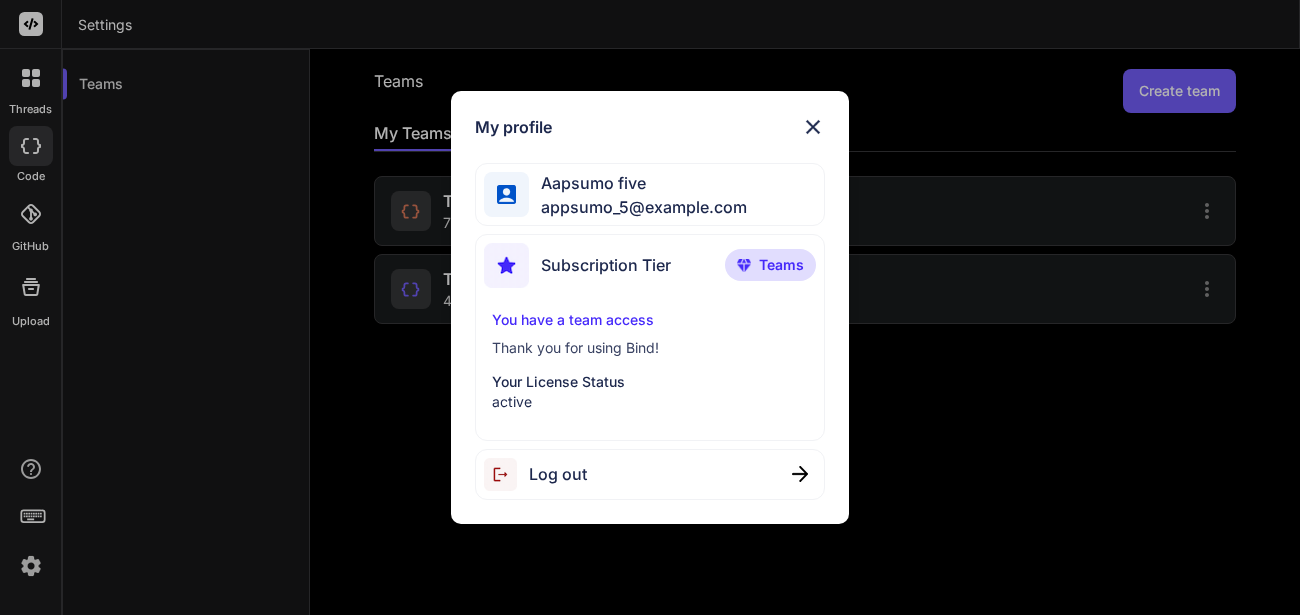 click on "Subscription Tier" at bounding box center (606, 265) 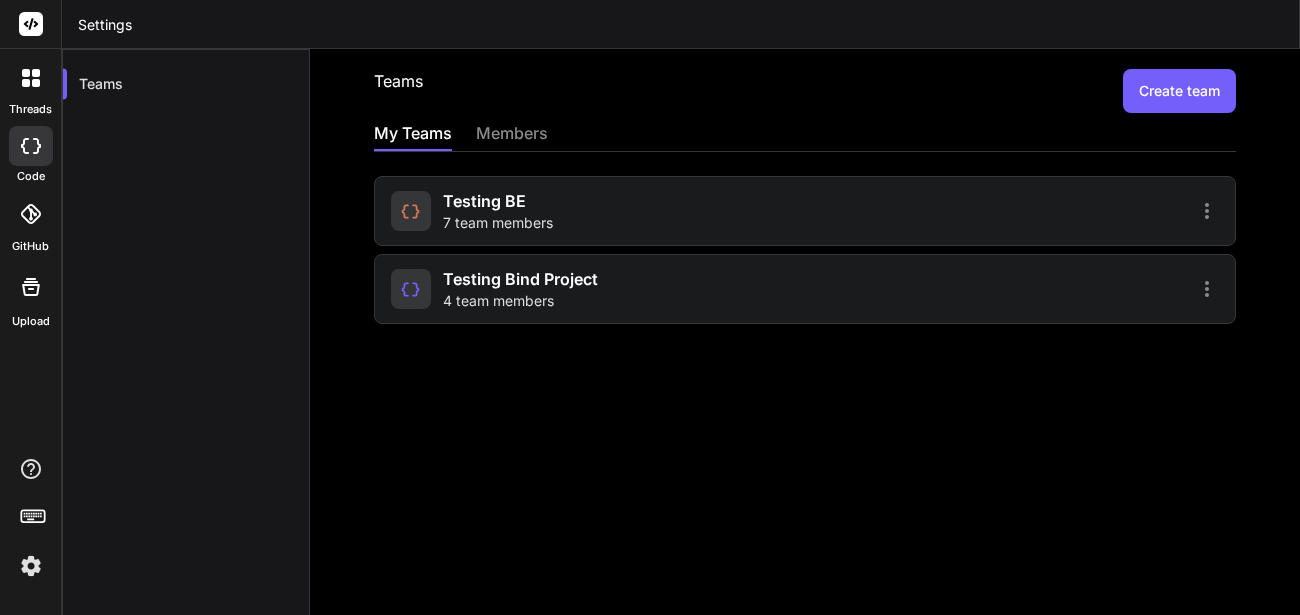click 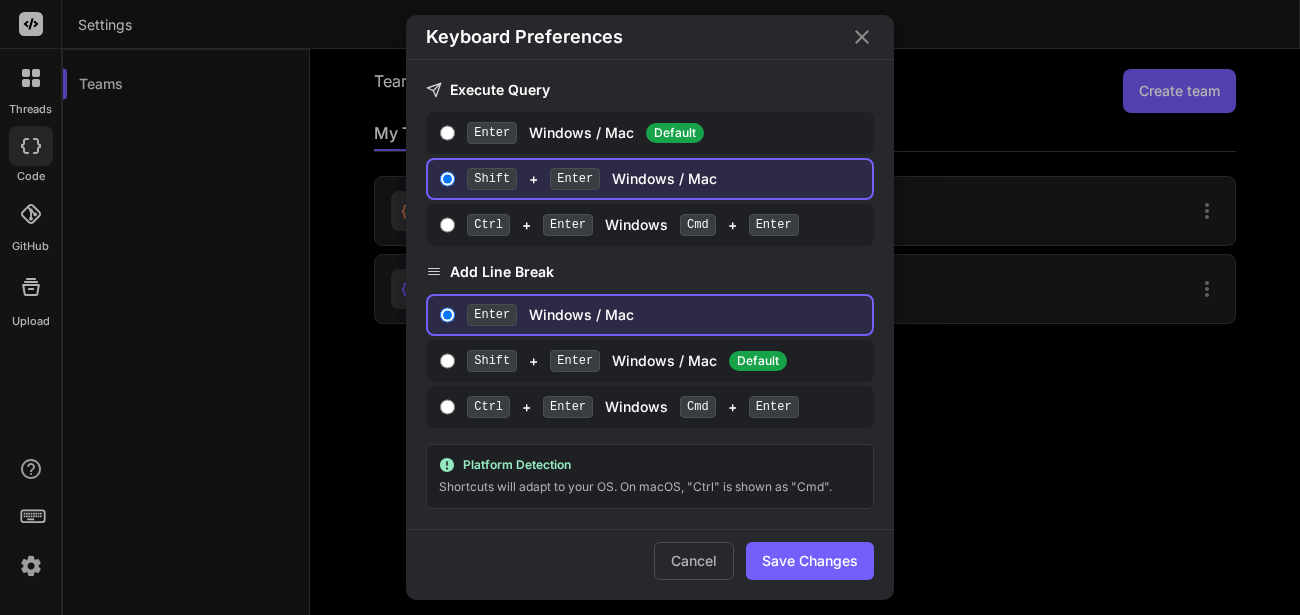 click on "Keyboard Preferences Execute Query Enter  Windows / Mac   Default  Shift  +   Enter  Windows / Mac   Ctrl  +   Enter   Windows    Cmd  +   Enter Add Line Break Enter  Windows / Mac    Shift  +   Enter  Windows / Mac Default   Ctrl  +   Enter   Windows    Cmd  +   Enter Platform Detection Shortcuts will adapt to your OS. On macOS, "Ctrl" is shown as "Cmd". Cancel Save Changes" at bounding box center [650, 307] 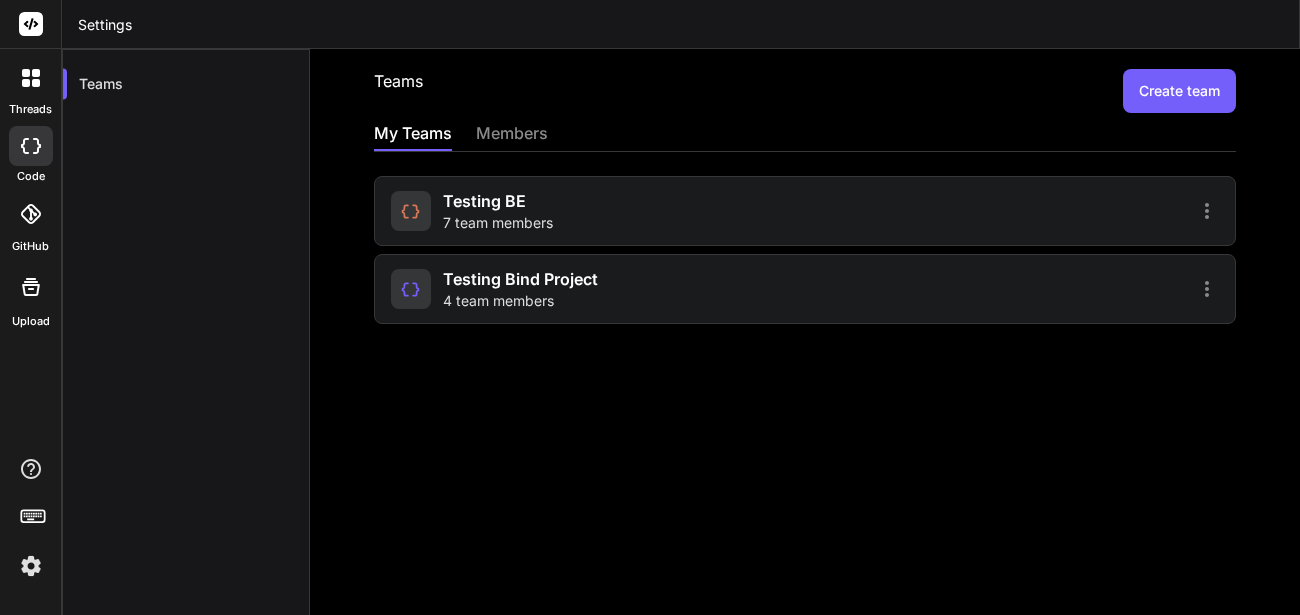 click 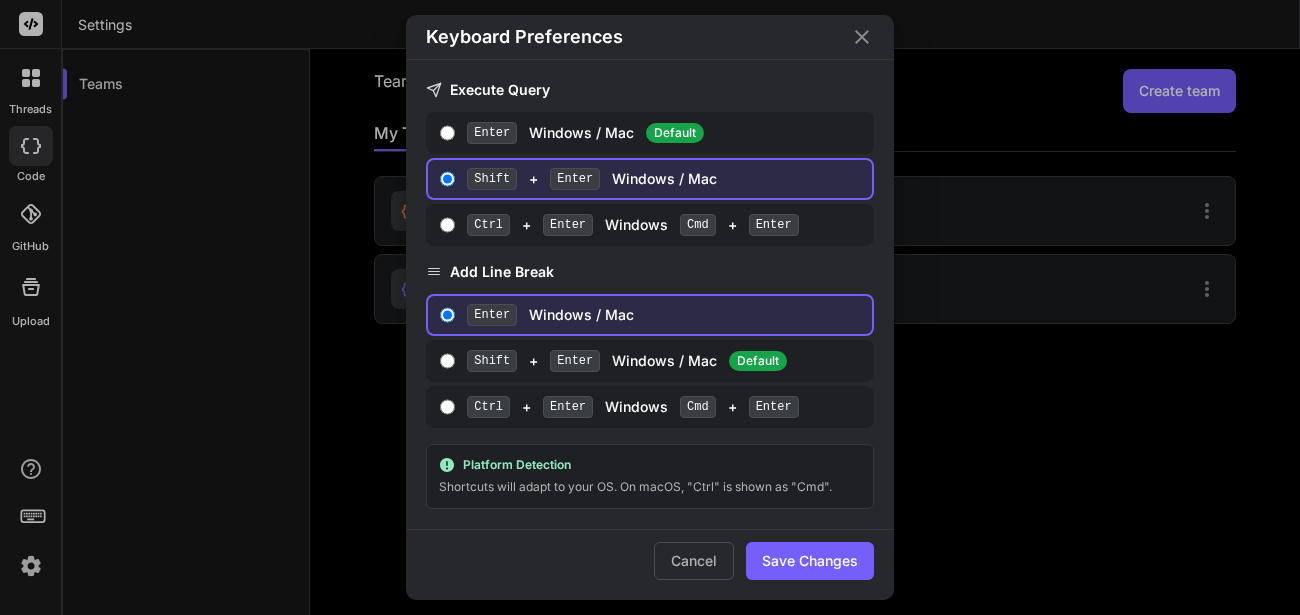 click on "Shift  +   Enter  Windows / Mac Default" at bounding box center (650, 361) 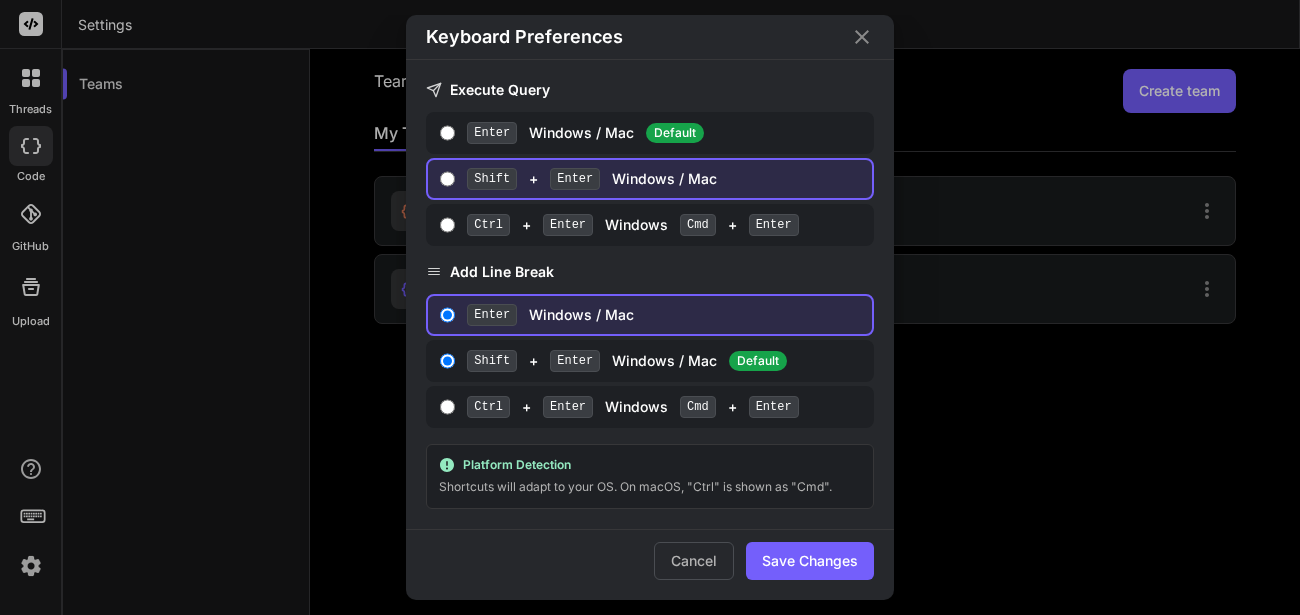 radio on "true" 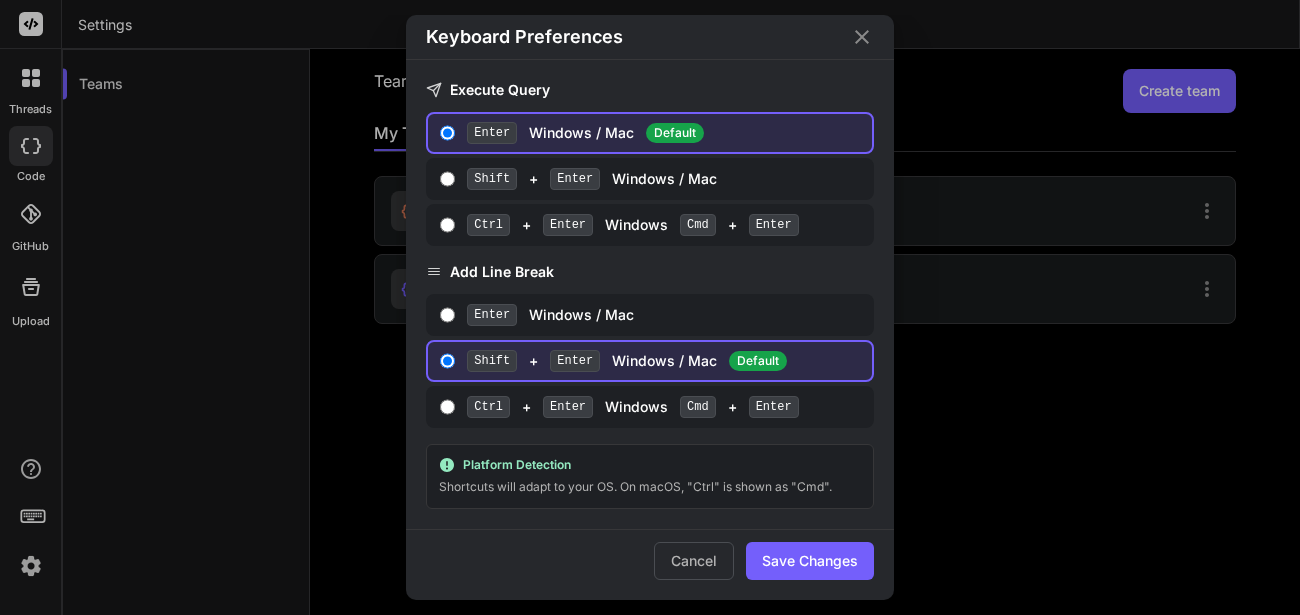 click on "Enter  Windows / Mac" at bounding box center (665, 315) 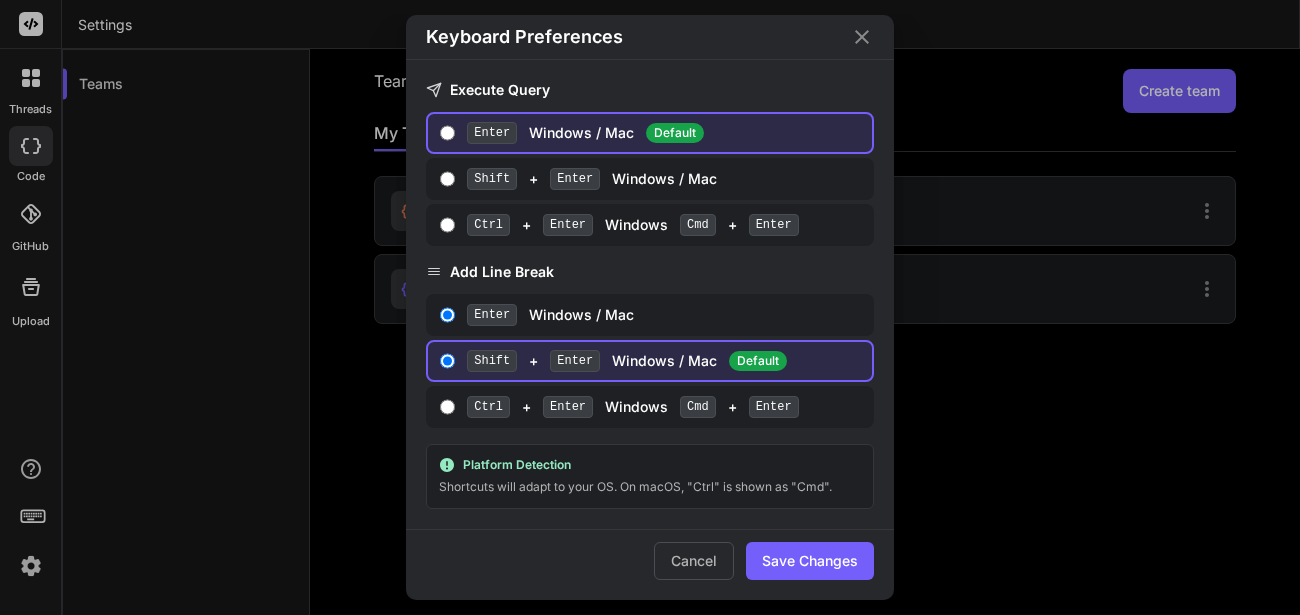 radio on "true" 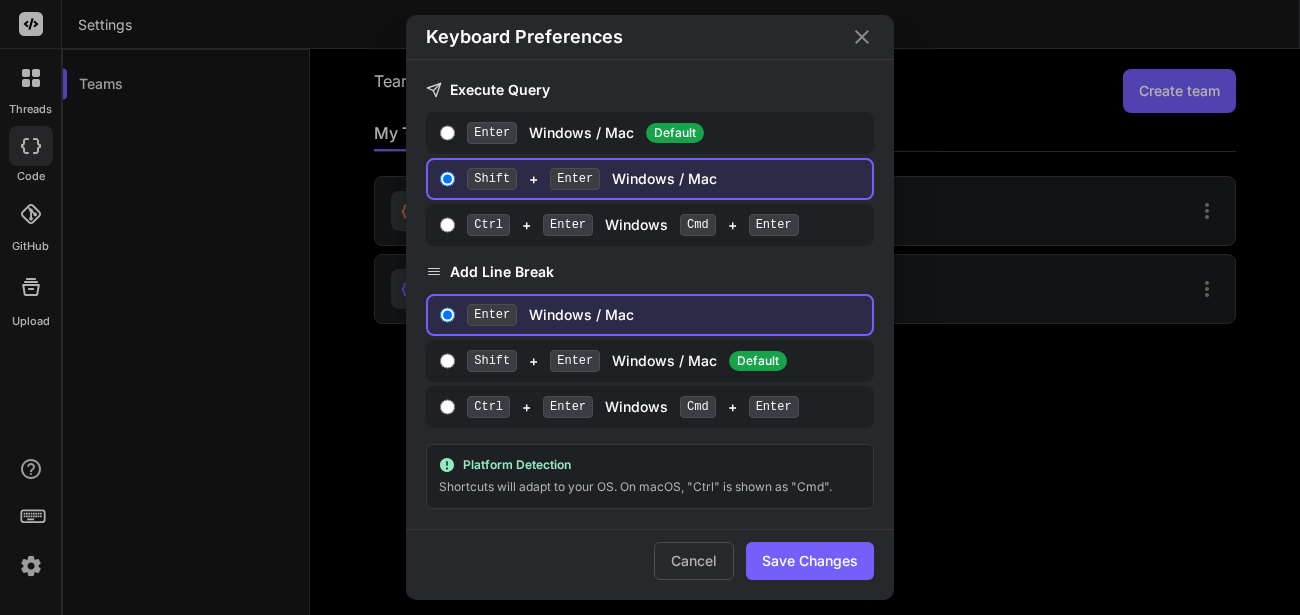 click 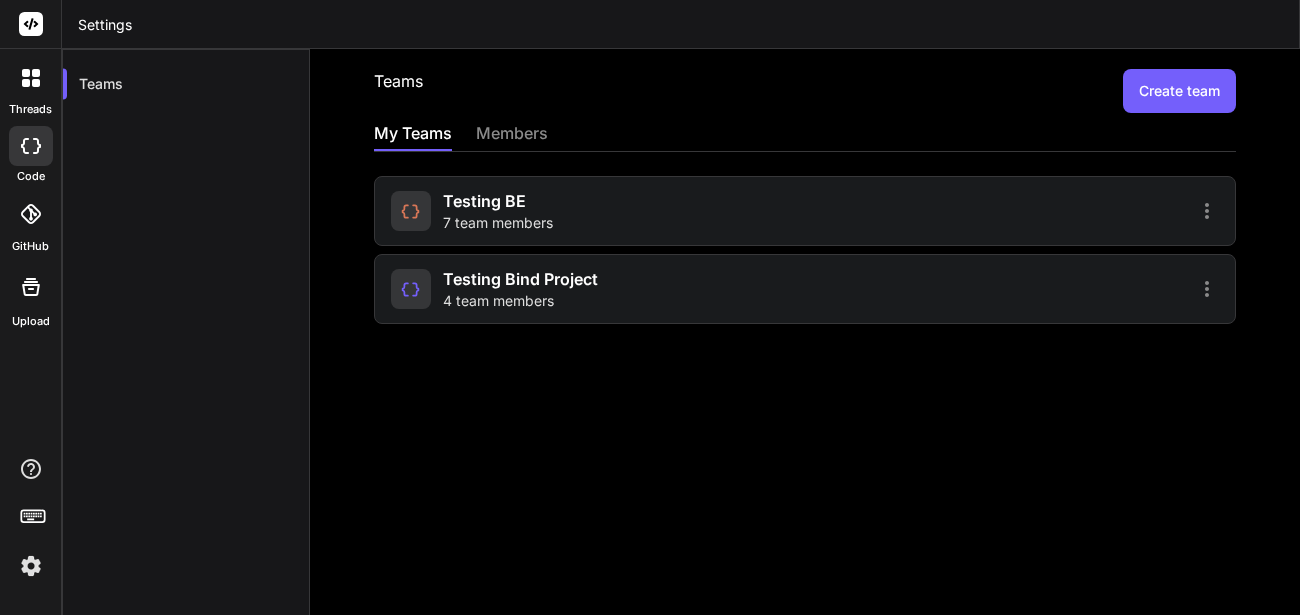 click at bounding box center [31, 566] 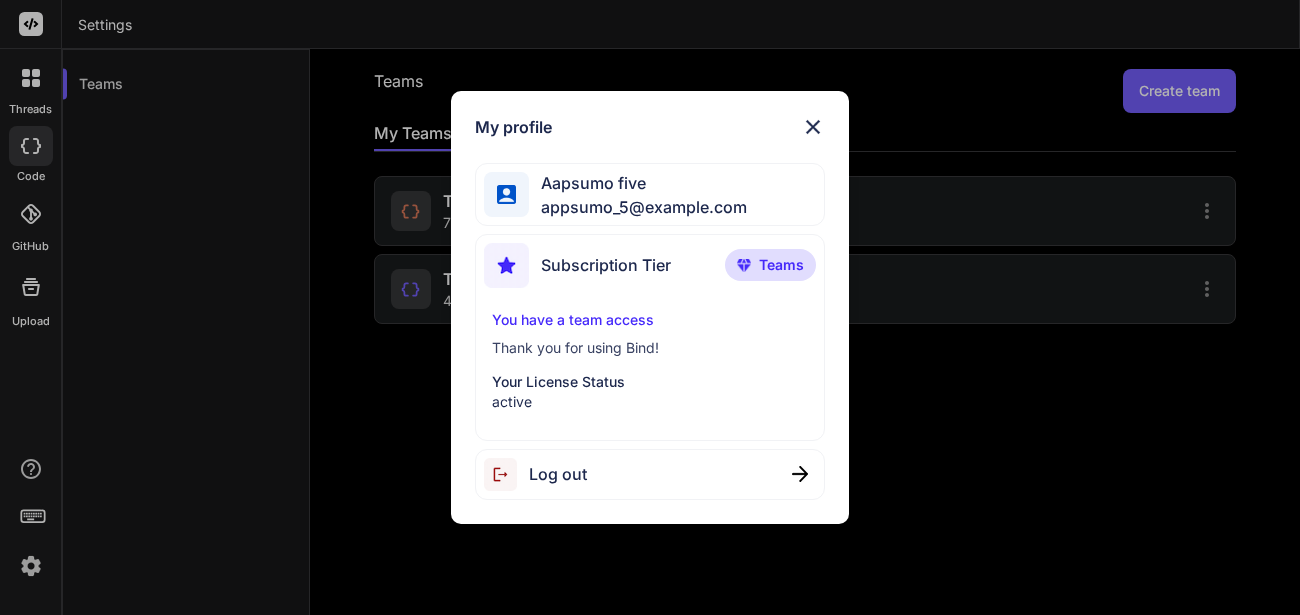 click on "Teams" at bounding box center (770, 265) 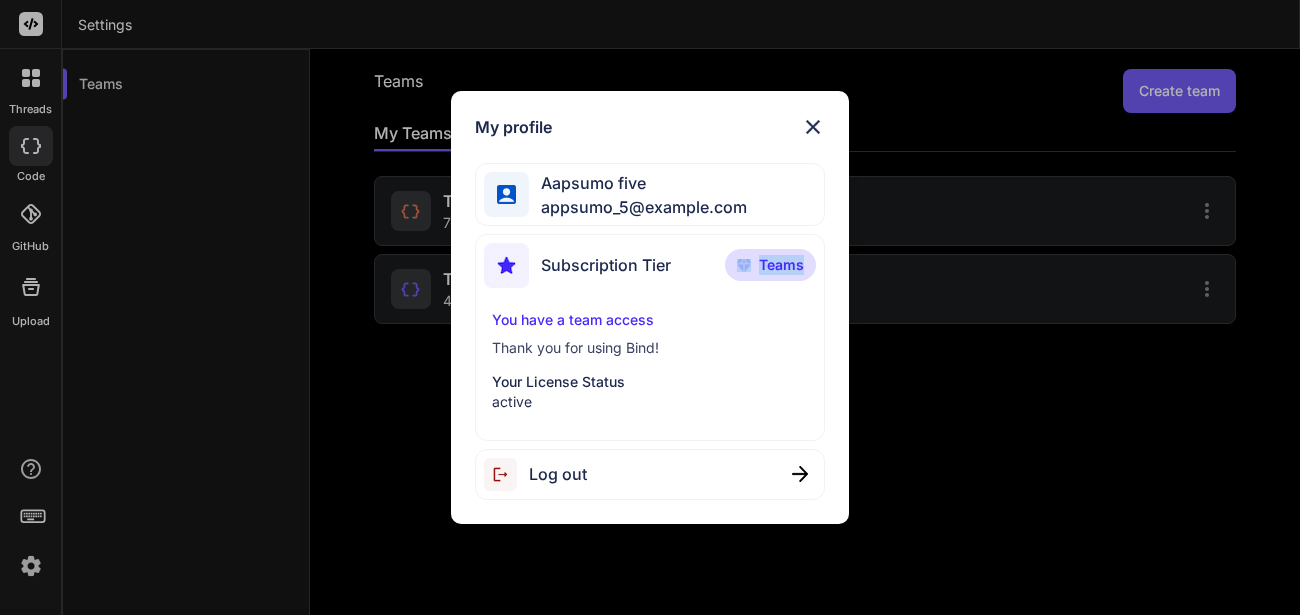 click on "Teams" at bounding box center [770, 265] 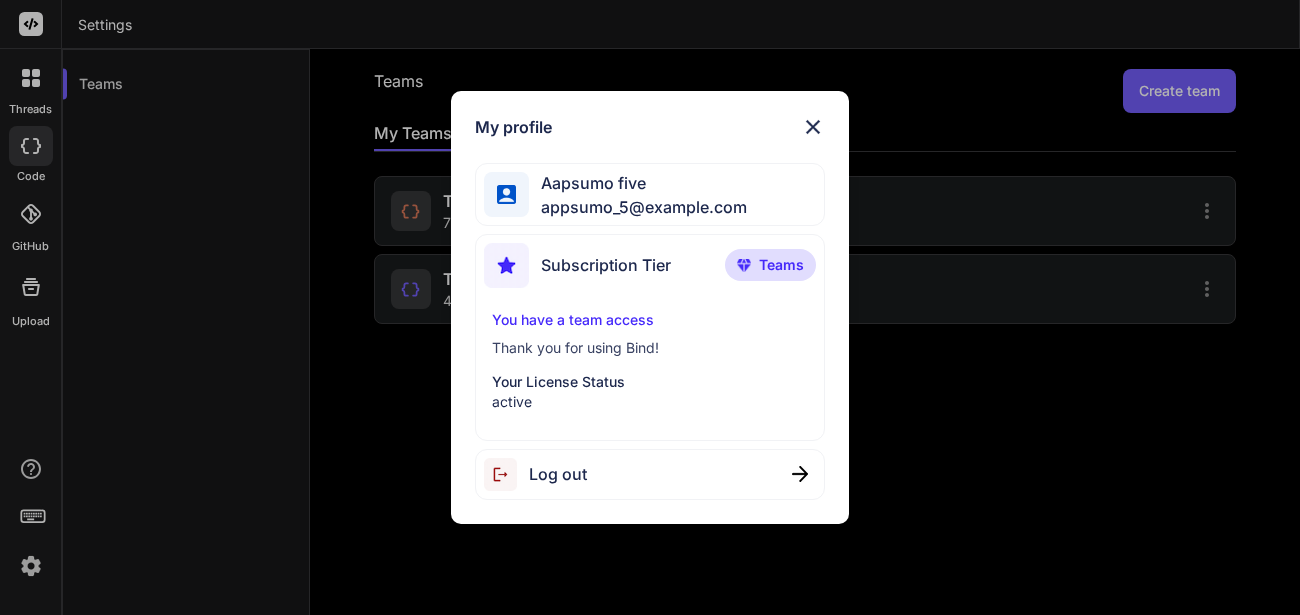 click on "Aapsumo five" at bounding box center [638, 183] 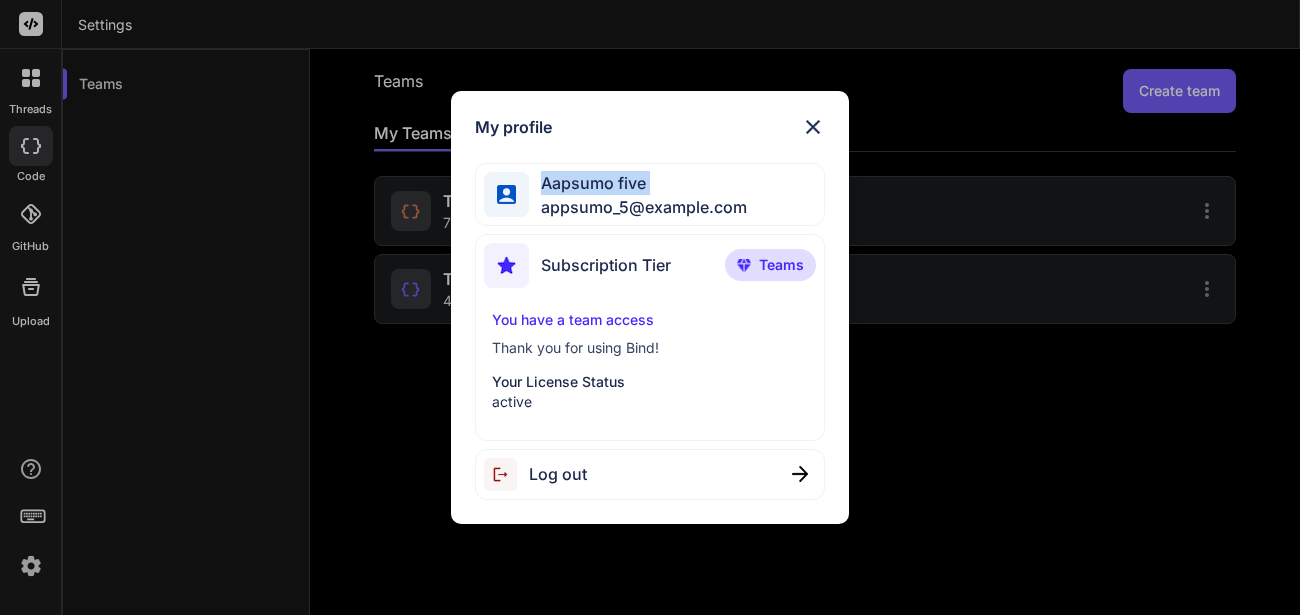 click on "Aapsumo five" at bounding box center [638, 183] 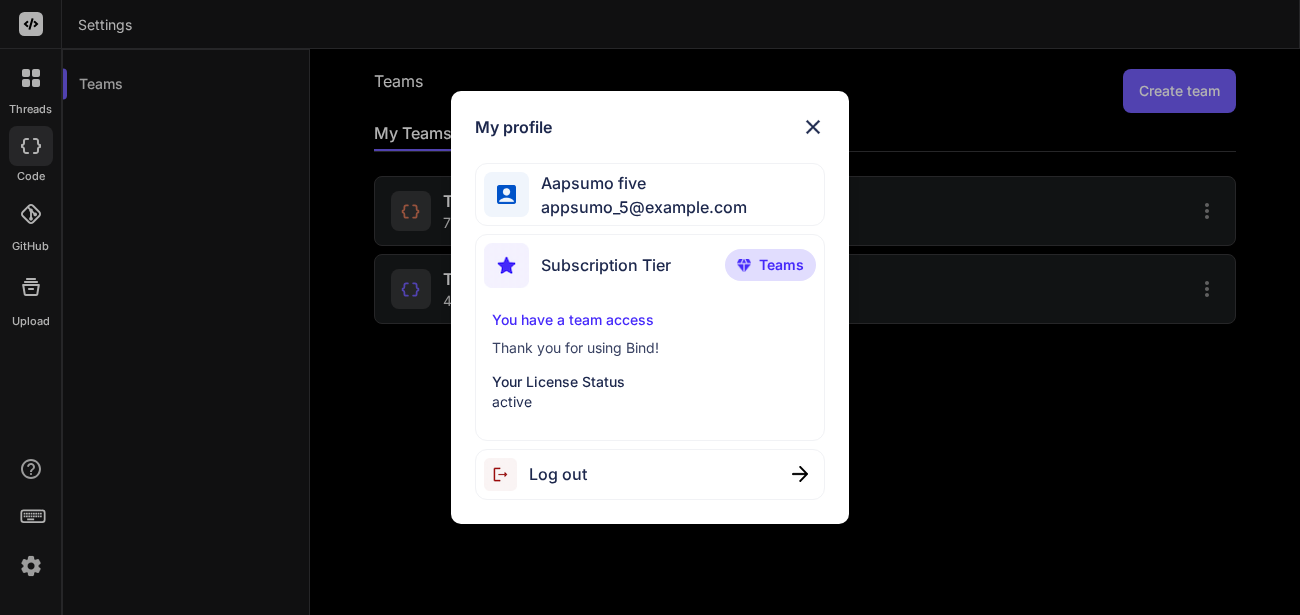 click on "Aapsumo five" at bounding box center (638, 183) 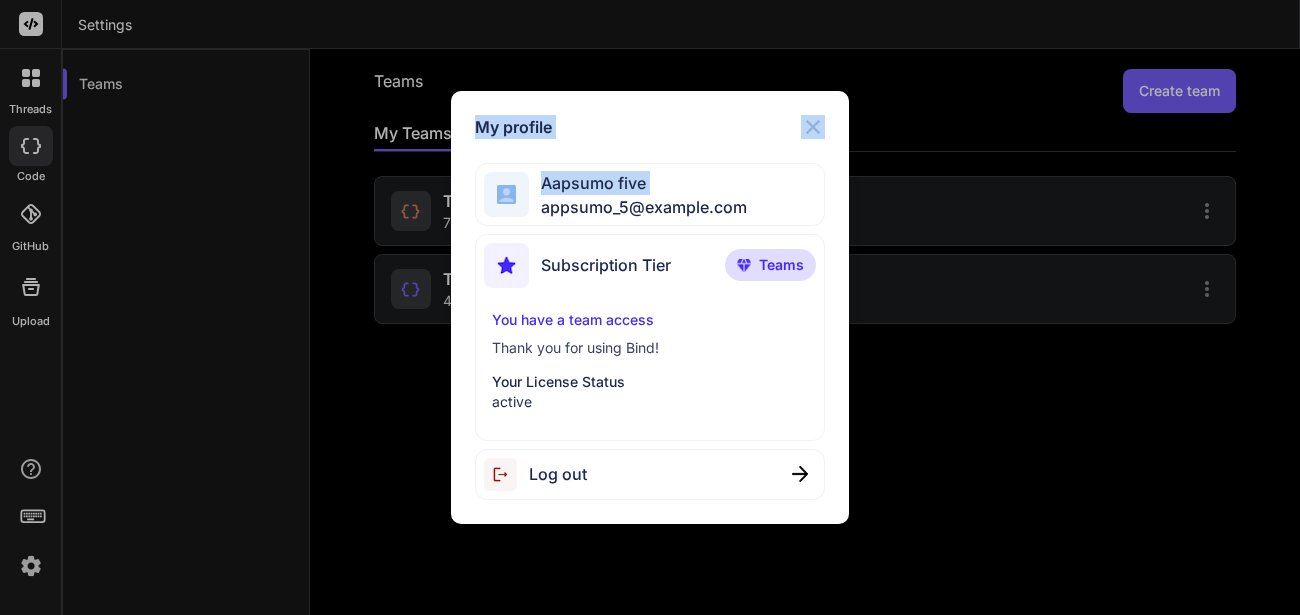 drag, startPoint x: 731, startPoint y: 193, endPoint x: 814, endPoint y: 127, distance: 106.04244 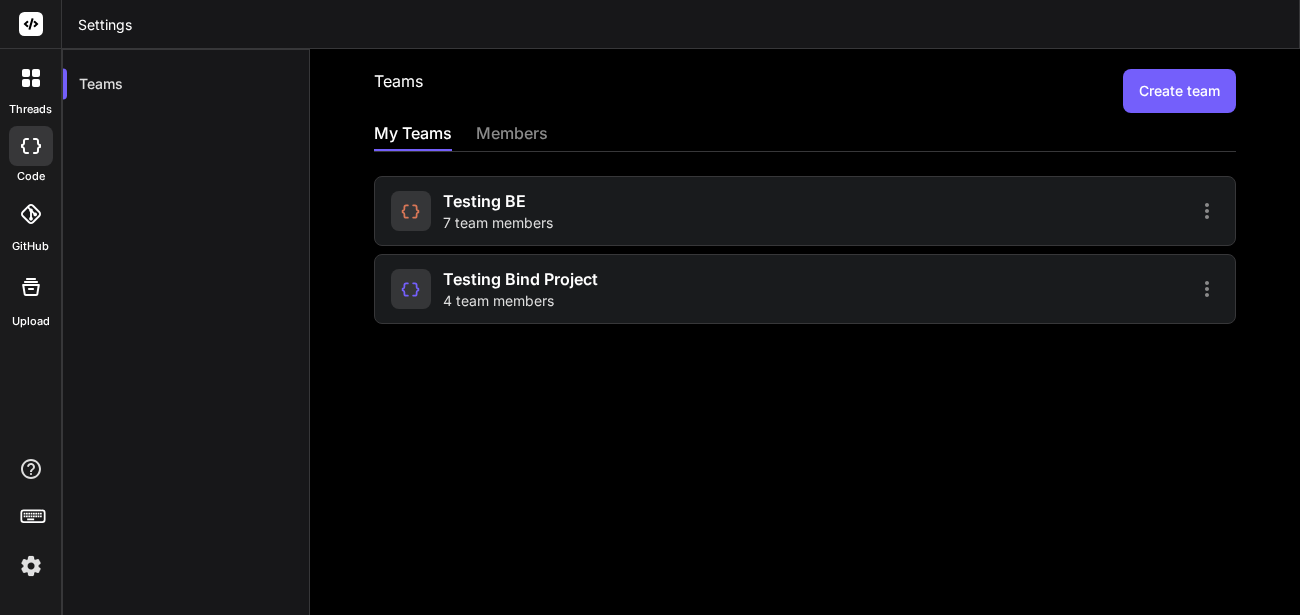 click on "Create team" at bounding box center (1179, 91) 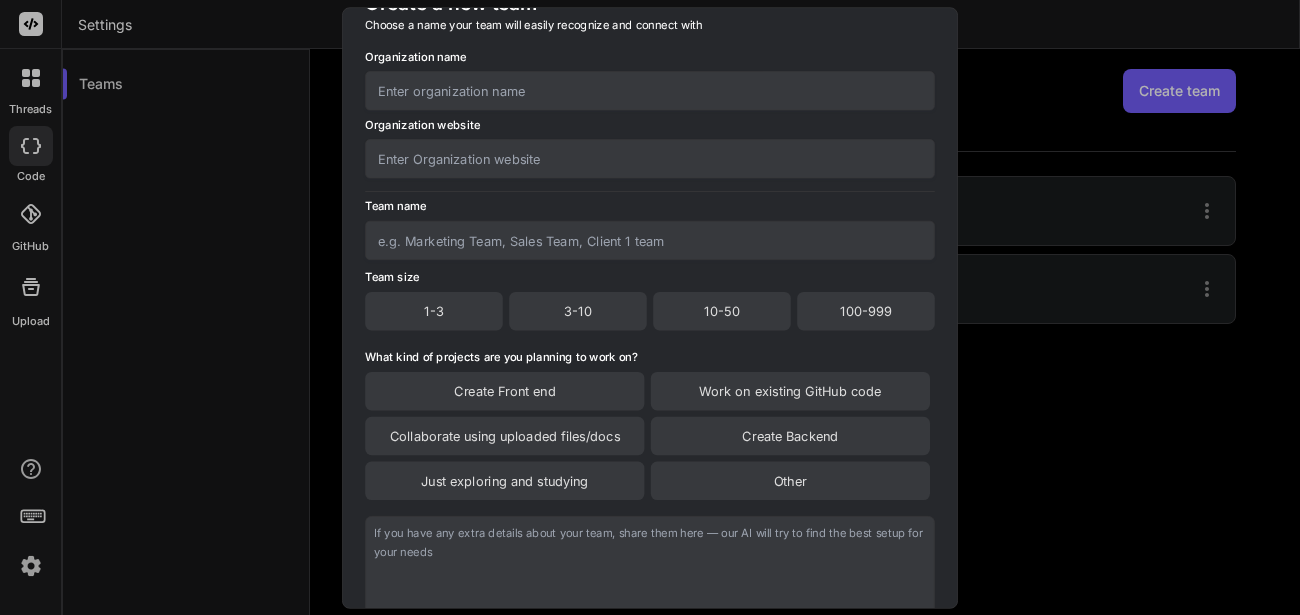 scroll, scrollTop: 0, scrollLeft: 0, axis: both 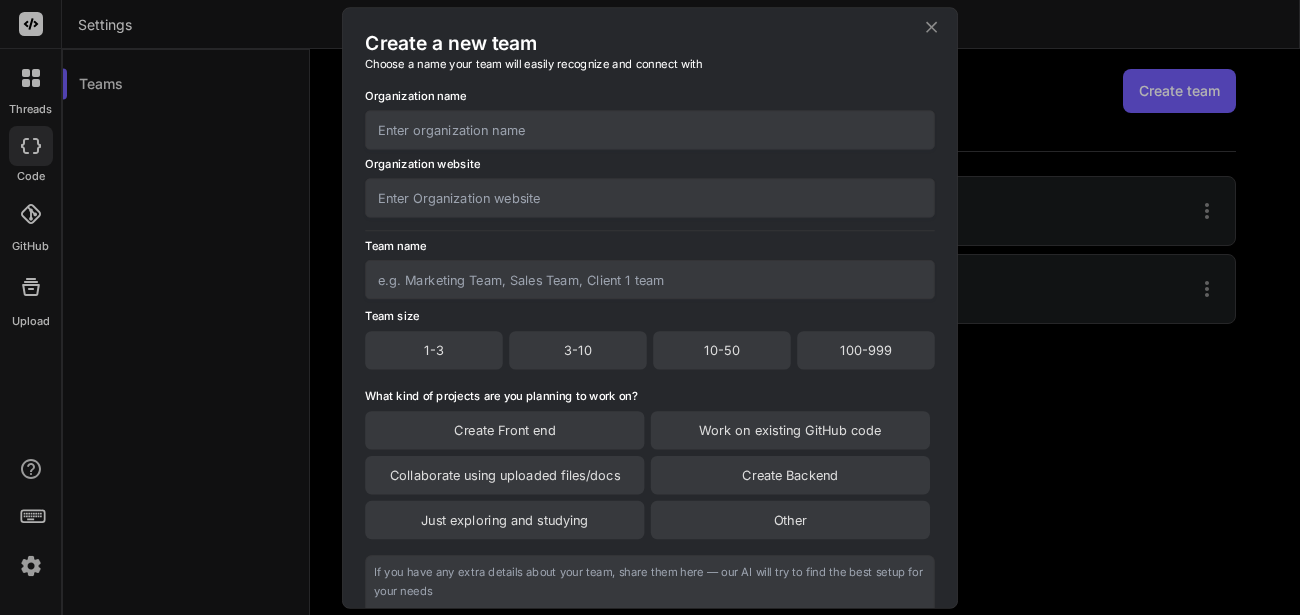 click 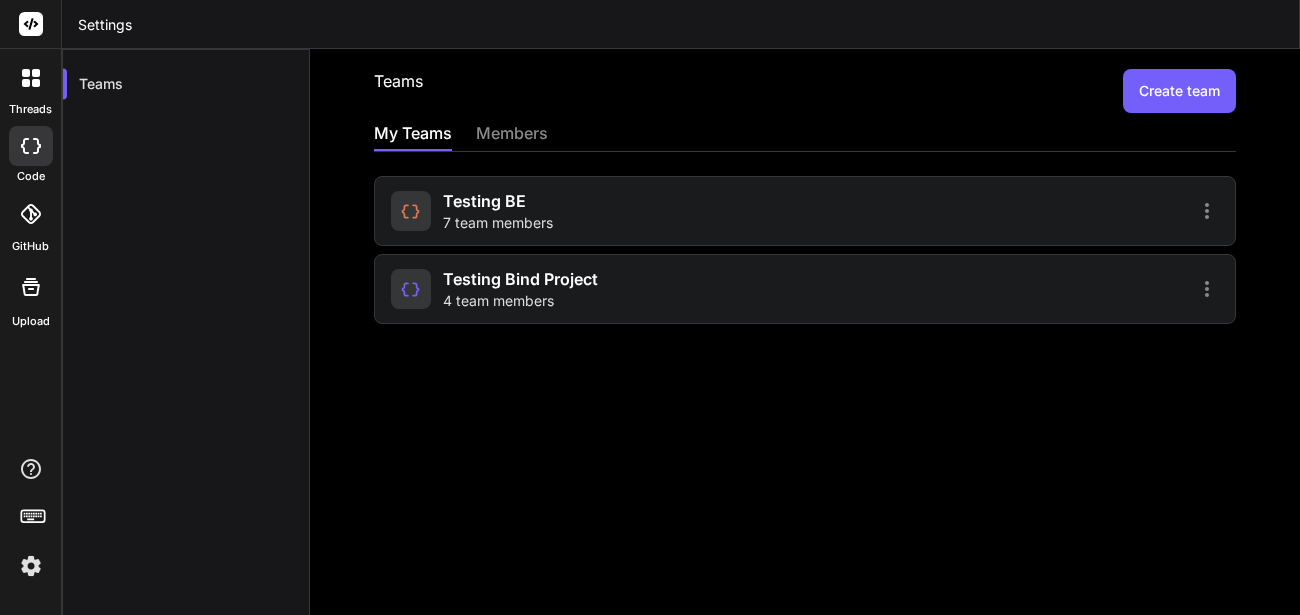 click 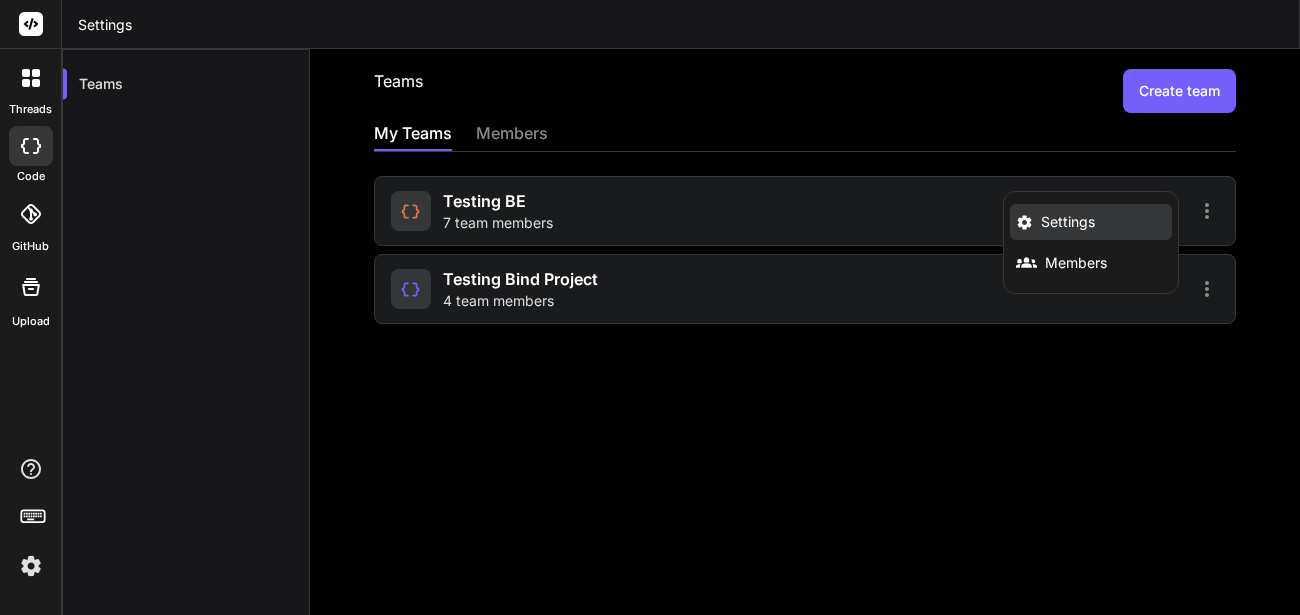 click on "Settings" at bounding box center (1091, 222) 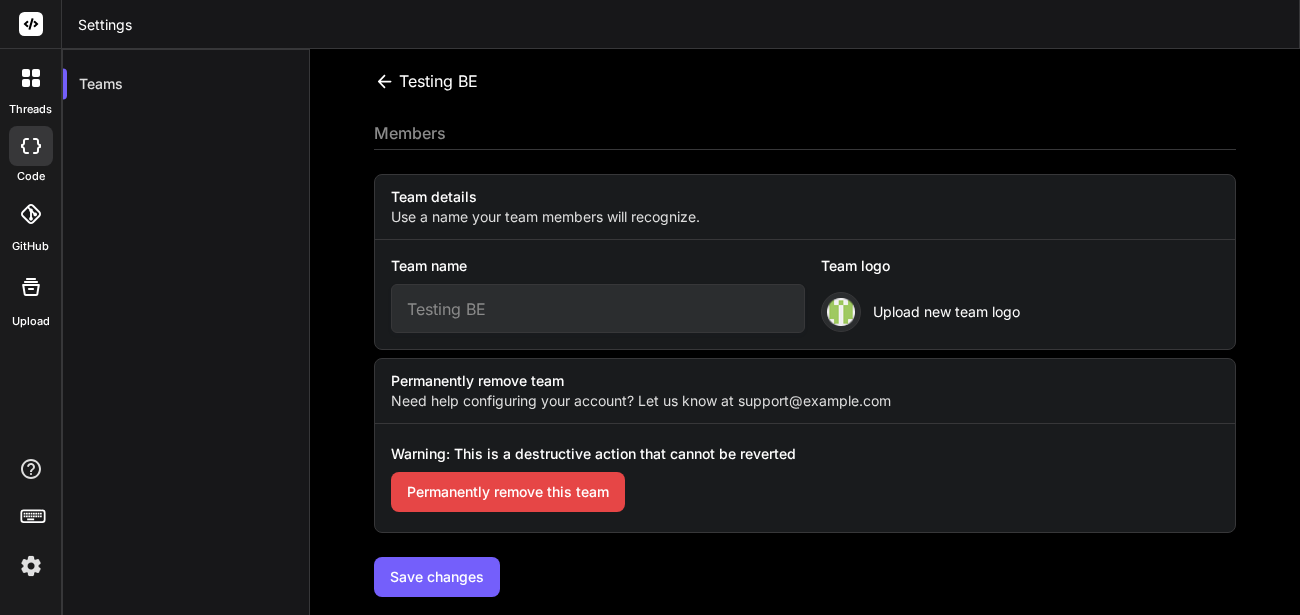 click on "Permanently remove this team" at bounding box center (508, 492) 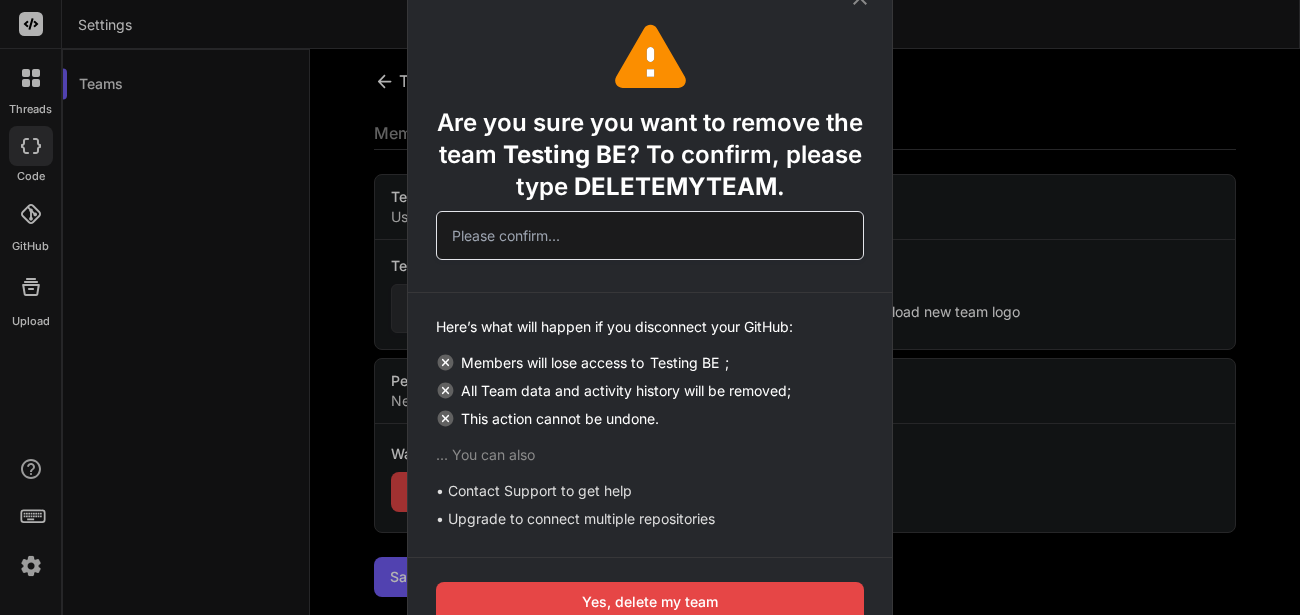 click at bounding box center [650, 235] 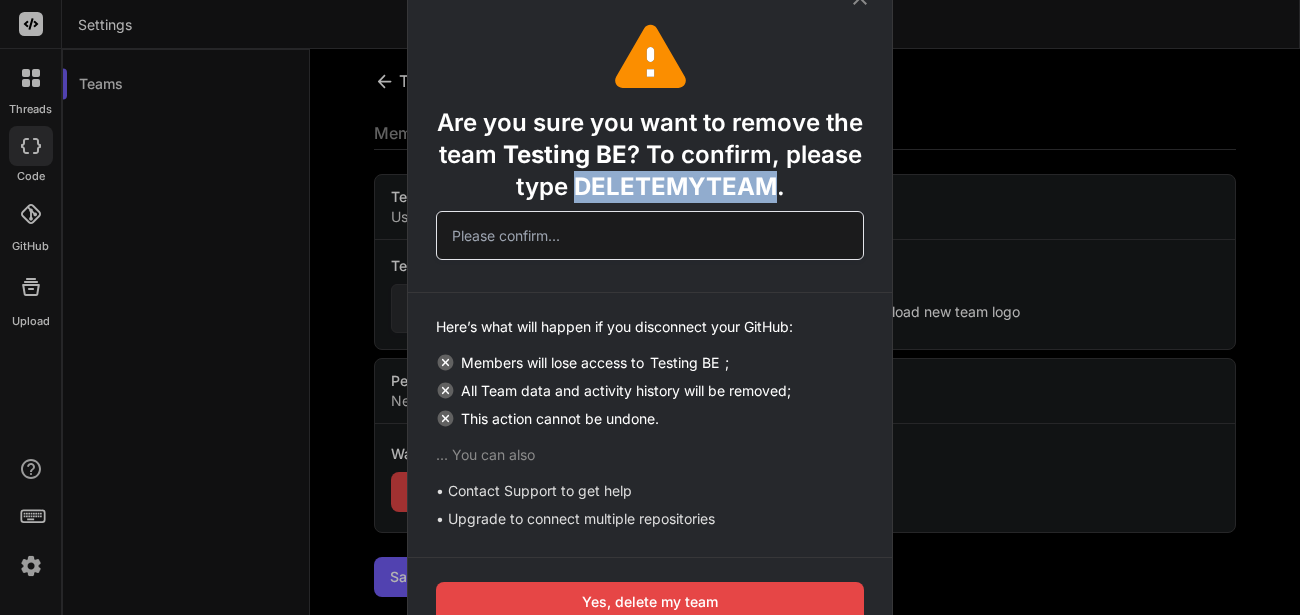 click on "DELETEMYTEAM" at bounding box center [675, 186] 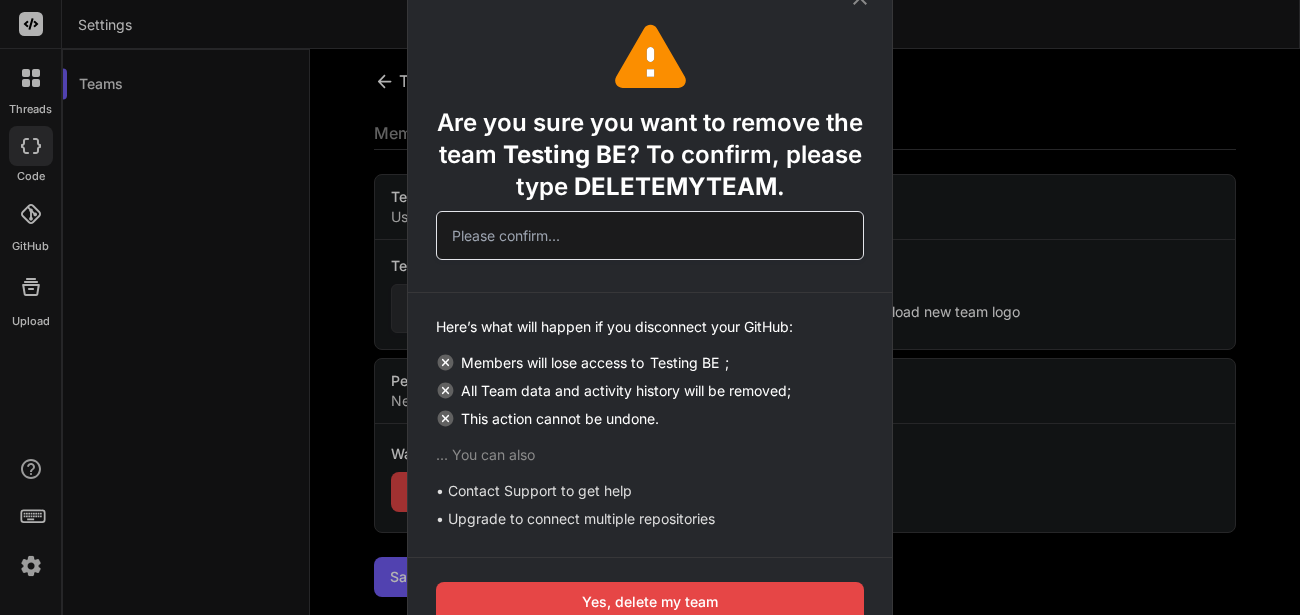 click at bounding box center (650, 235) 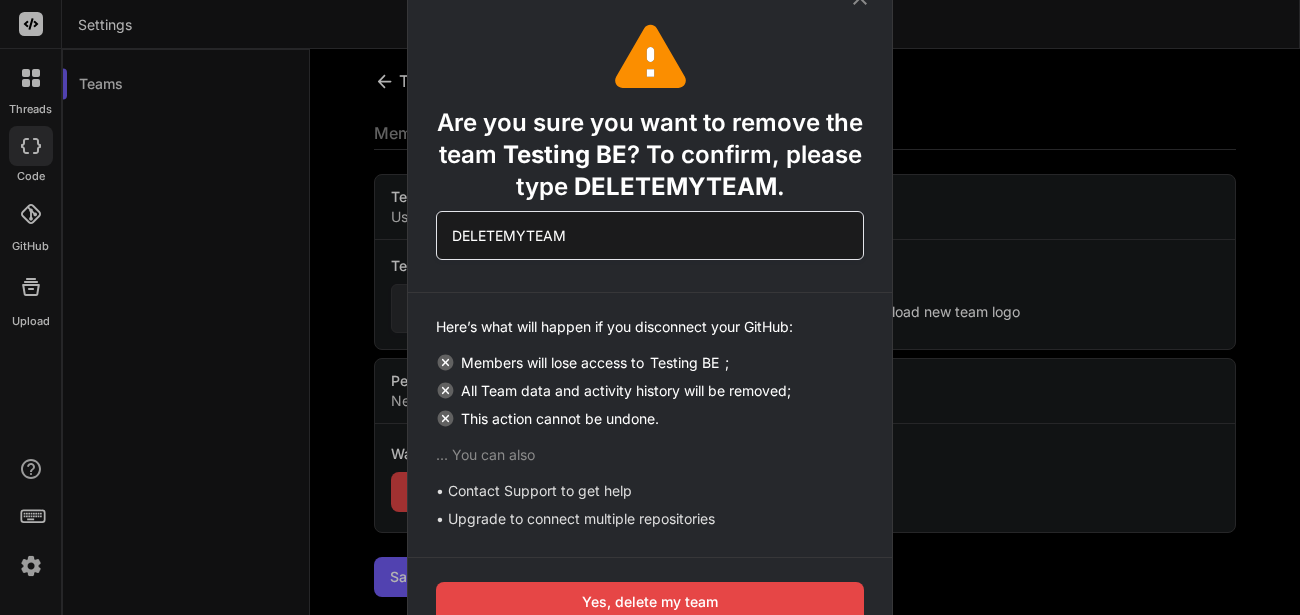 type on "DELETEMYTEAM" 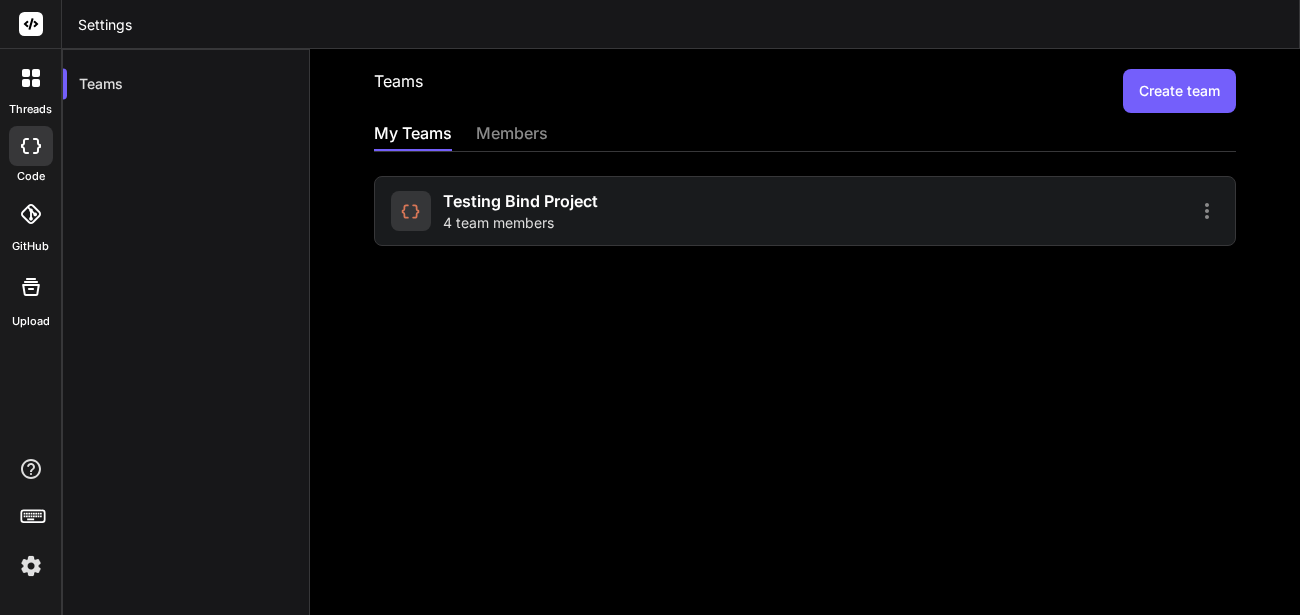 click 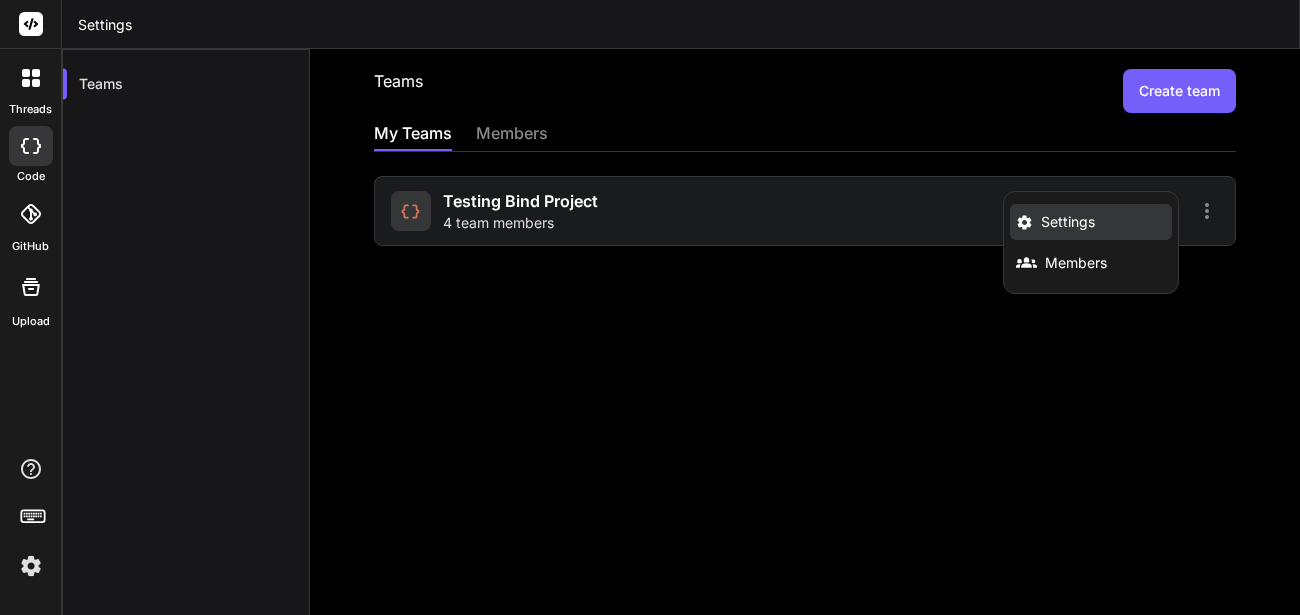 click on "Settings" at bounding box center [1068, 222] 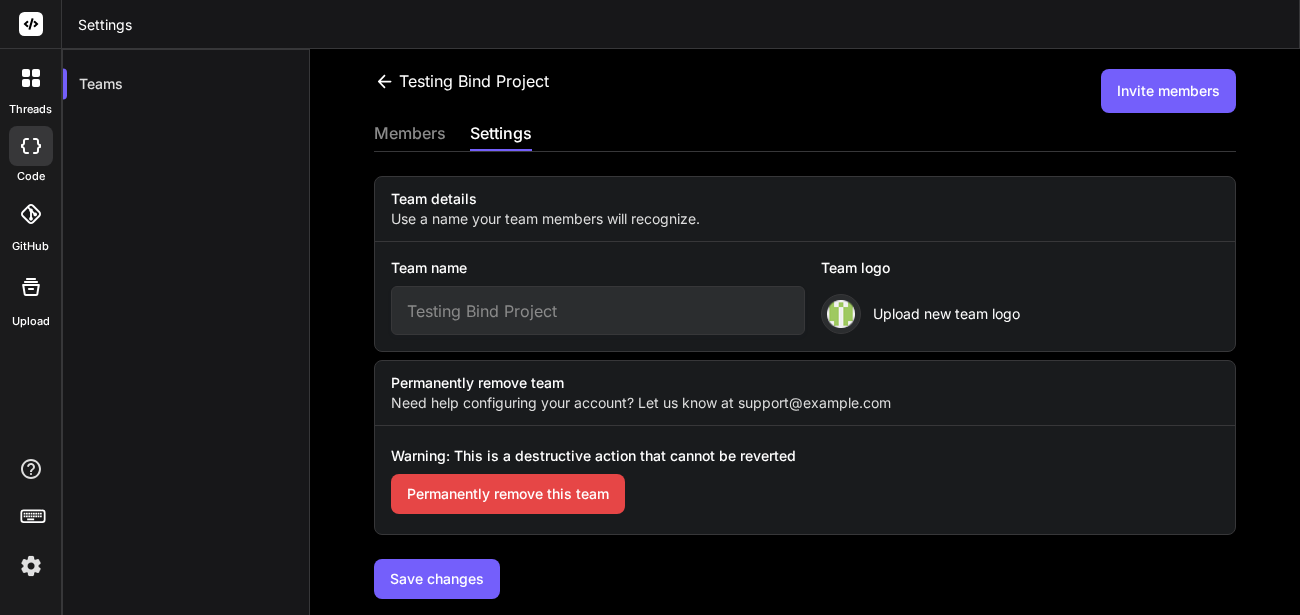 click on "Permanently remove this team" at bounding box center [508, 494] 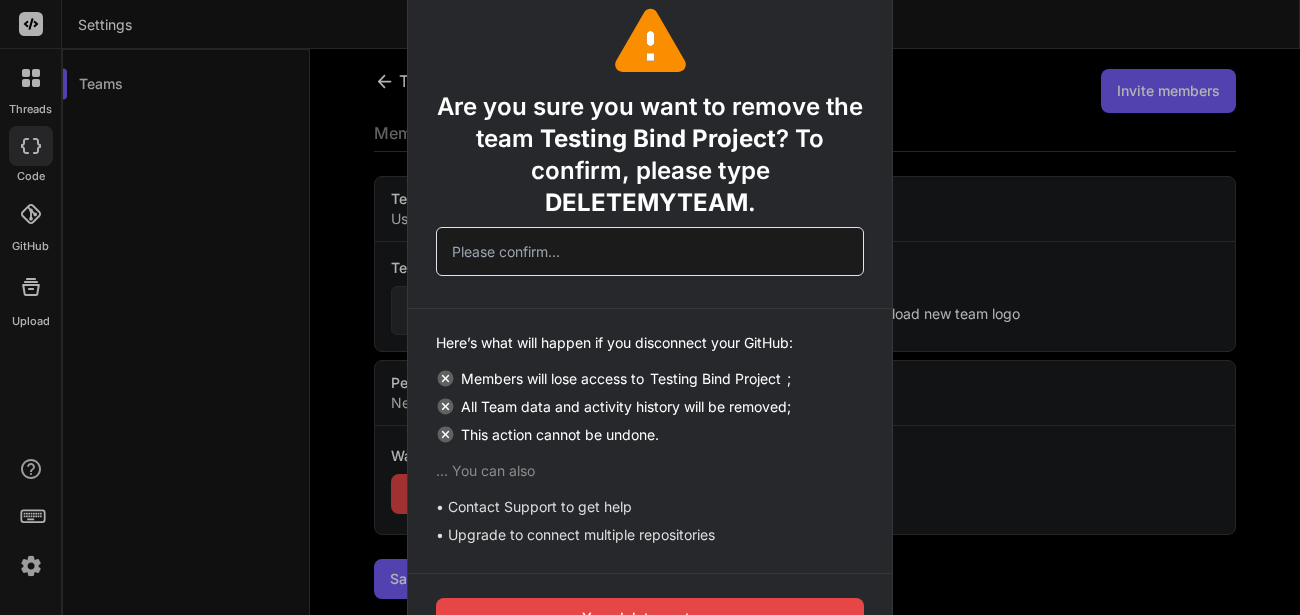 click on "DELETEMYTEAM" at bounding box center [646, 202] 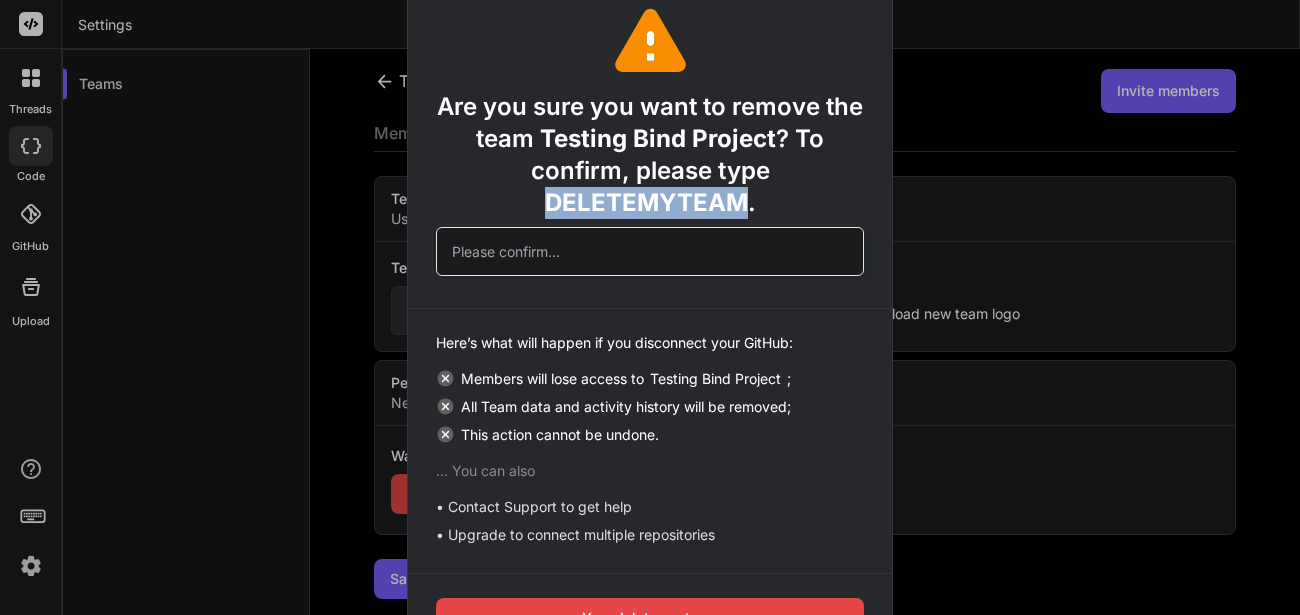 copy on "DELETEMYTEAM" 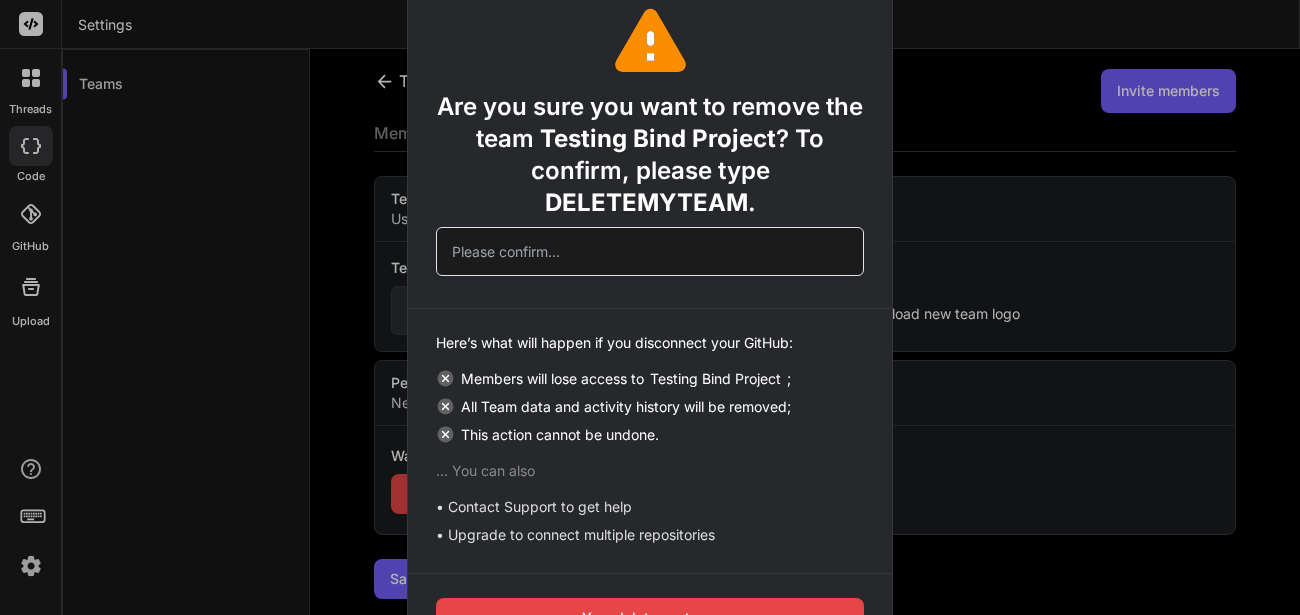 click at bounding box center [650, 251] 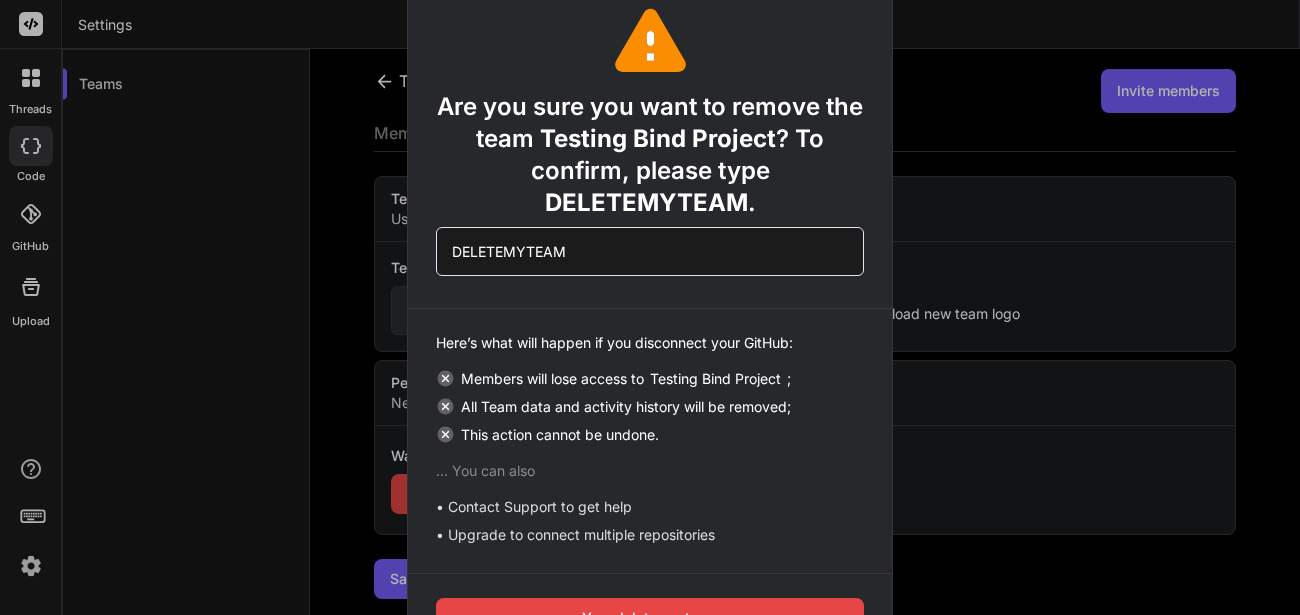 type on "DELETEMYTEAM" 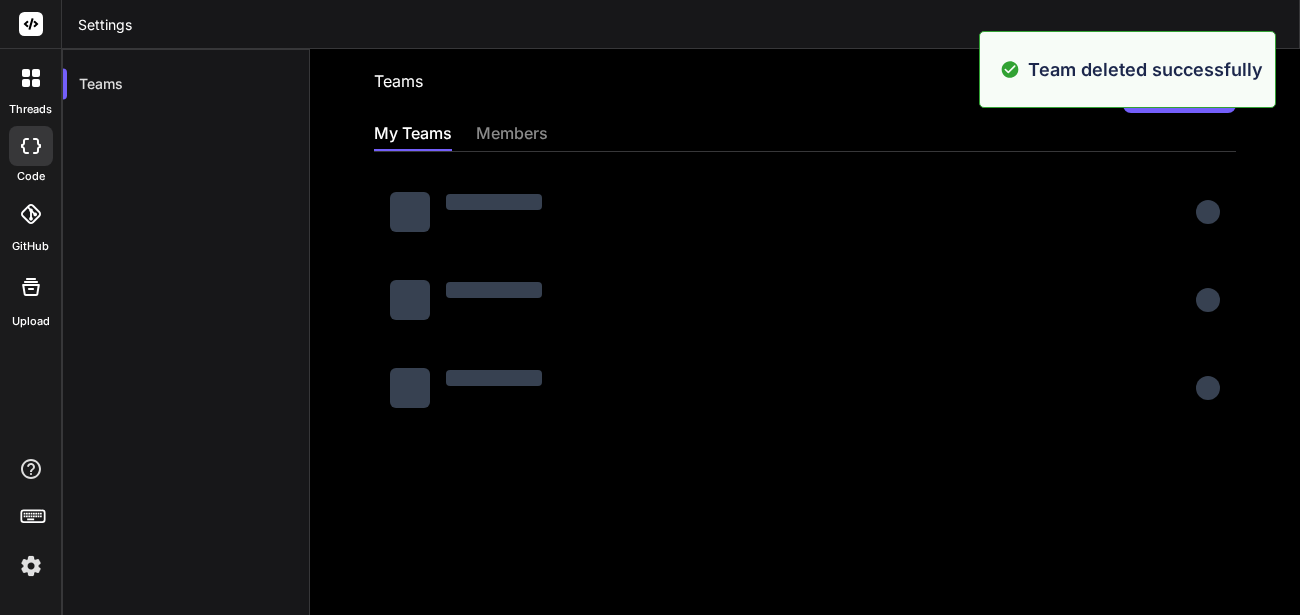 click on "Create team" at bounding box center [1179, 91] 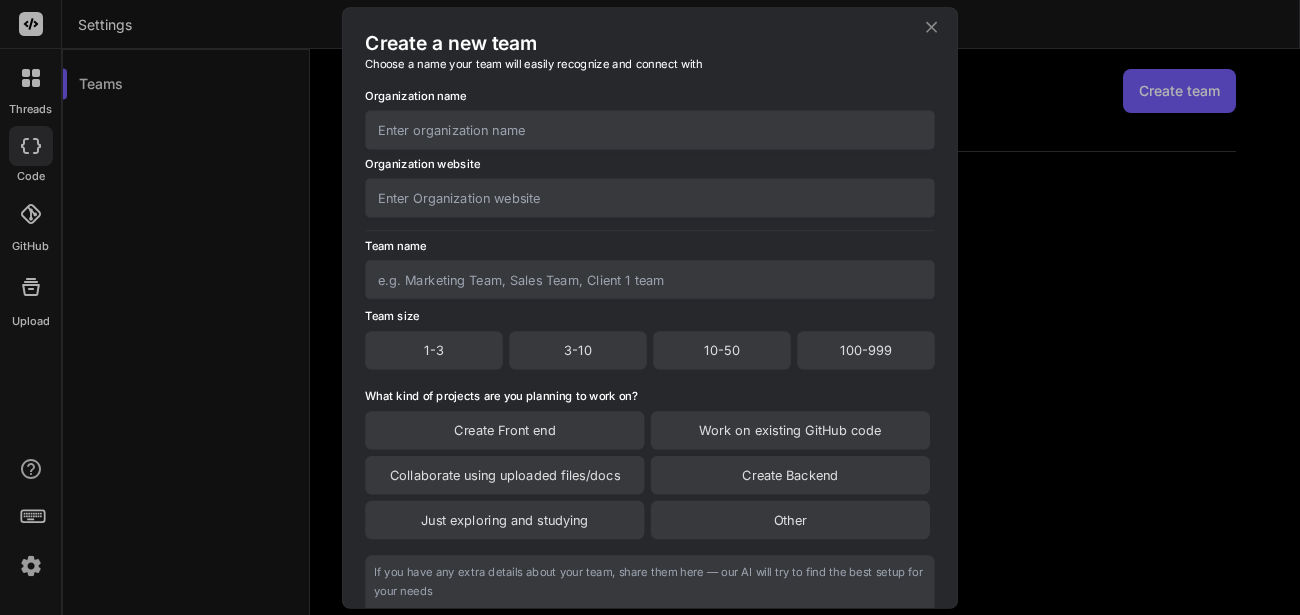 click at bounding box center (650, 129) 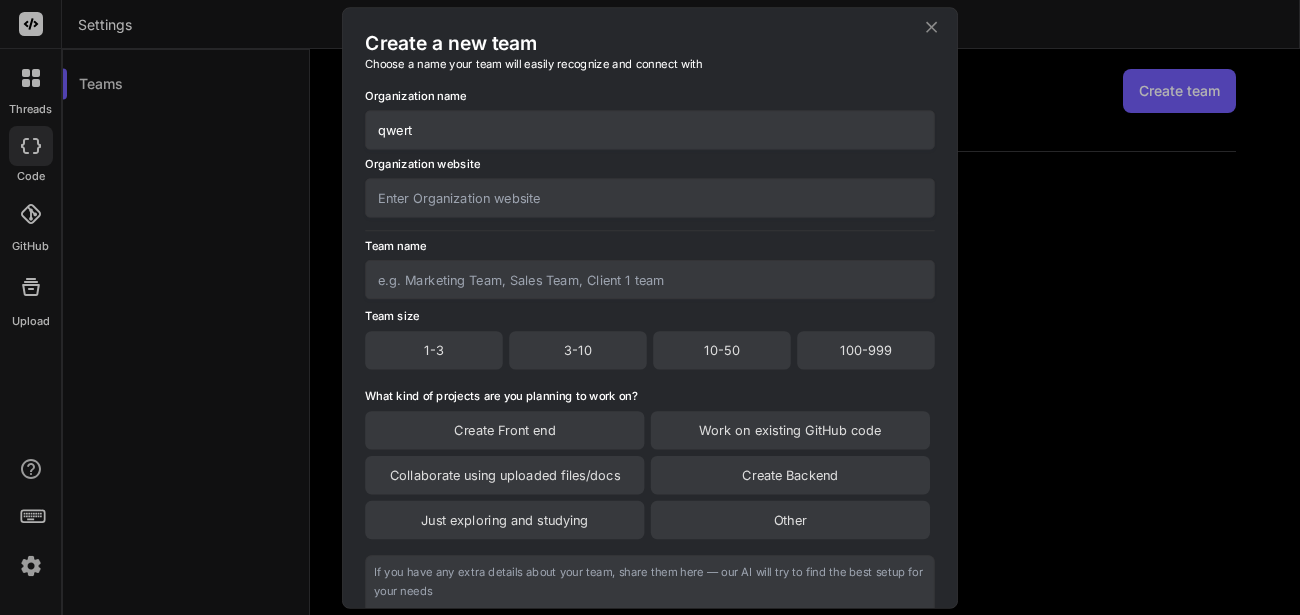 type on "qwert" 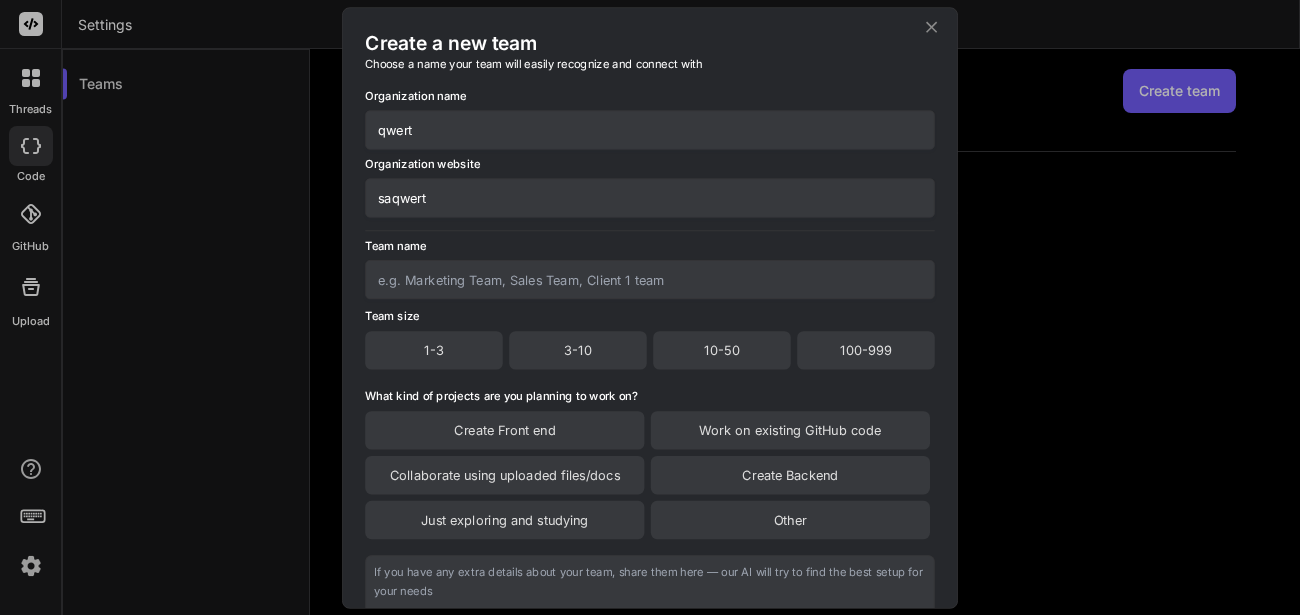 type on "saqwert" 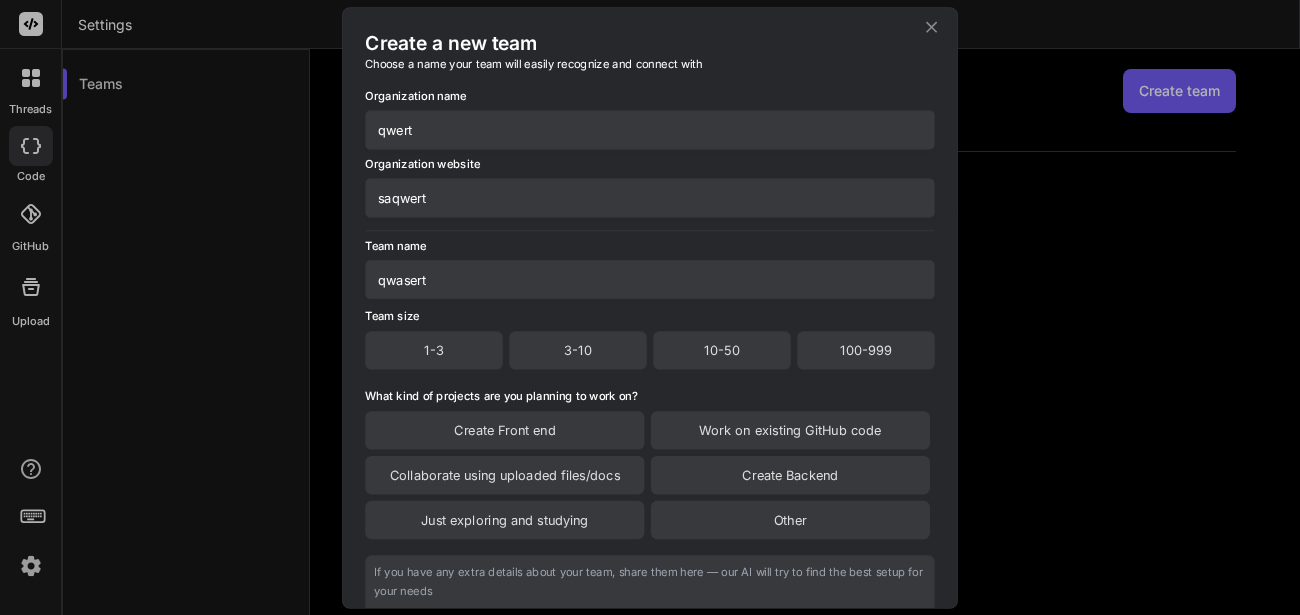 type on "qwasert" 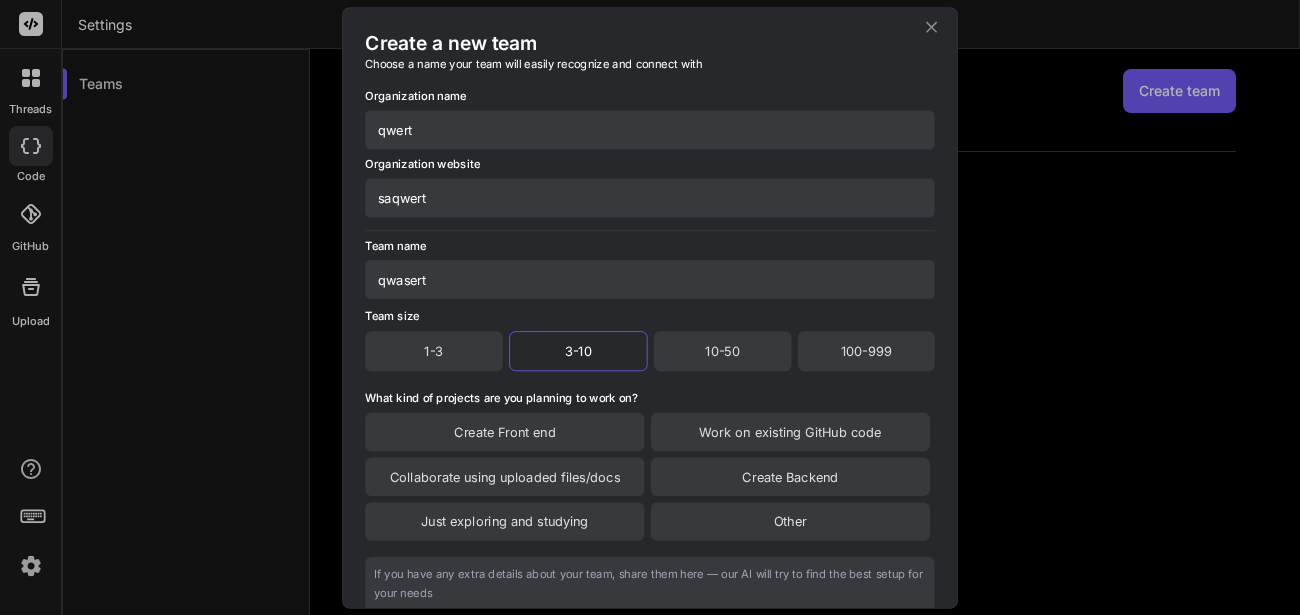 click on "Create Front end Work on existing GitHub code Collaborate using uploaded files/docs Create Backend Just exploring and studying Other" at bounding box center [650, 476] 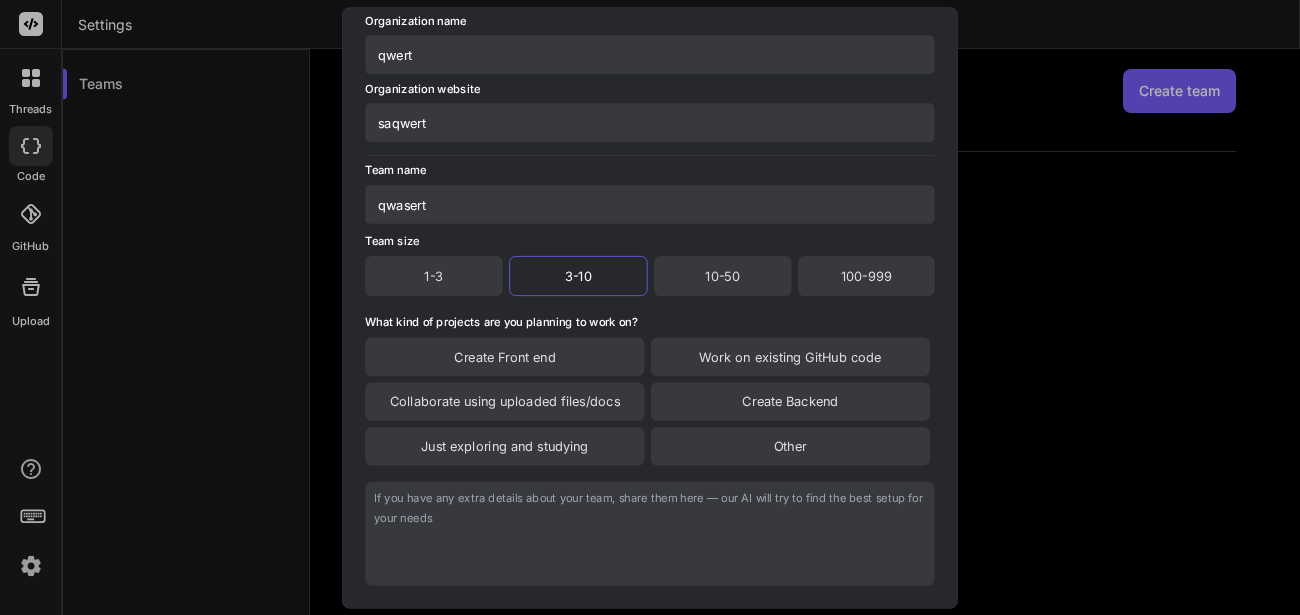 scroll, scrollTop: 168, scrollLeft: 0, axis: vertical 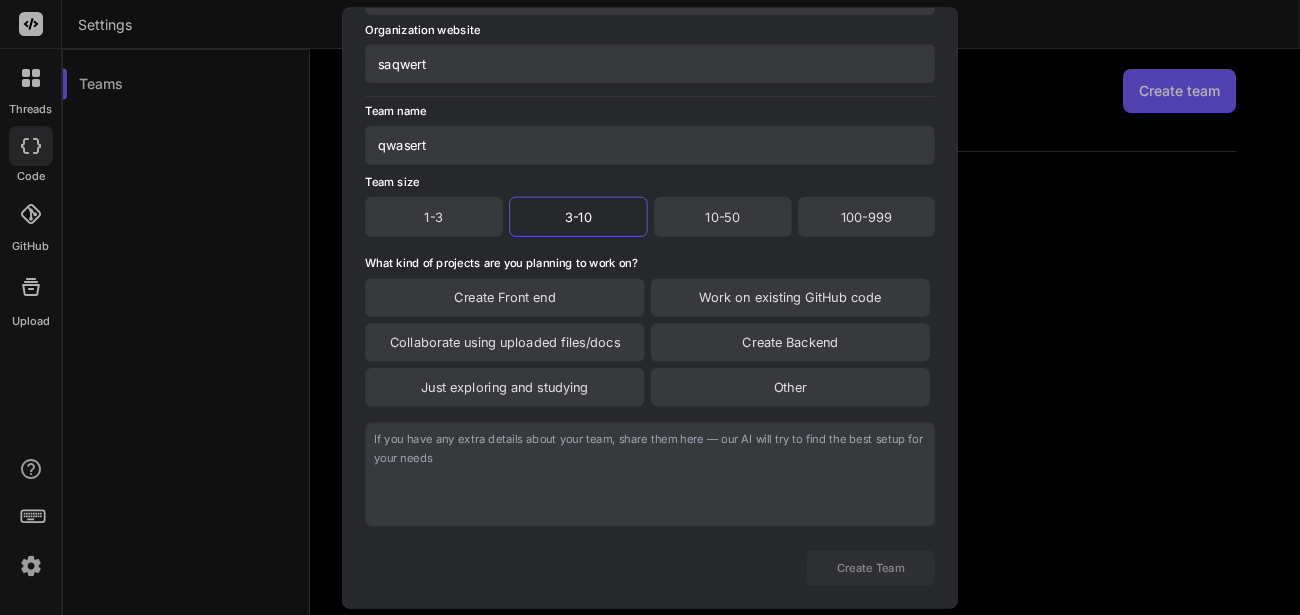 click on "Other" at bounding box center (790, 387) 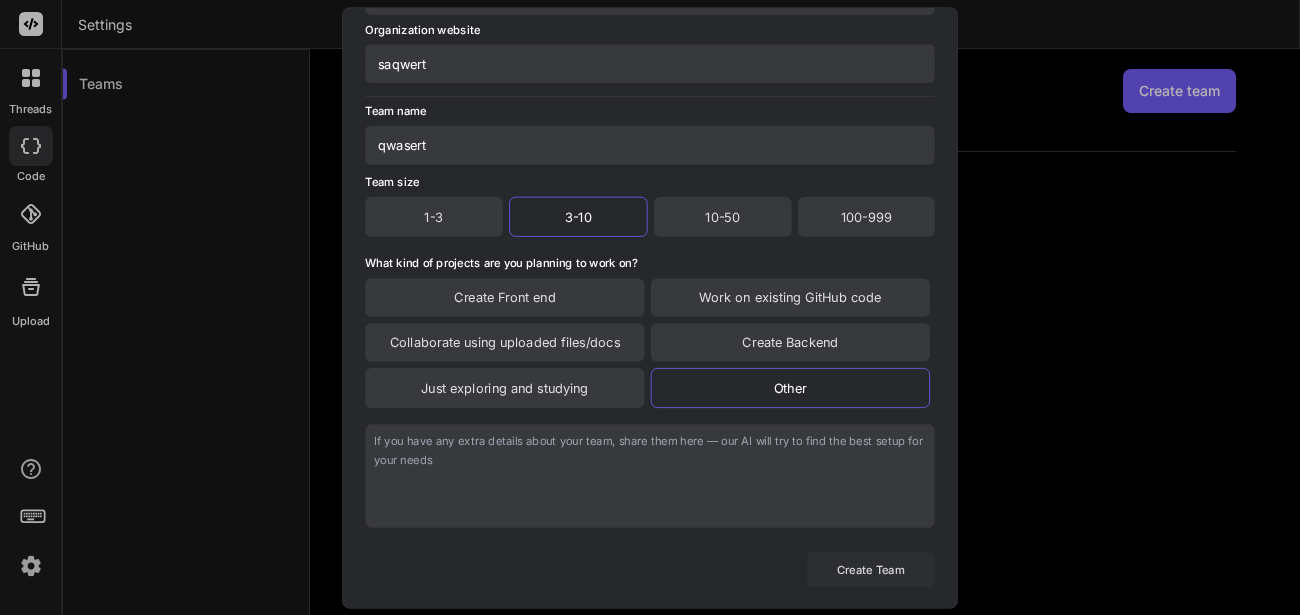 click on "Create Team" at bounding box center (871, 569) 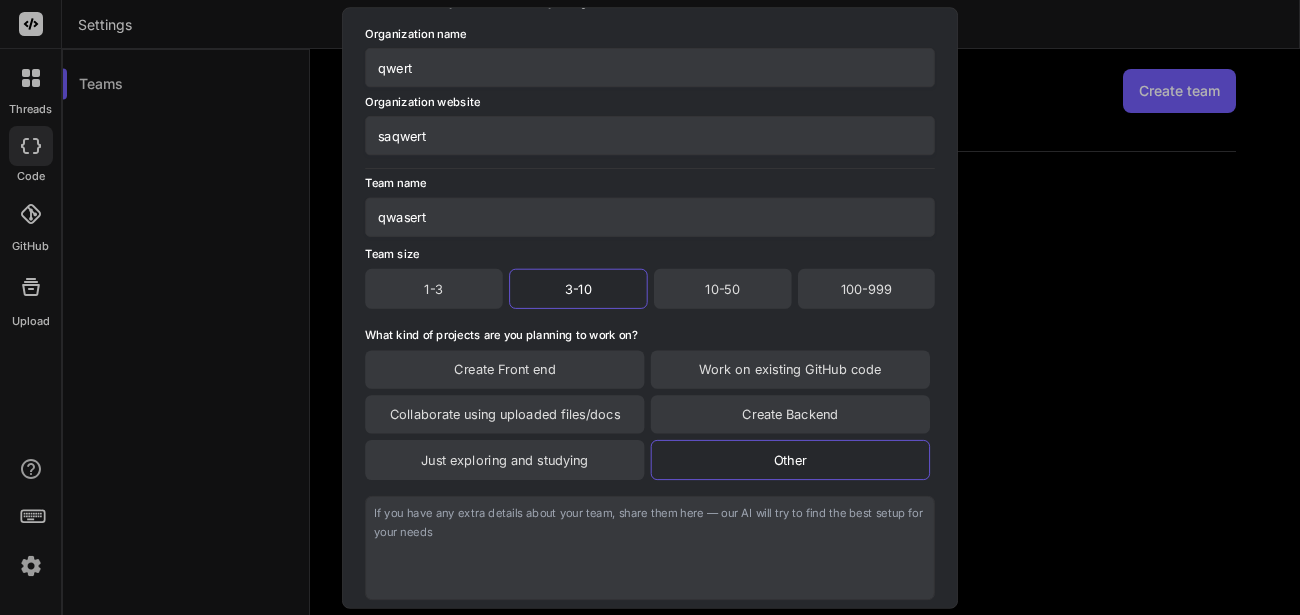 scroll, scrollTop: 0, scrollLeft: 0, axis: both 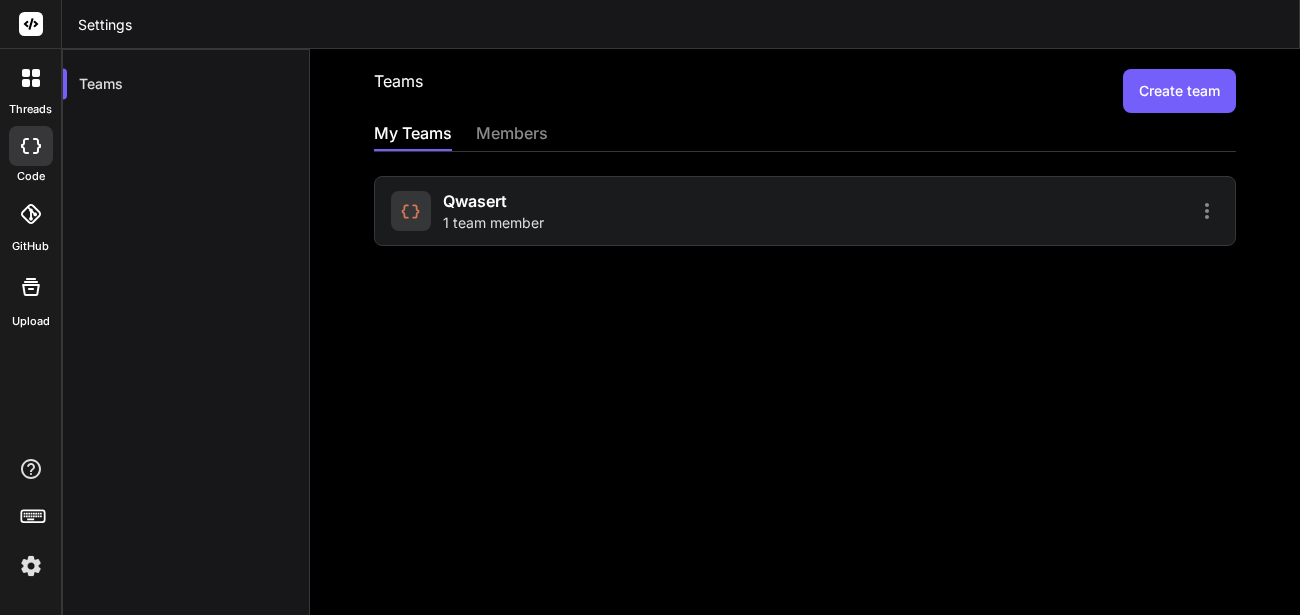 click at bounding box center [31, 566] 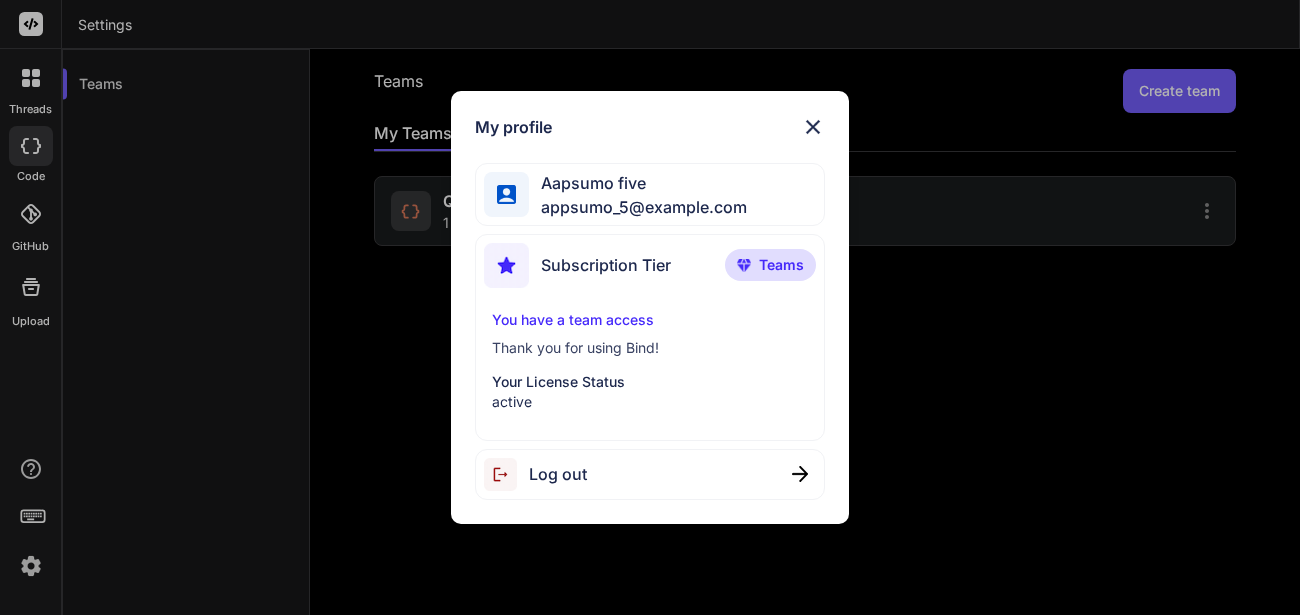 click at bounding box center (506, 474) 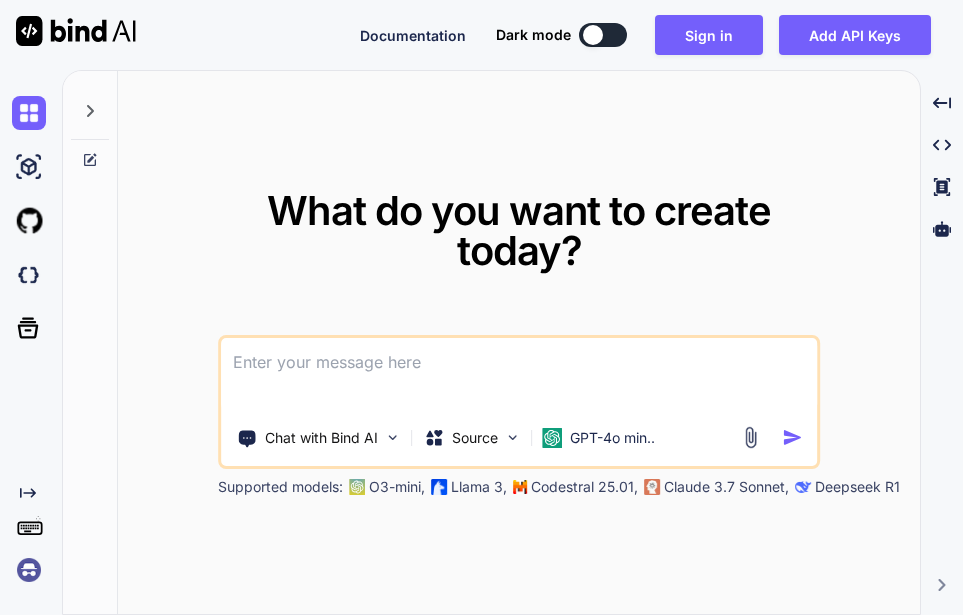 scroll, scrollTop: 0, scrollLeft: 0, axis: both 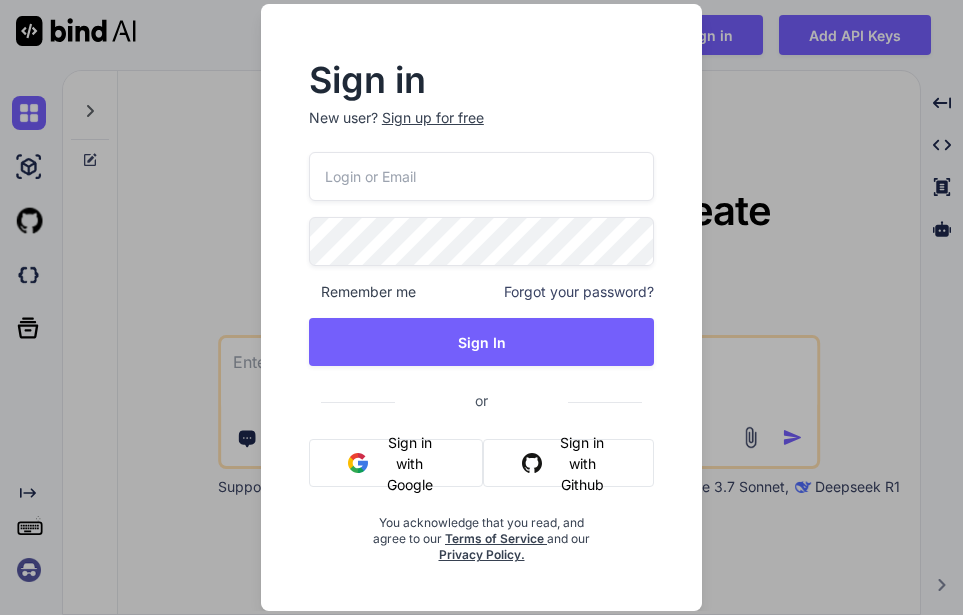 click on "New user?   Sign up for free" at bounding box center [481, 130] 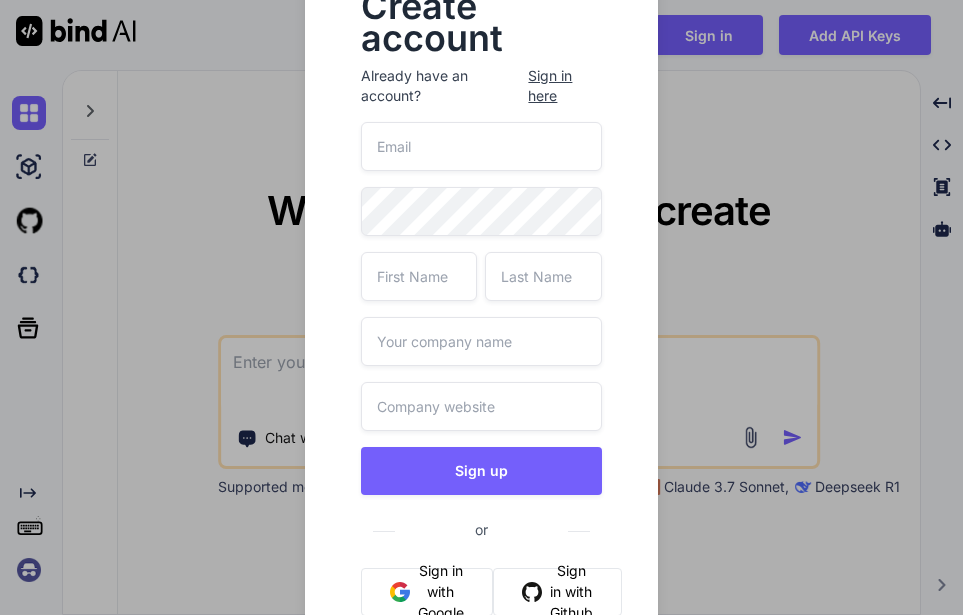 click at bounding box center [481, 146] 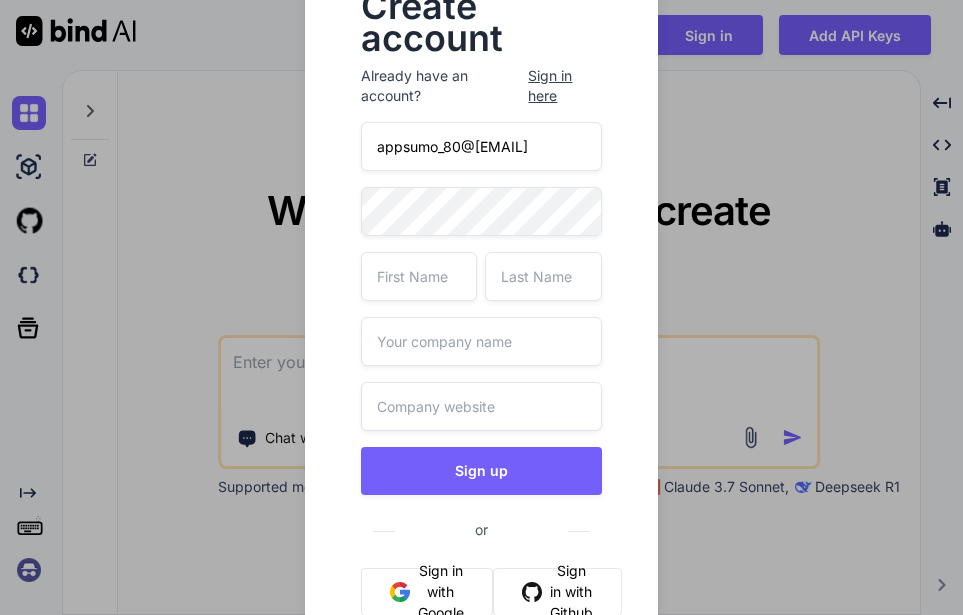 type on "appsumo_80@yopmail.com" 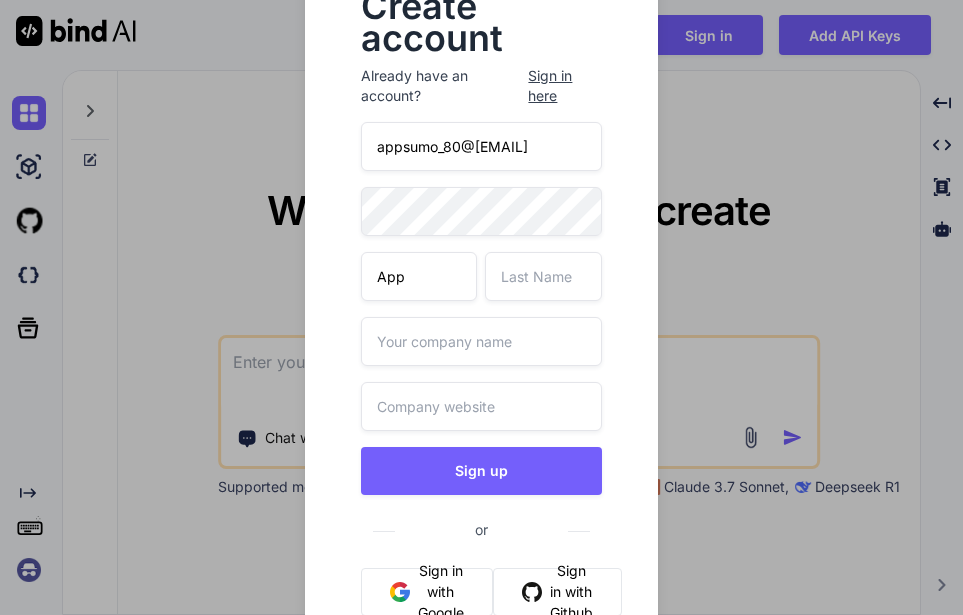 type on "App" 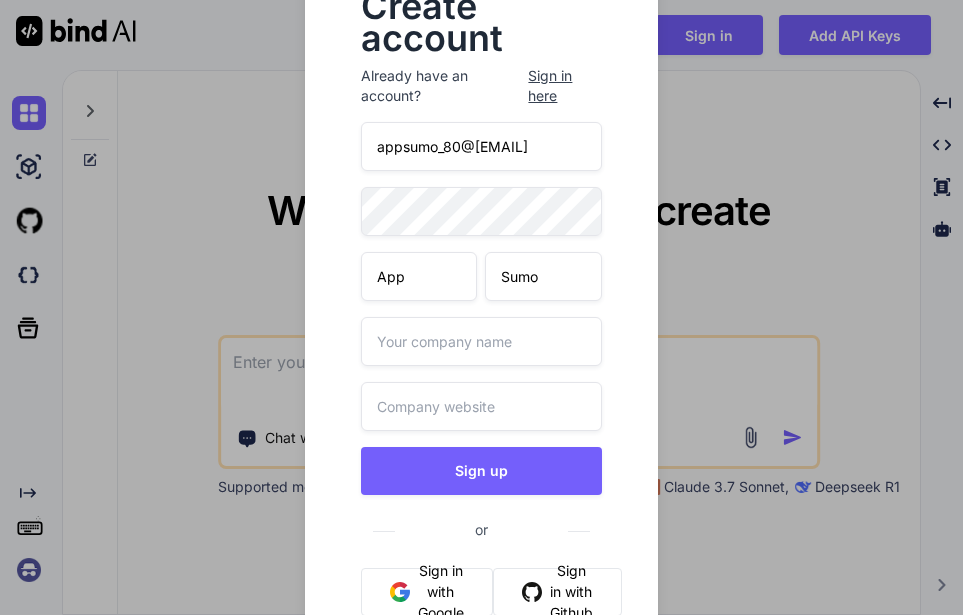 type on "Sumo" 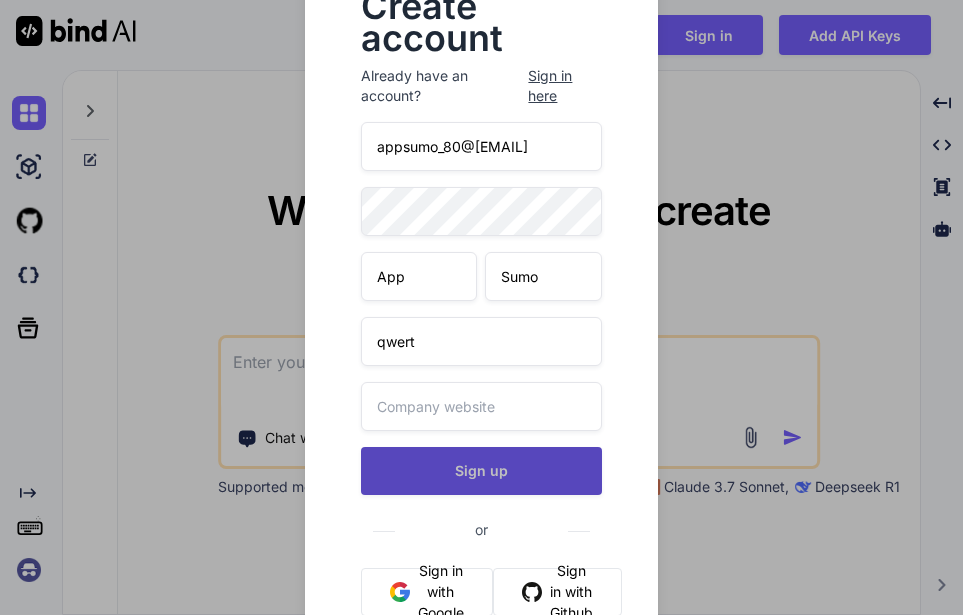 type on "qwert" 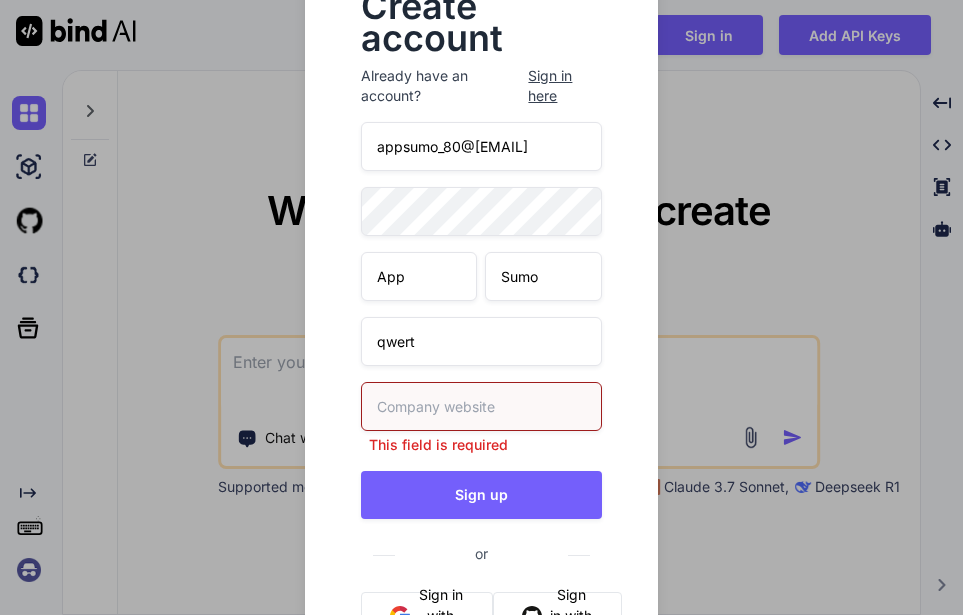 click at bounding box center [481, 406] 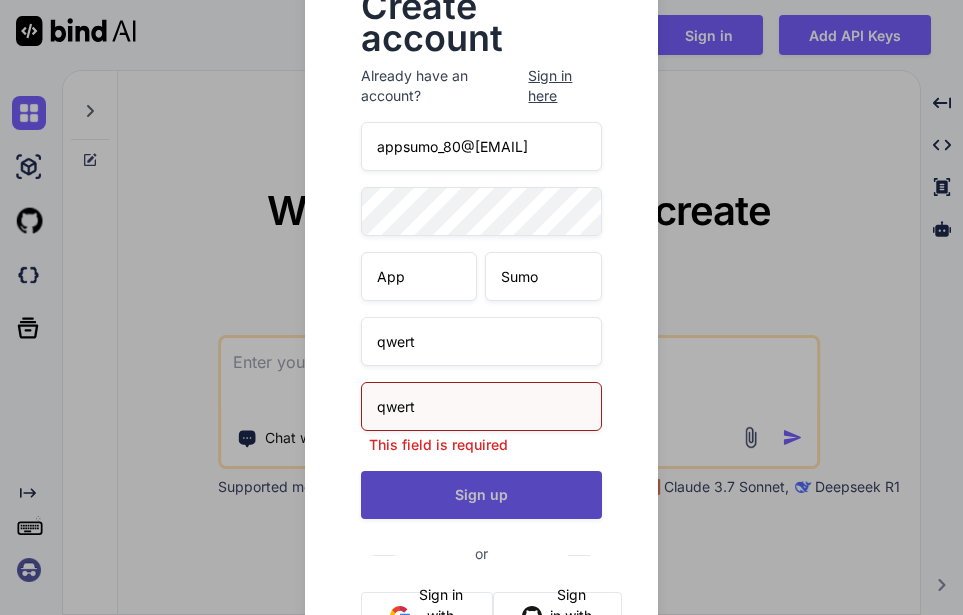 type on "qwert" 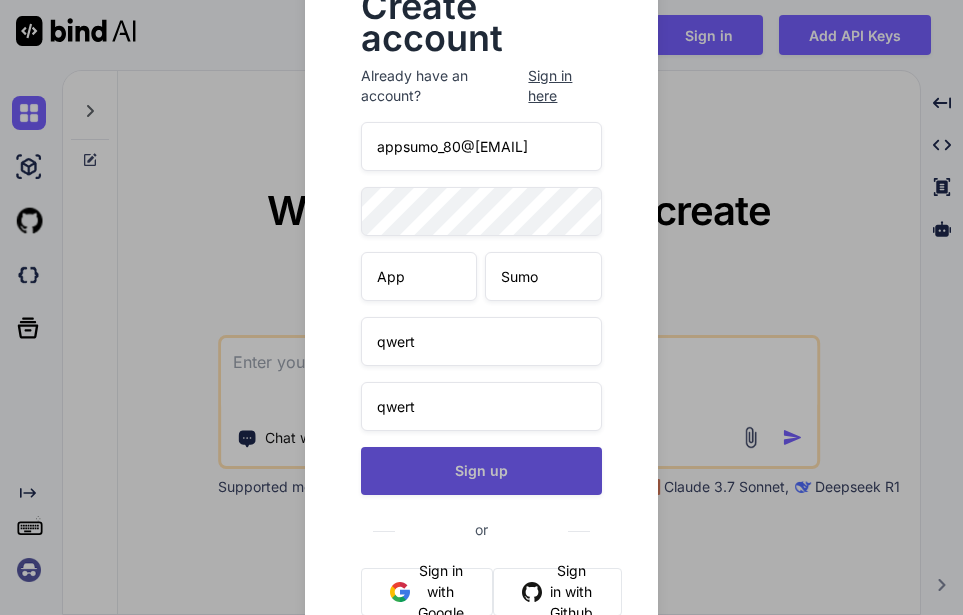 click on "appsumo_80@yopmail.com App Sumo qwert qwert Sign up   or Sign in with Google Sign in with Github You acknowledge that you read, and agree to our   Terms of Service     and our   Privacy Policy." at bounding box center (481, 433) 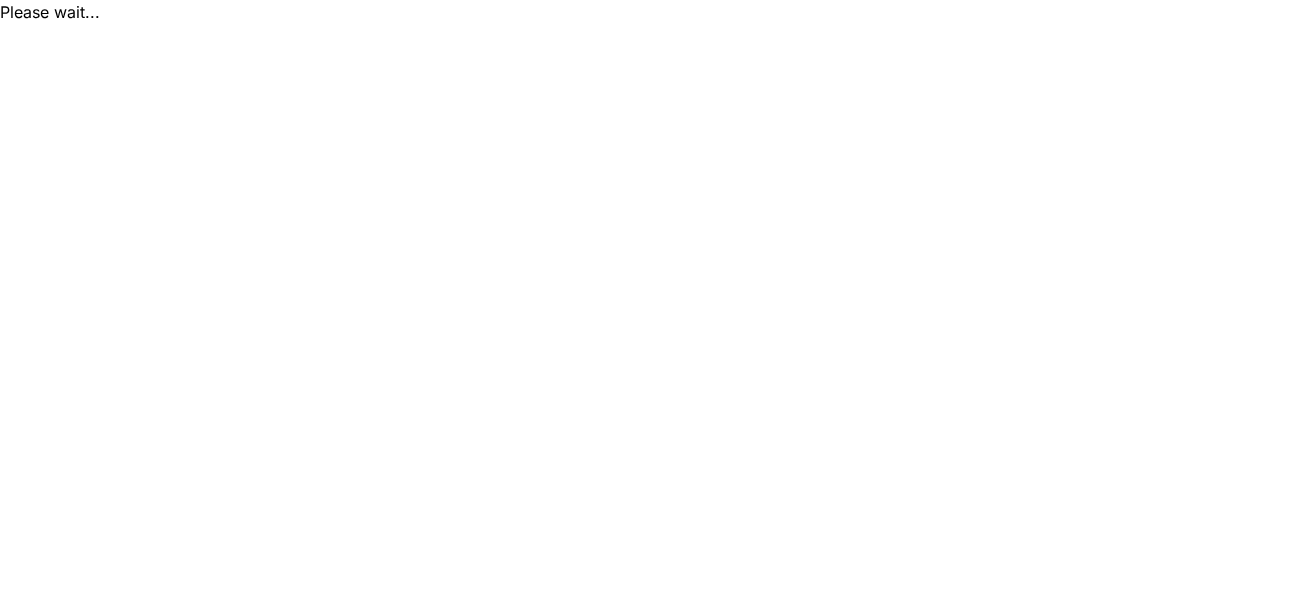 scroll, scrollTop: 0, scrollLeft: 0, axis: both 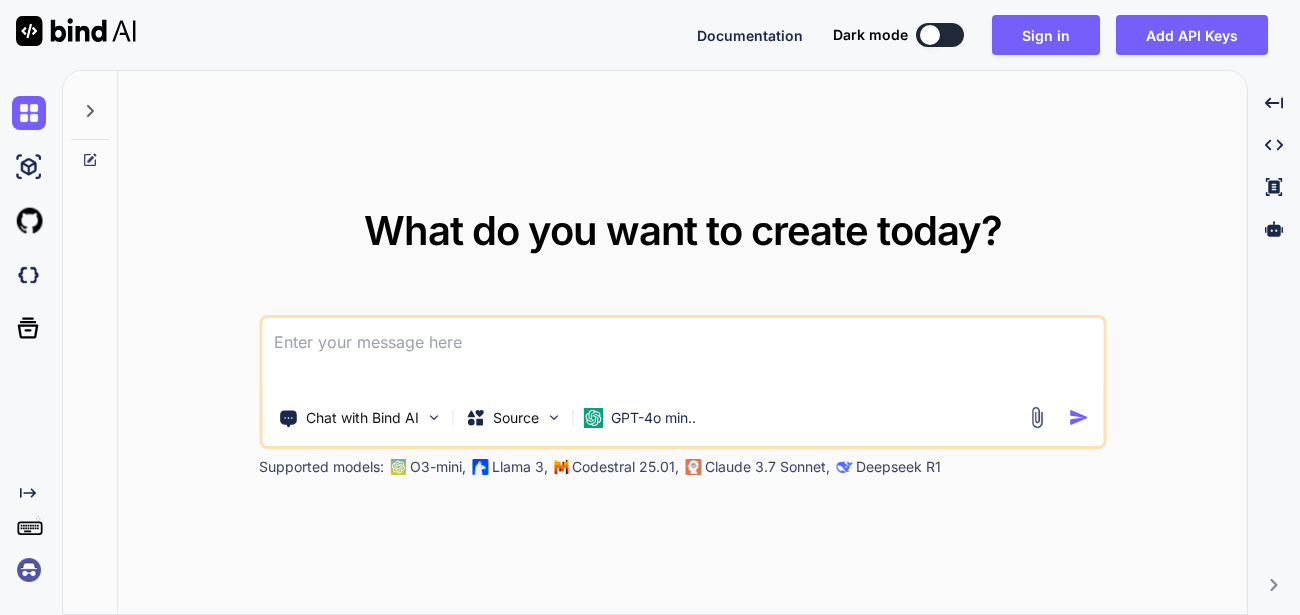 click at bounding box center [29, 570] 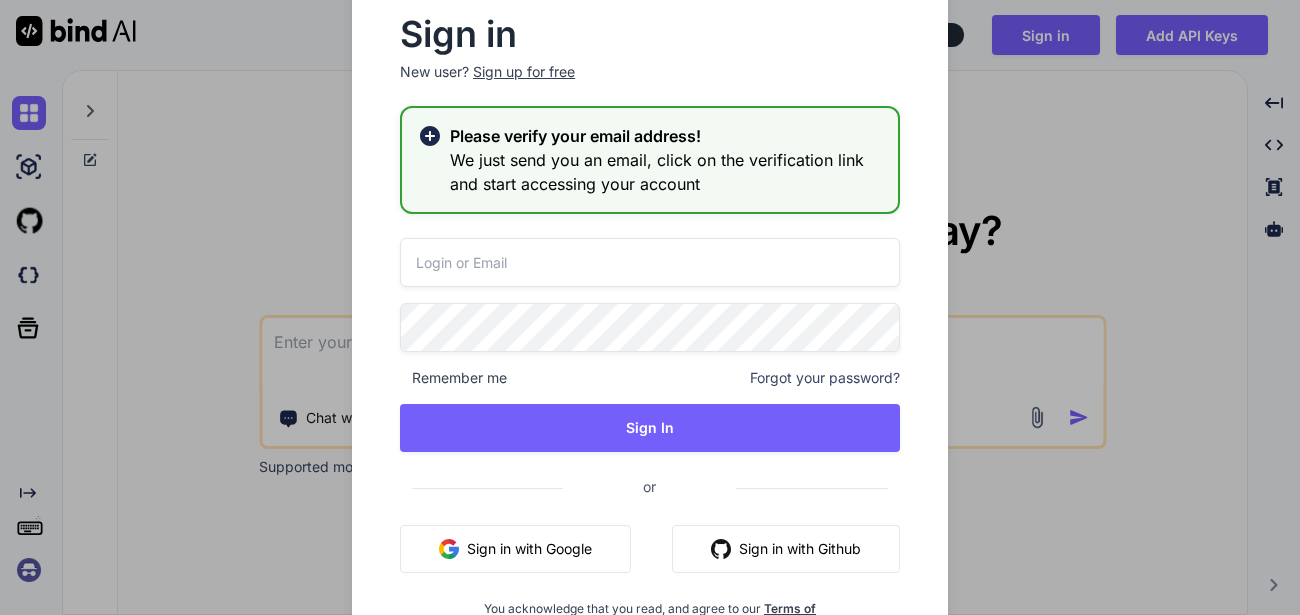 click at bounding box center (650, 262) 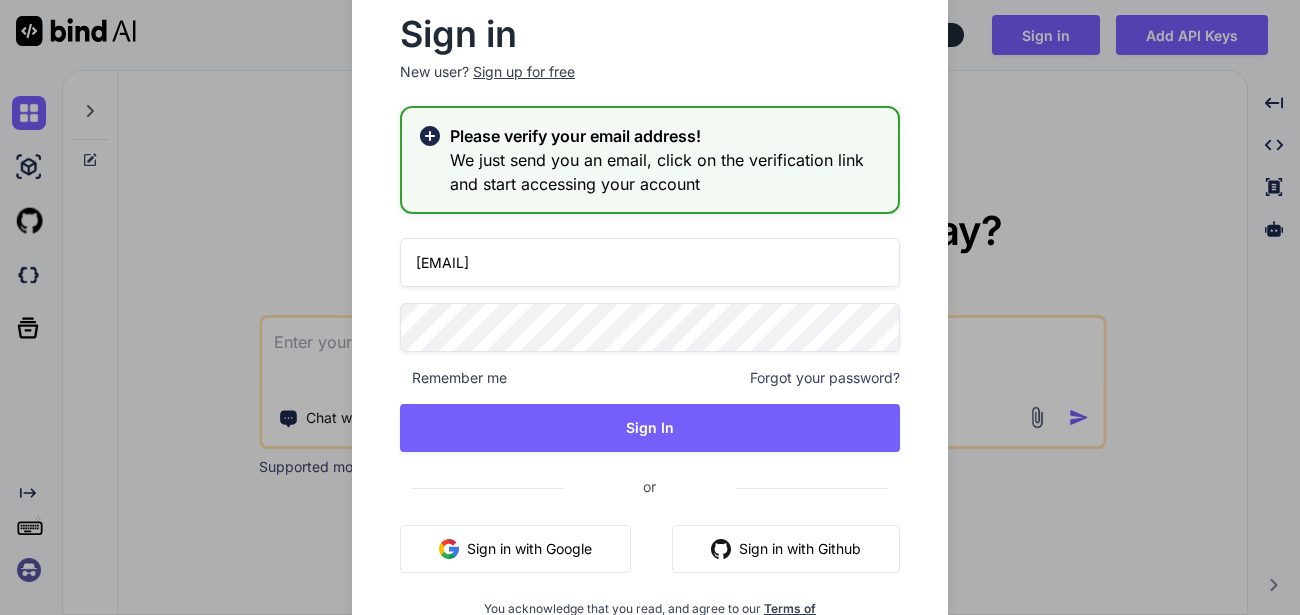 type on "[EMAIL]" 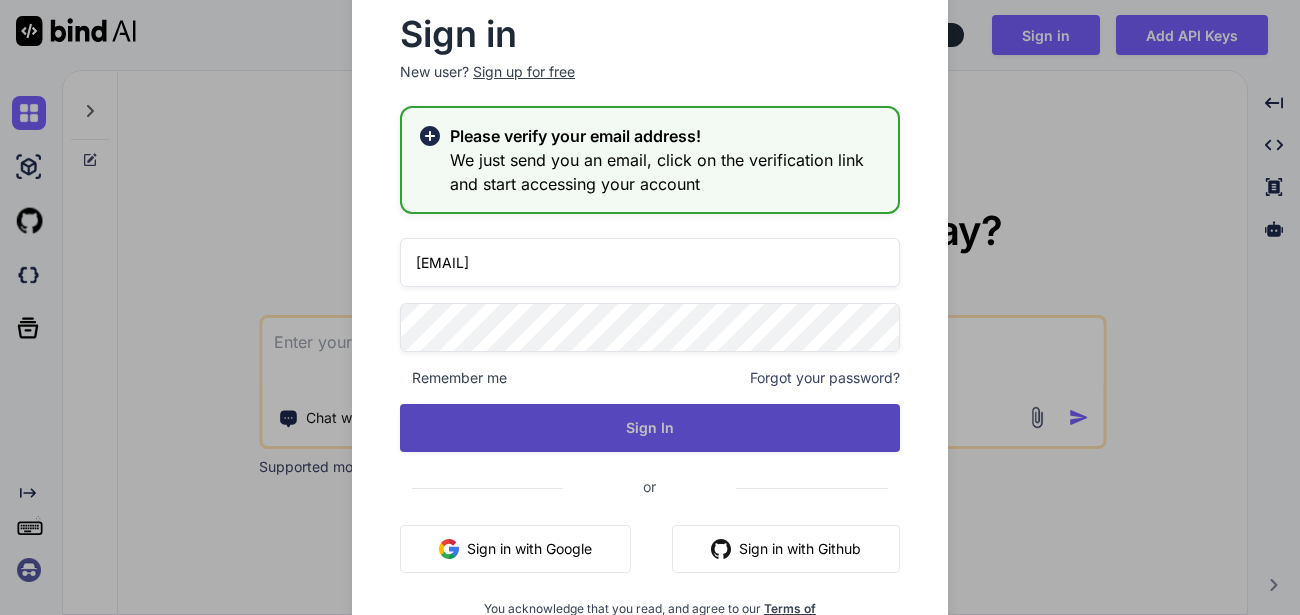 click on "Sign In" at bounding box center (650, 428) 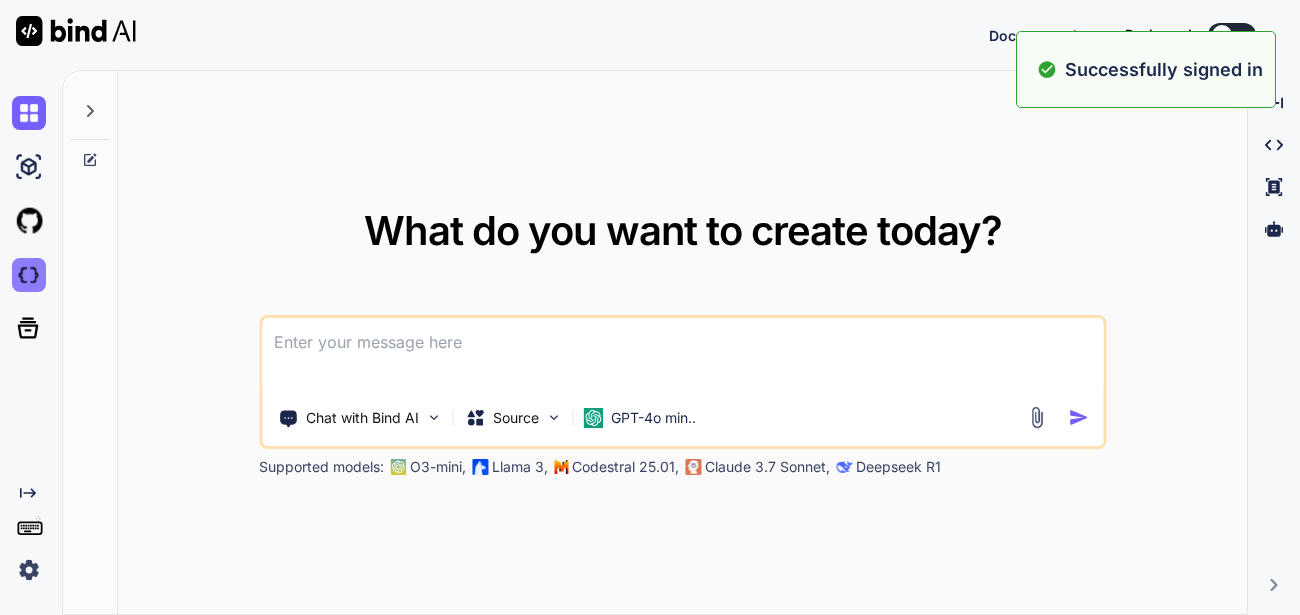 click at bounding box center (29, 275) 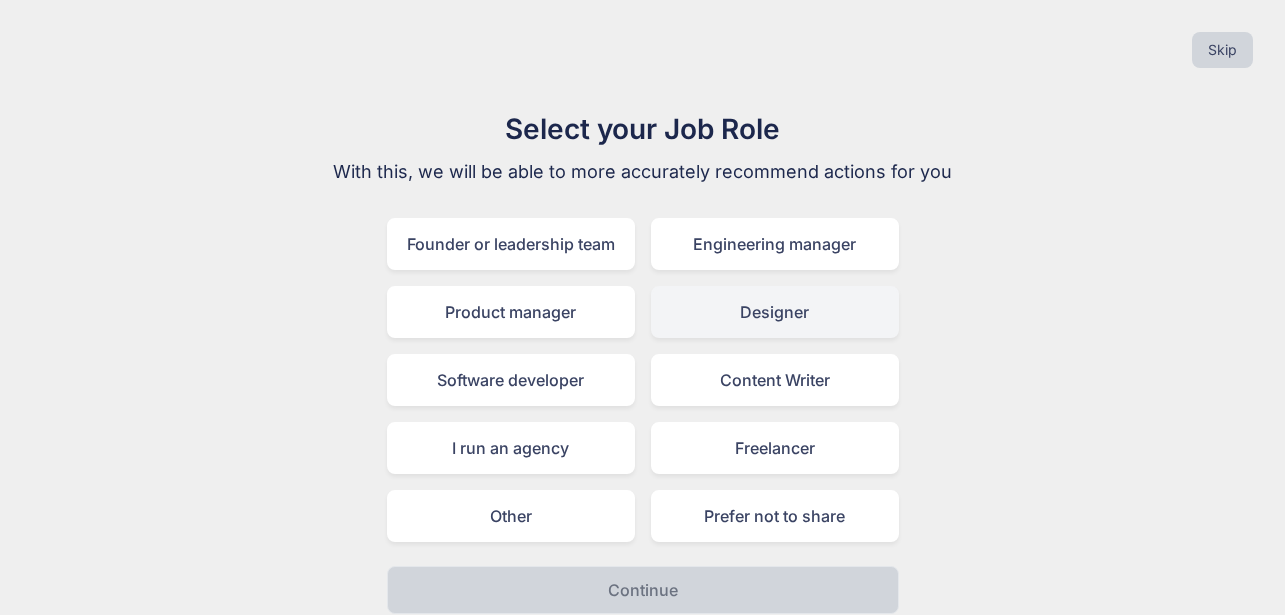 click on "Designer" at bounding box center [775, 312] 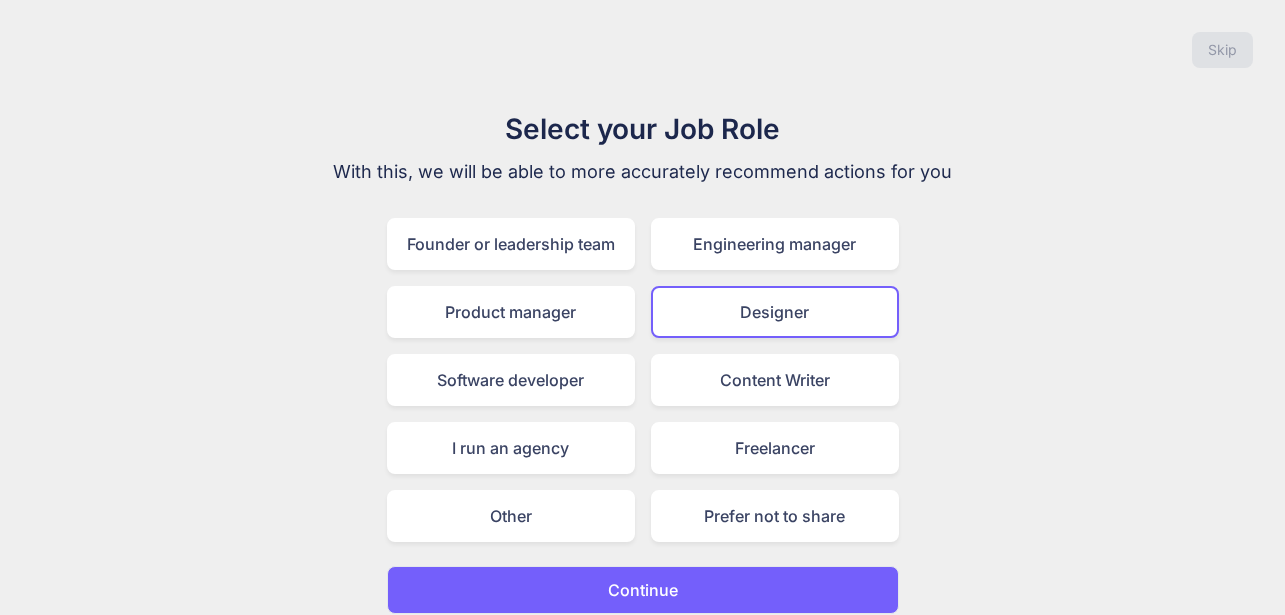click on "Continue" at bounding box center (643, 590) 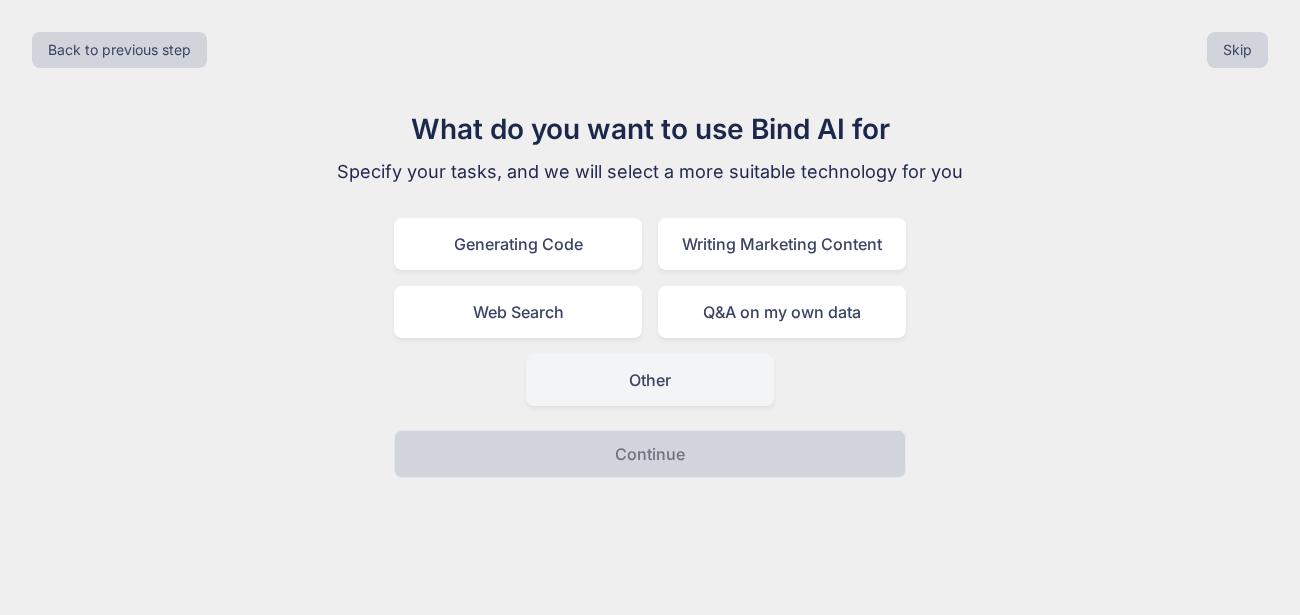 click on "Other" at bounding box center [650, 380] 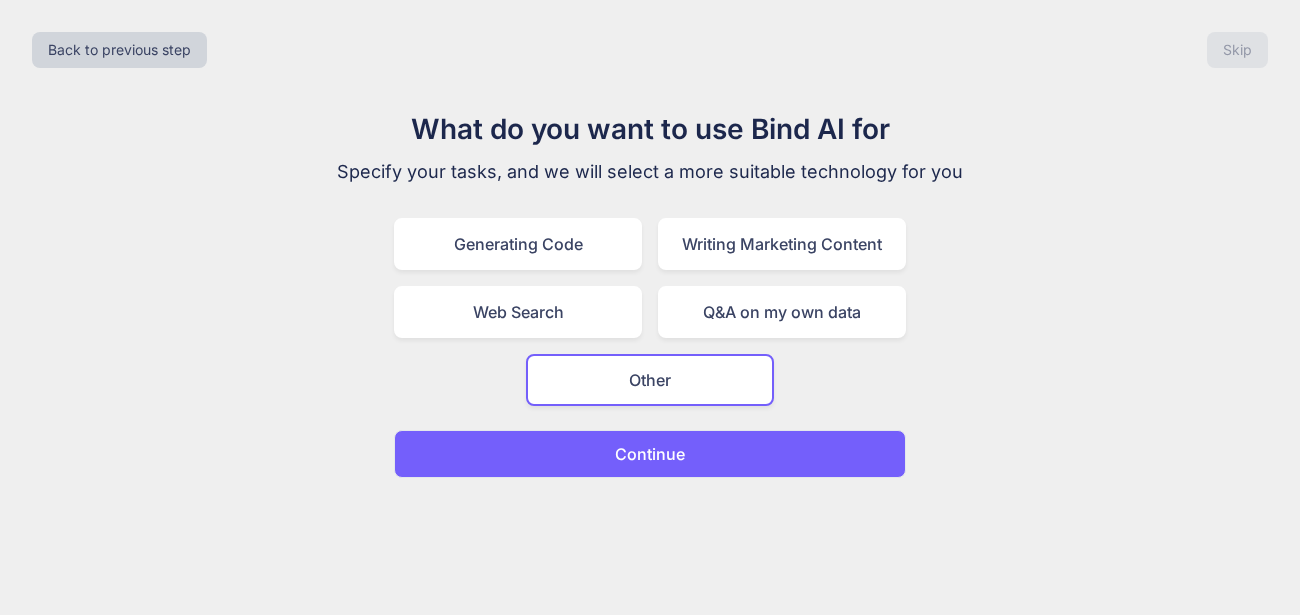 click on "Continue" at bounding box center (650, 454) 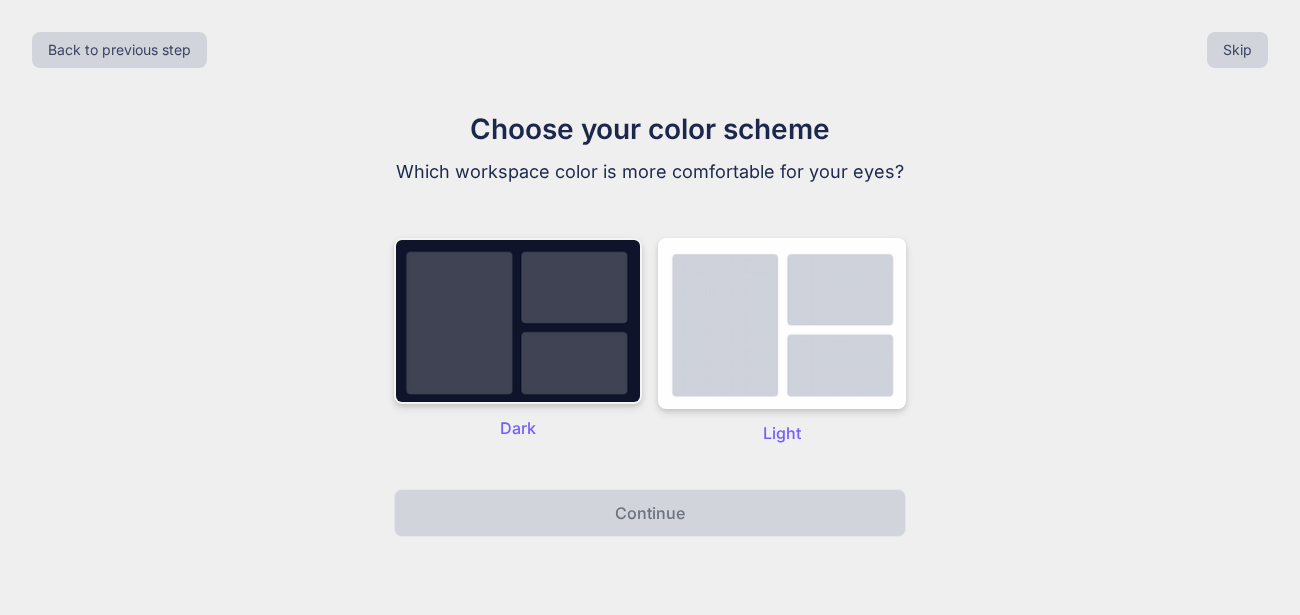 click at bounding box center [518, 321] 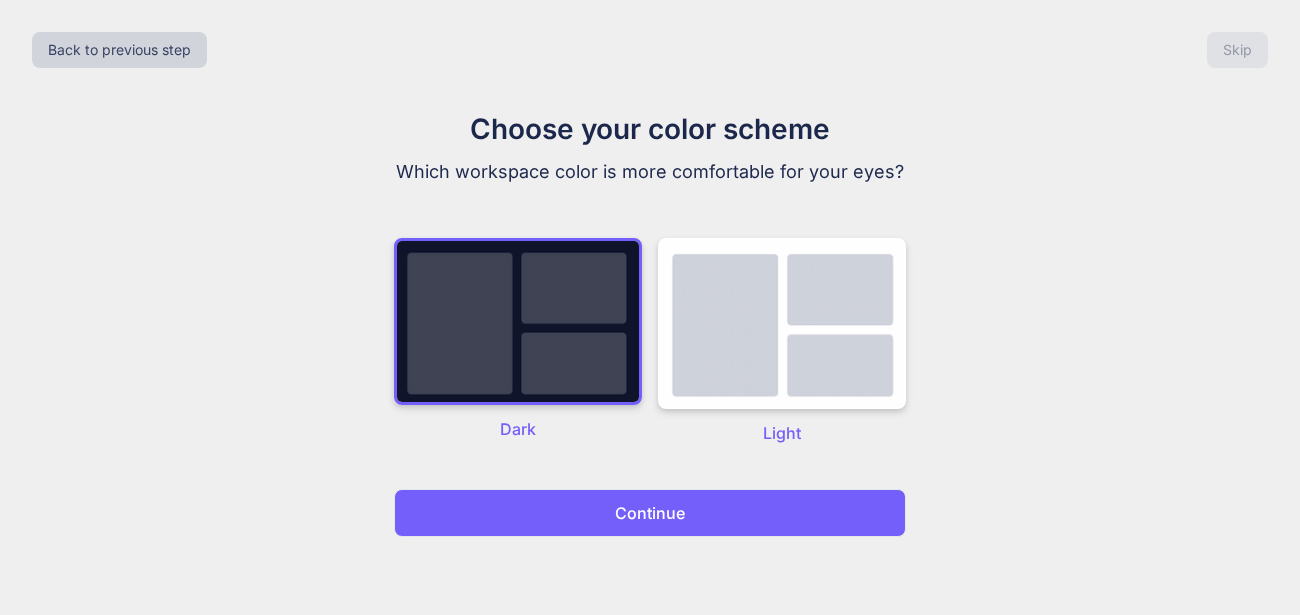click on "Continue" at bounding box center (650, 513) 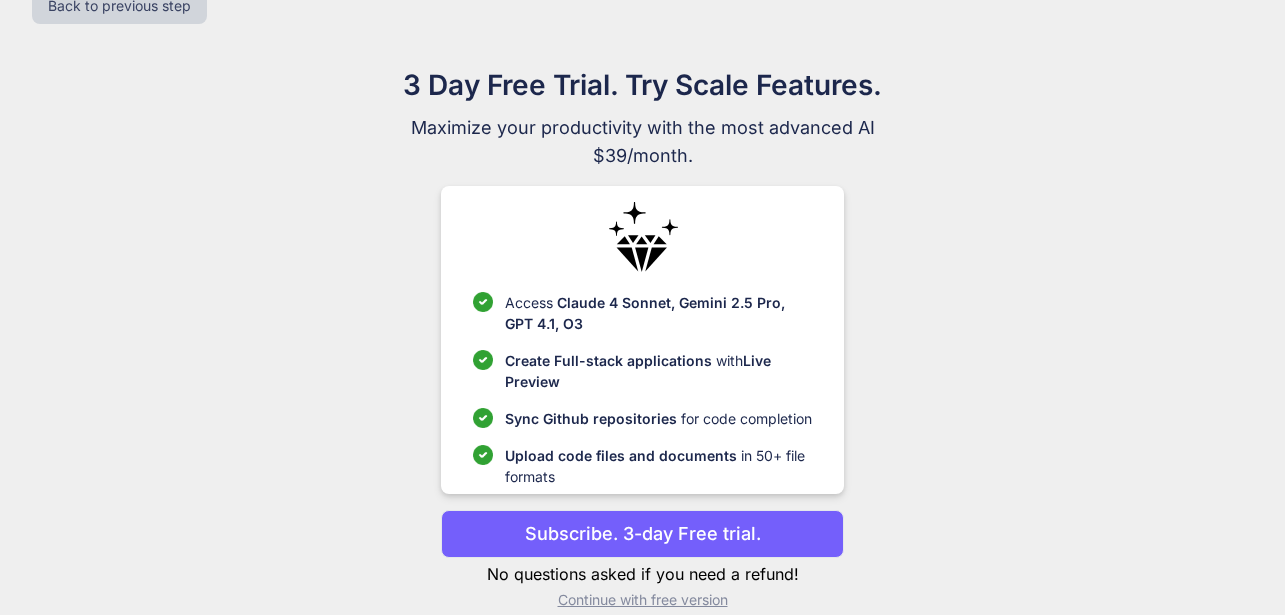 scroll, scrollTop: 71, scrollLeft: 0, axis: vertical 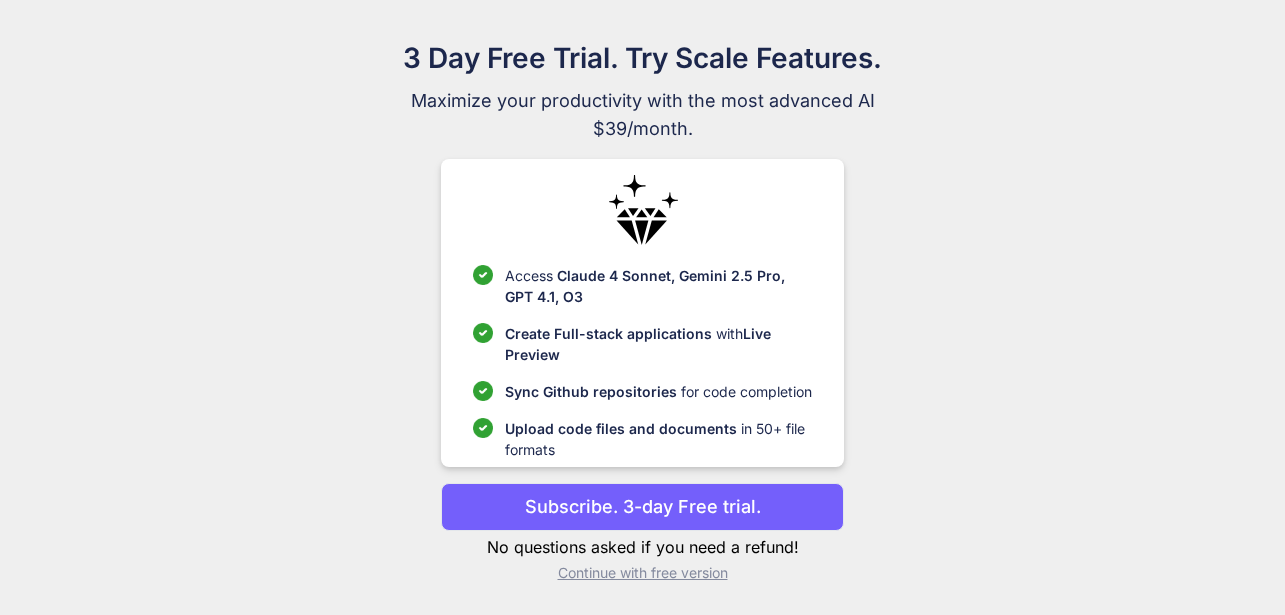 click on "Continue with free version" at bounding box center [642, 573] 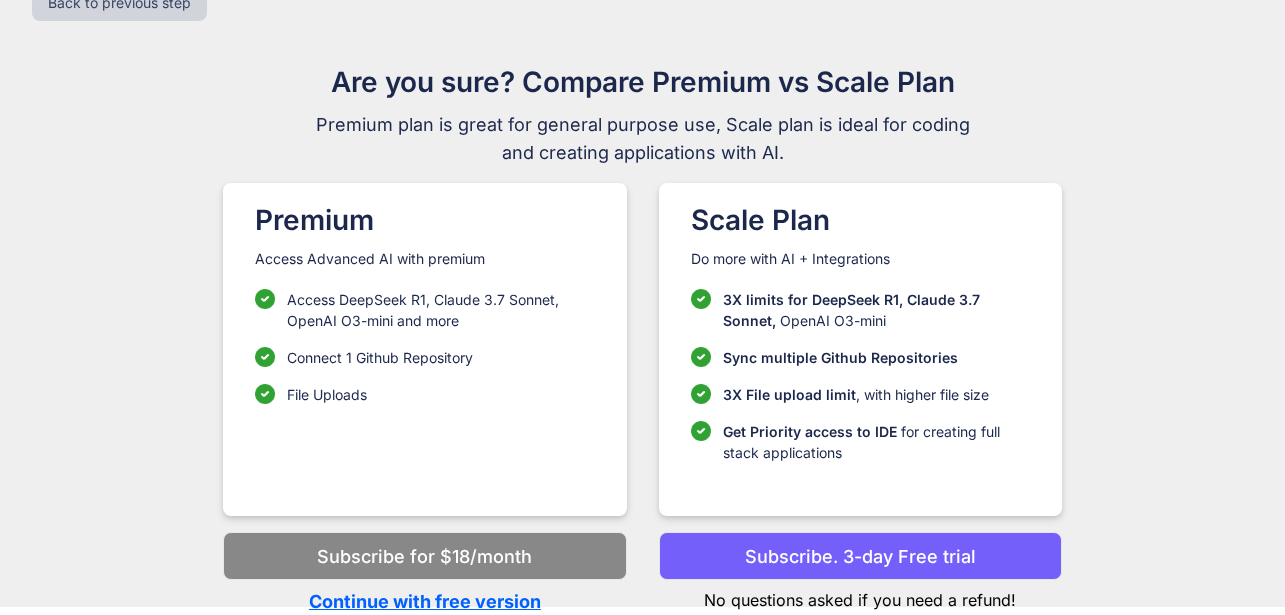click on "Continue with free version" at bounding box center (424, 601) 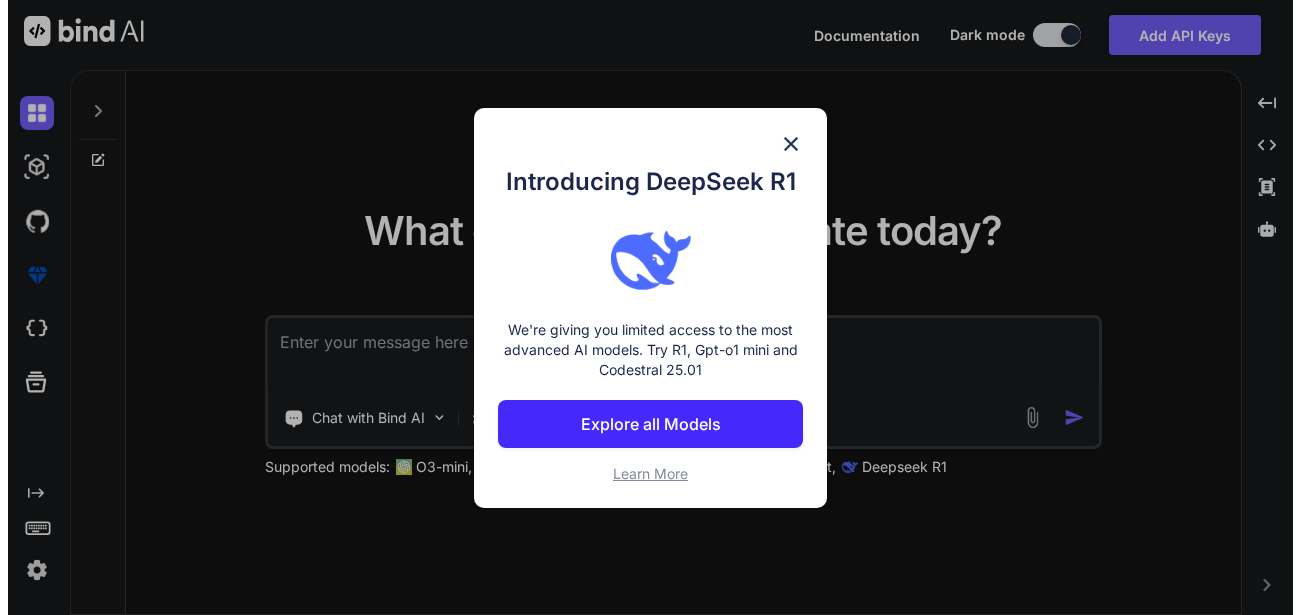 scroll, scrollTop: 0, scrollLeft: 0, axis: both 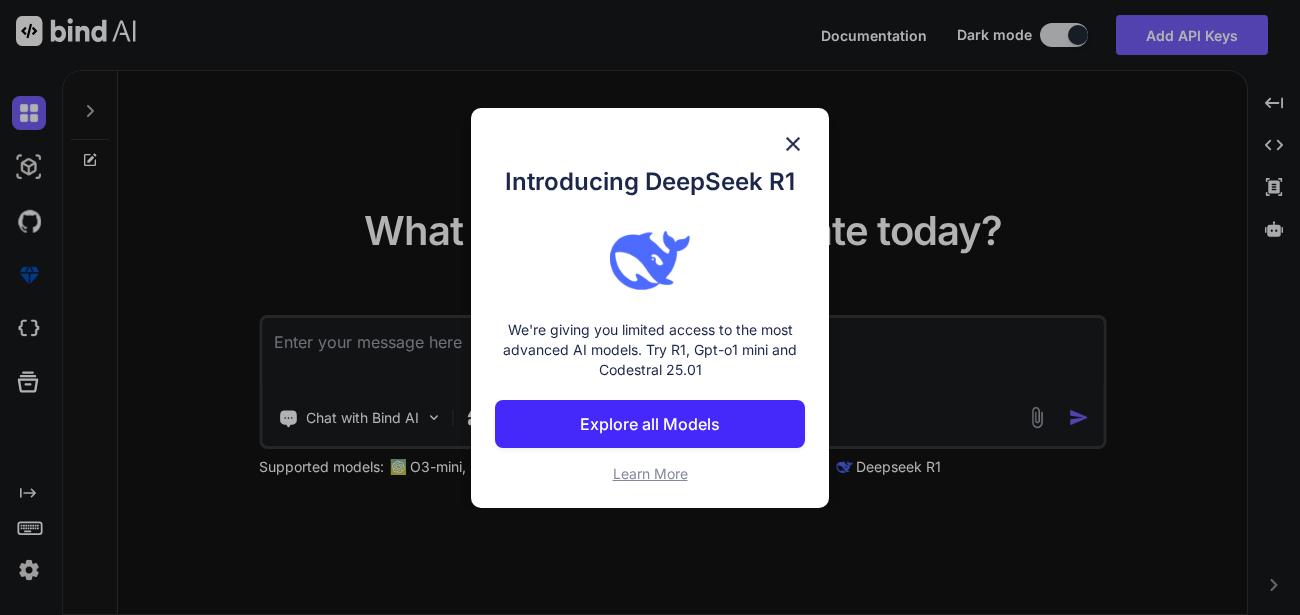 click at bounding box center [793, 144] 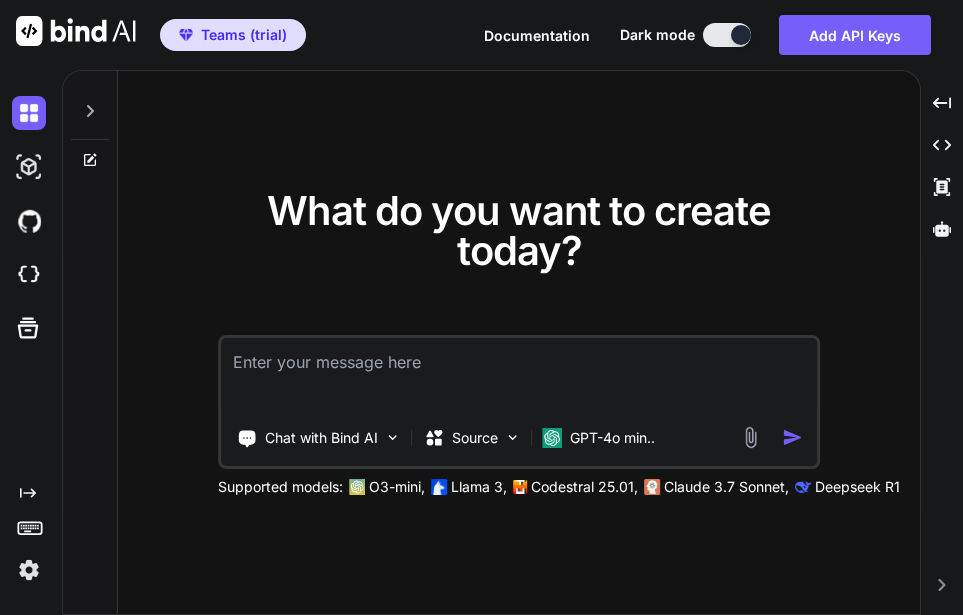 click on "What do you want to create today?" at bounding box center [519, 231] 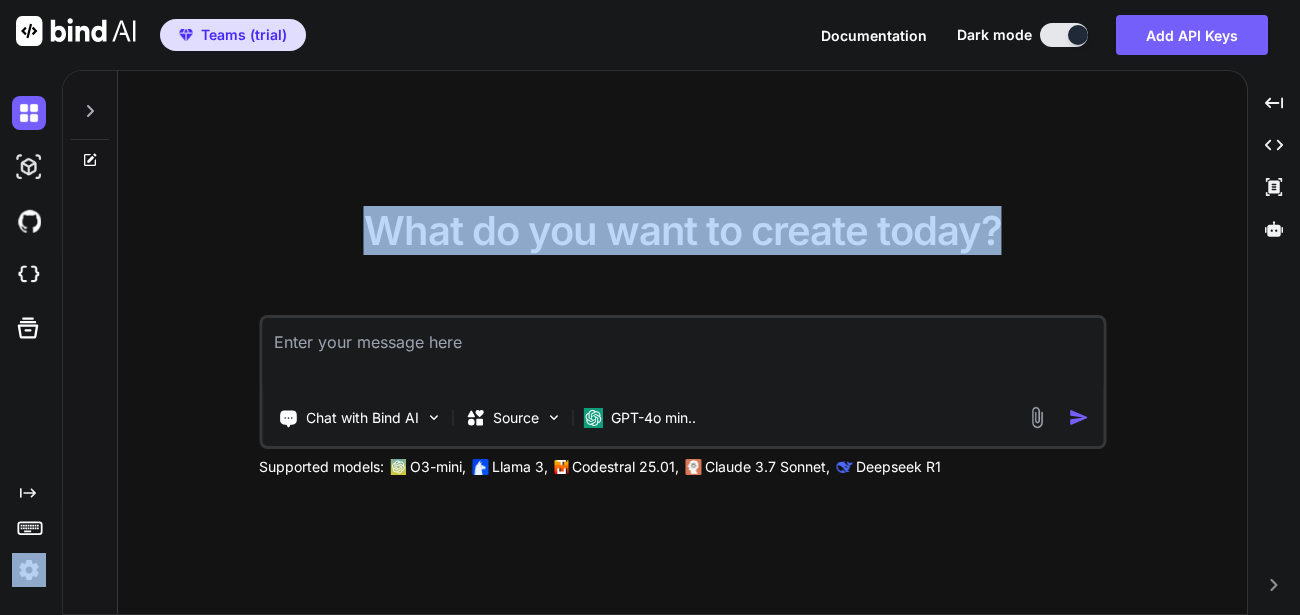 drag, startPoint x: 414, startPoint y: 263, endPoint x: 45, endPoint y: 559, distance: 473.05075 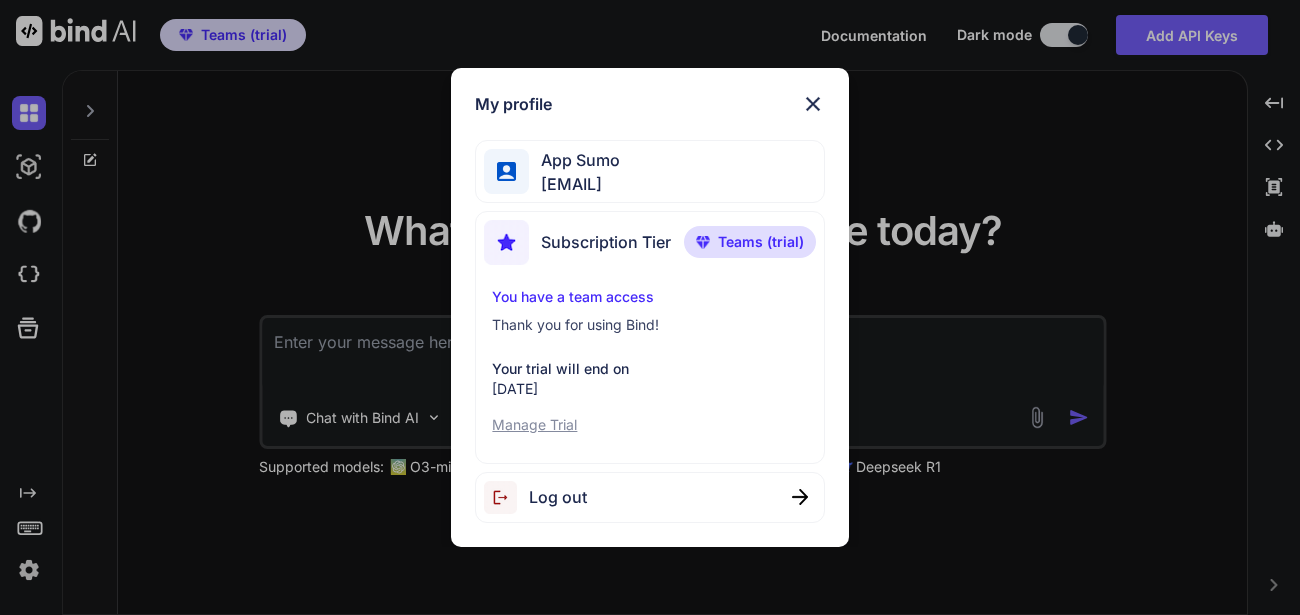 click on "Manage Trial" at bounding box center [649, 425] 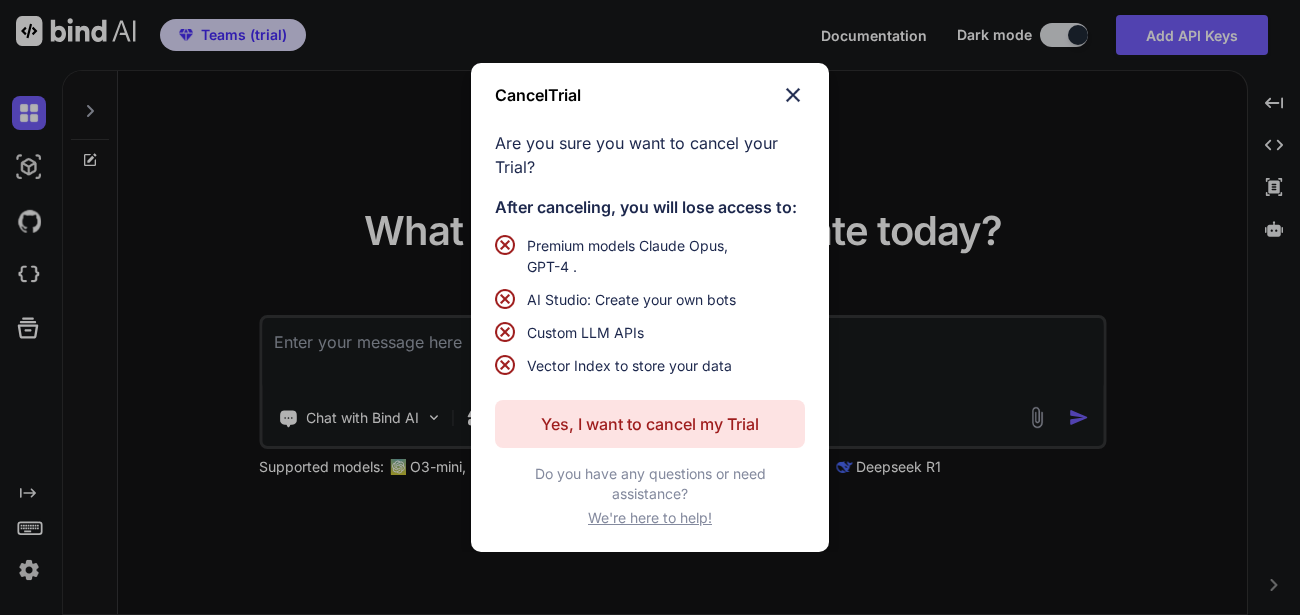 click on "Yes, I want to cancel my Trial" at bounding box center (650, 424) 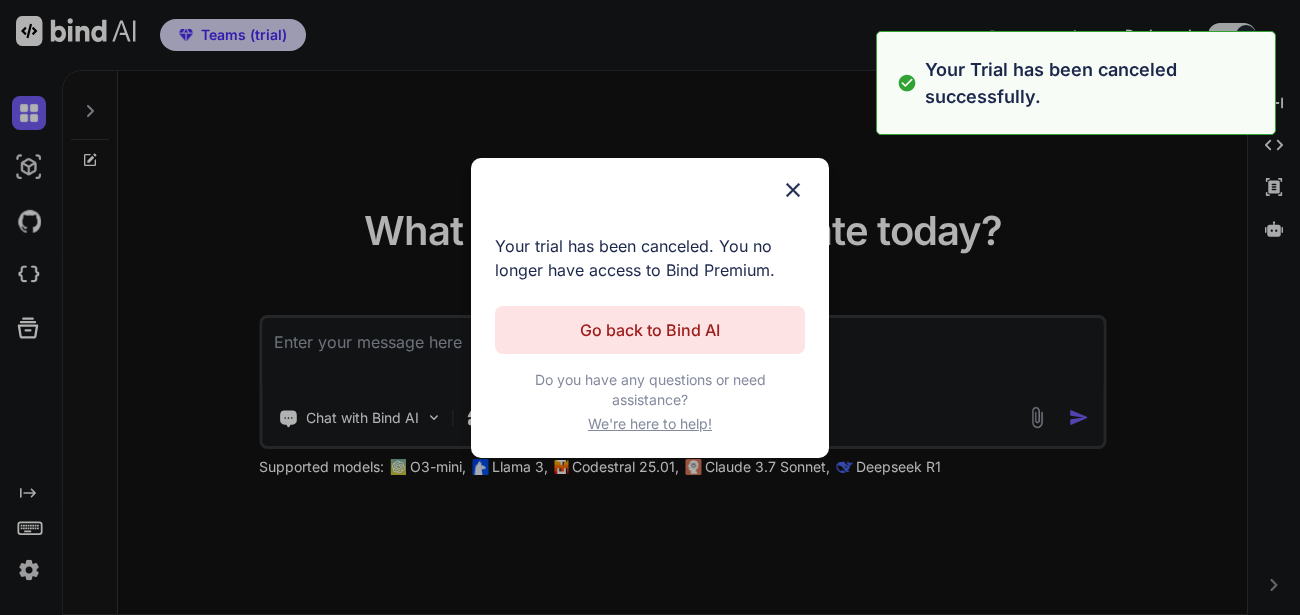 click on "Go back to Bind AI" at bounding box center [650, 330] 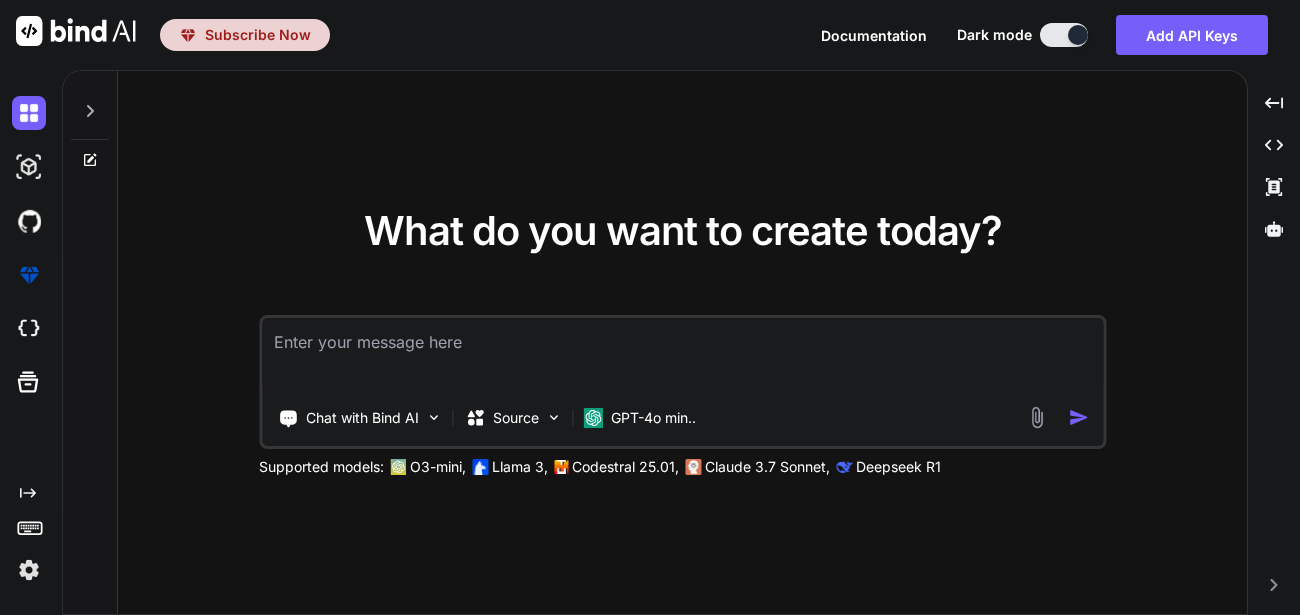 click on "Subscribe Now" at bounding box center [245, 35] 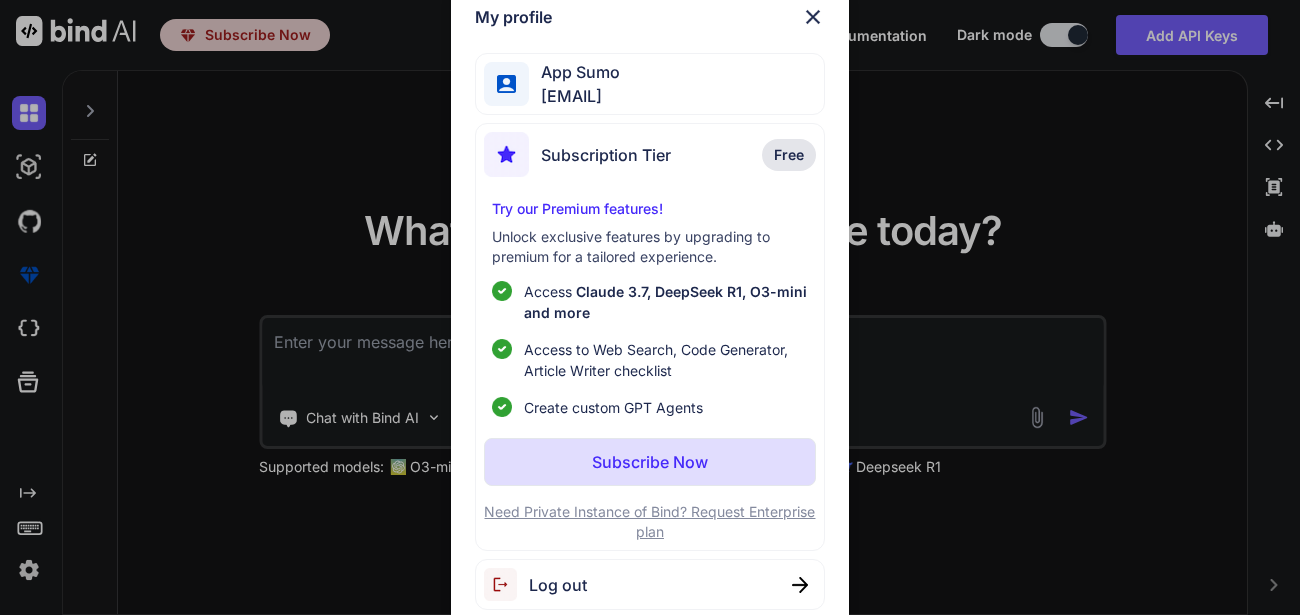 click on "Free" at bounding box center [789, 155] 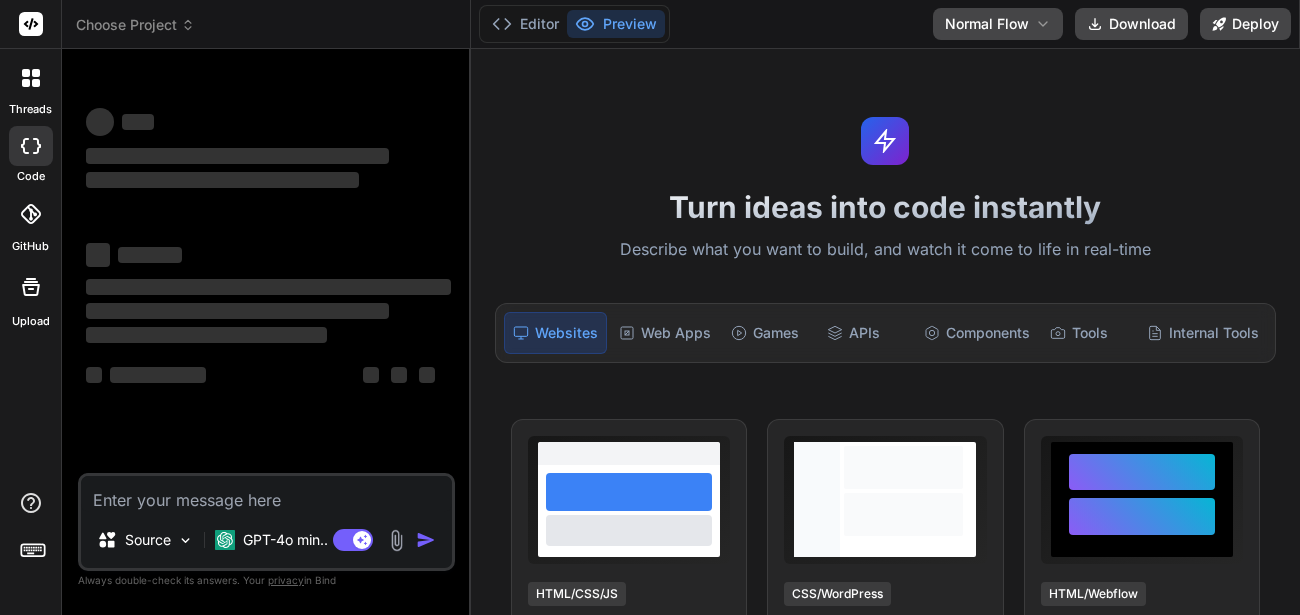scroll, scrollTop: 0, scrollLeft: 0, axis: both 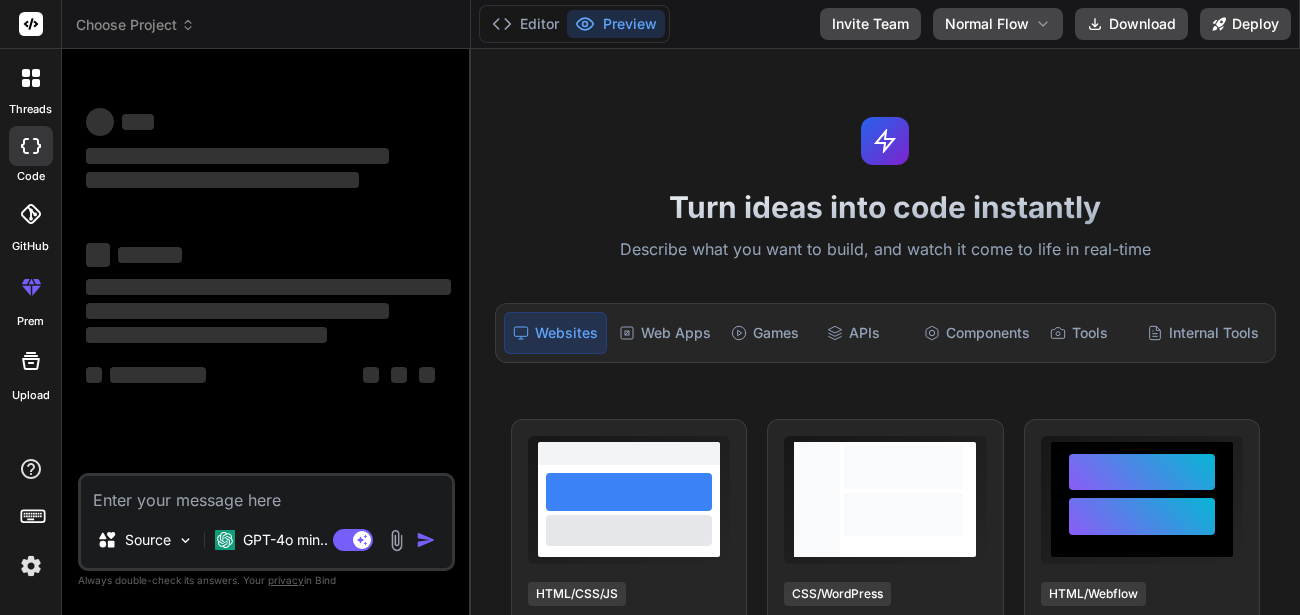 click 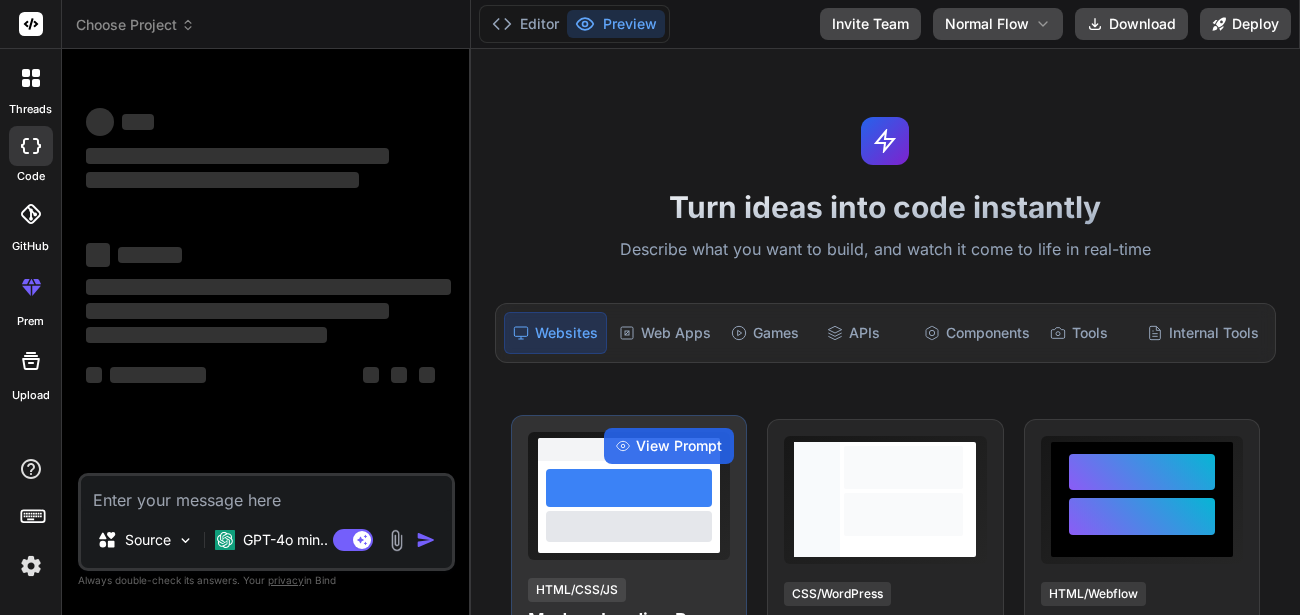 type on "x" 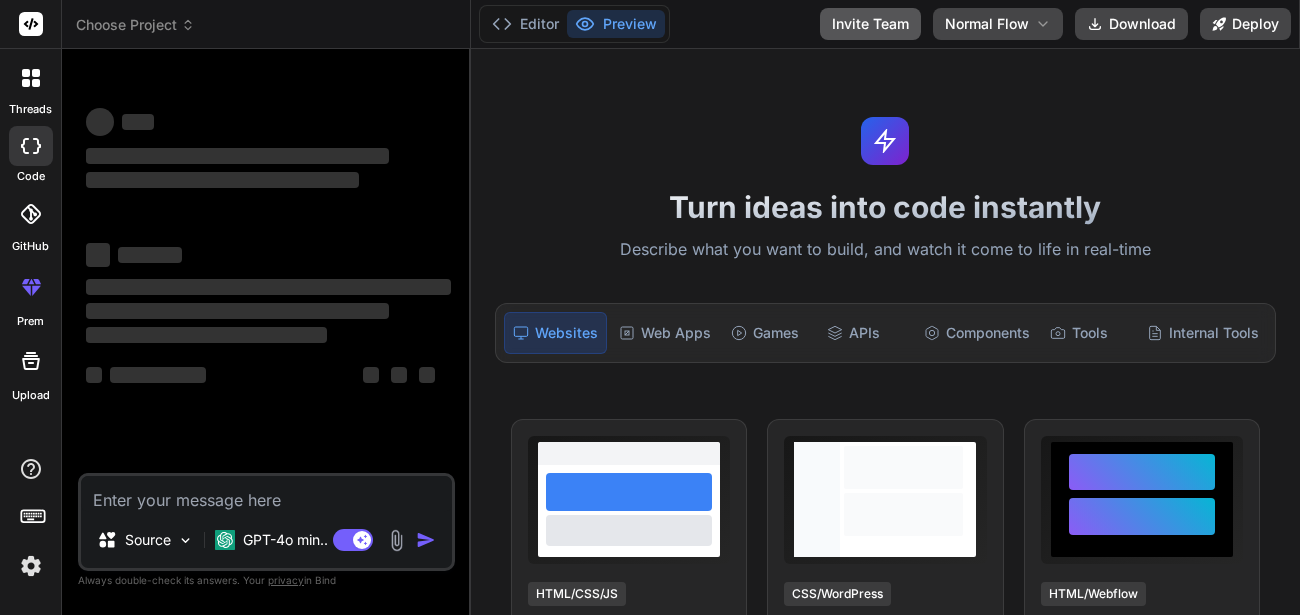 click on "Invite Team" at bounding box center (870, 24) 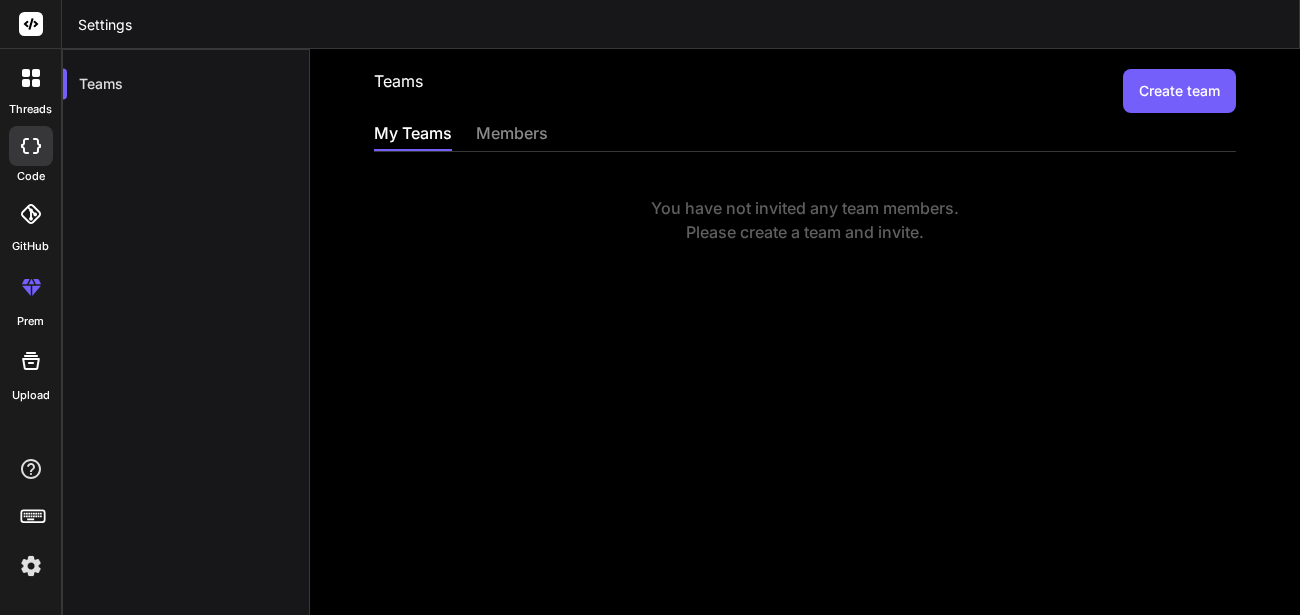 click on "Create team" at bounding box center (1179, 91) 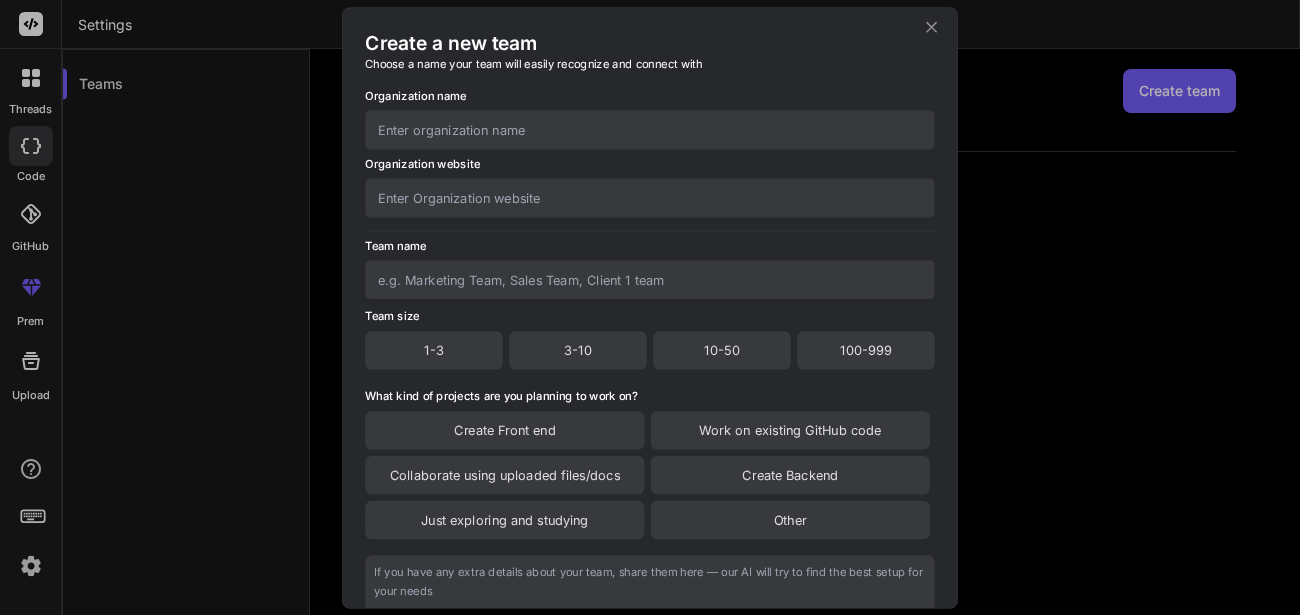 click at bounding box center (650, 129) 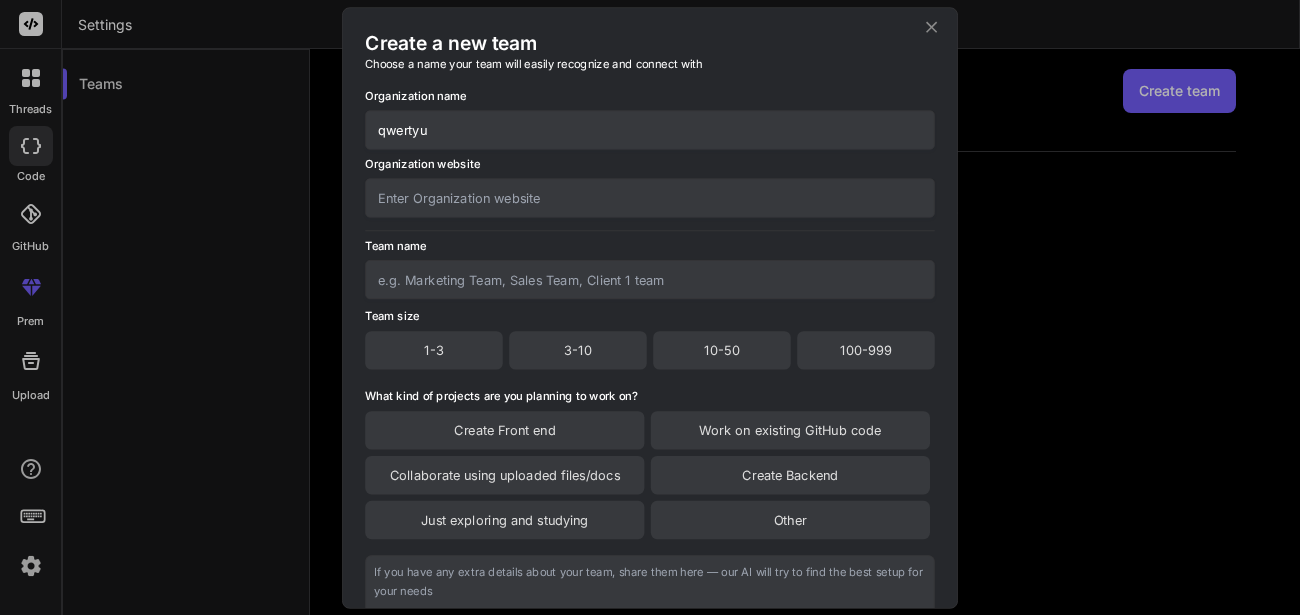 type on "qwertyu" 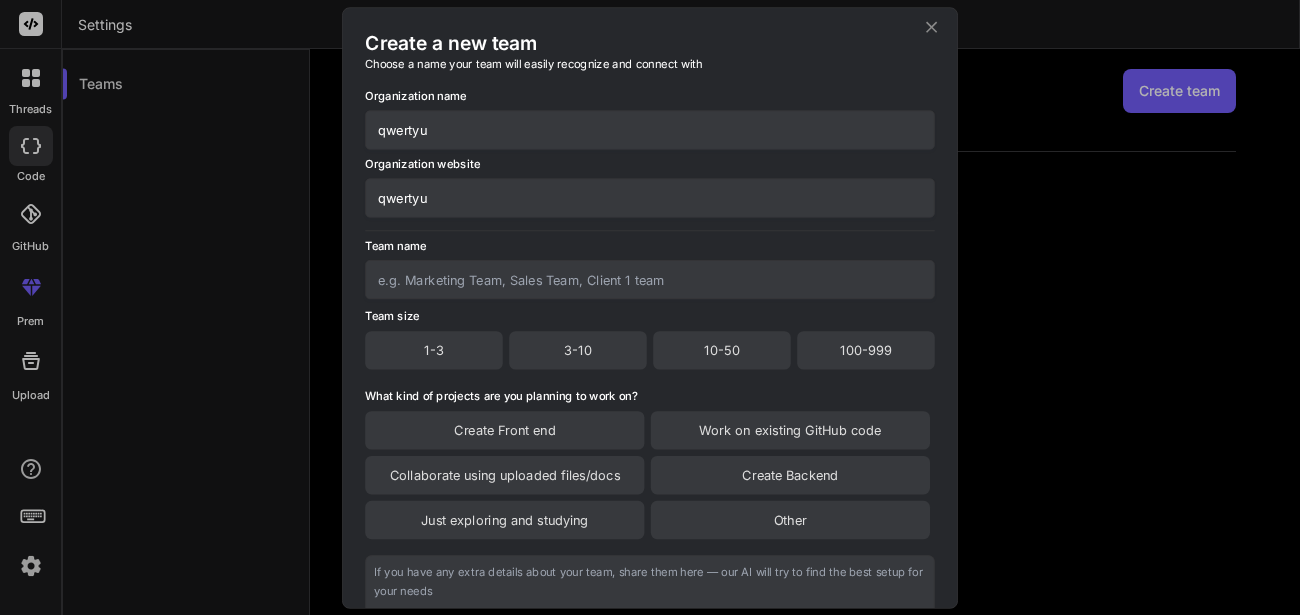 type on "qwertyu" 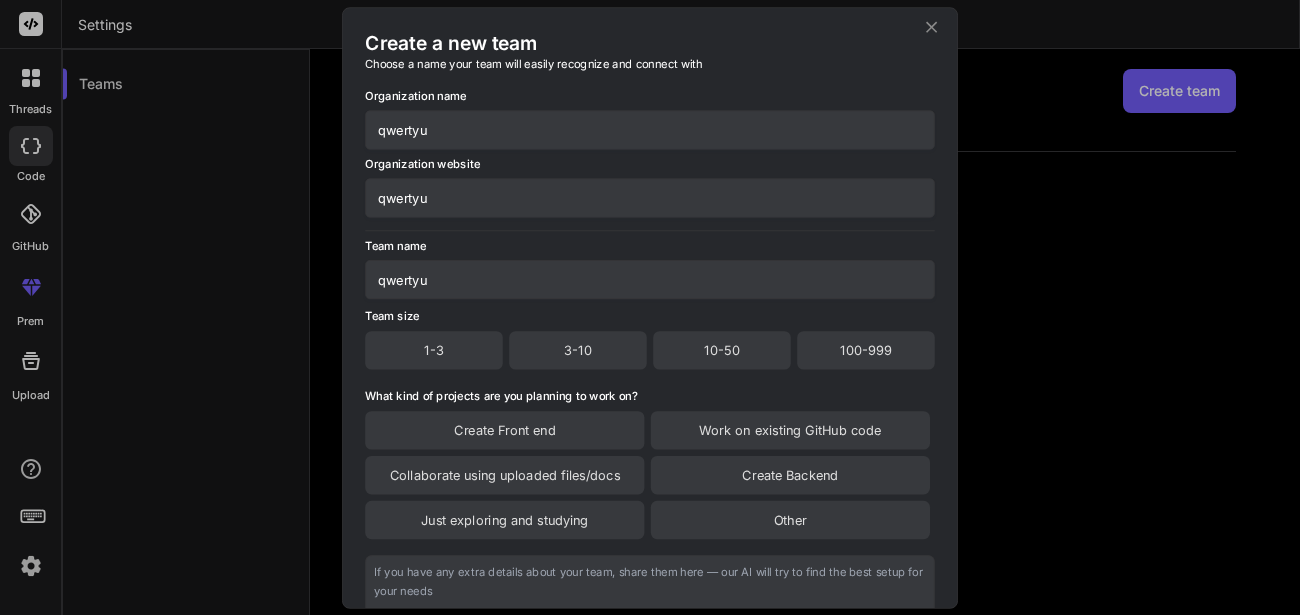 click on "qwertyu" at bounding box center (650, 279) 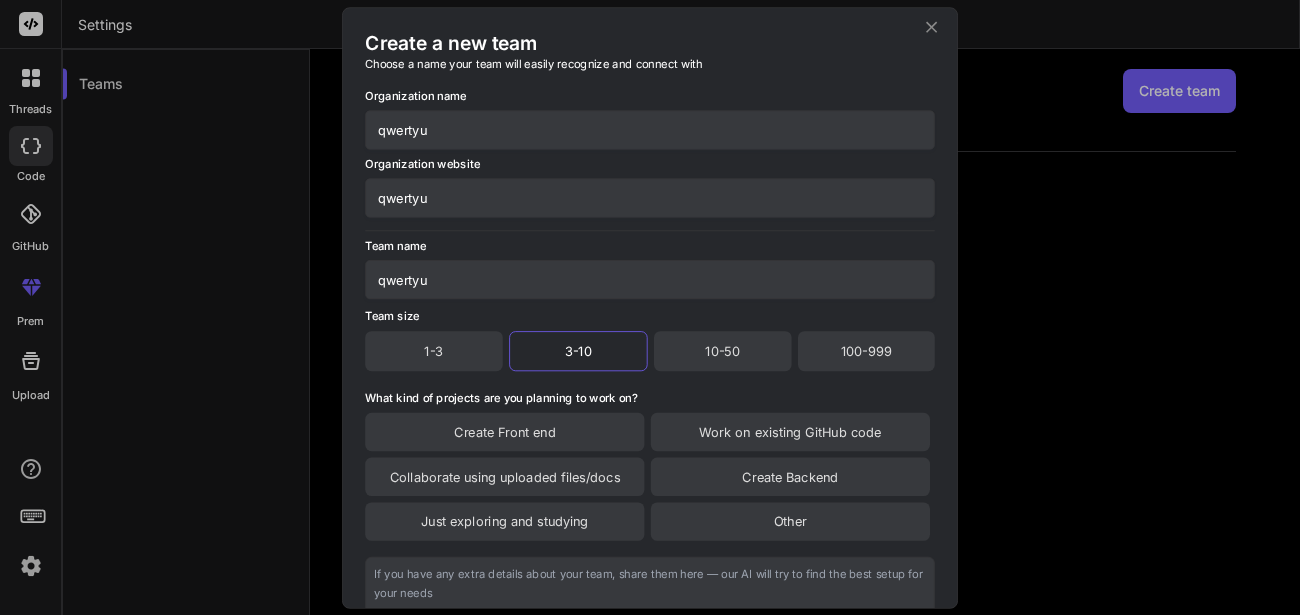 click on "Create Backend" at bounding box center [790, 476] 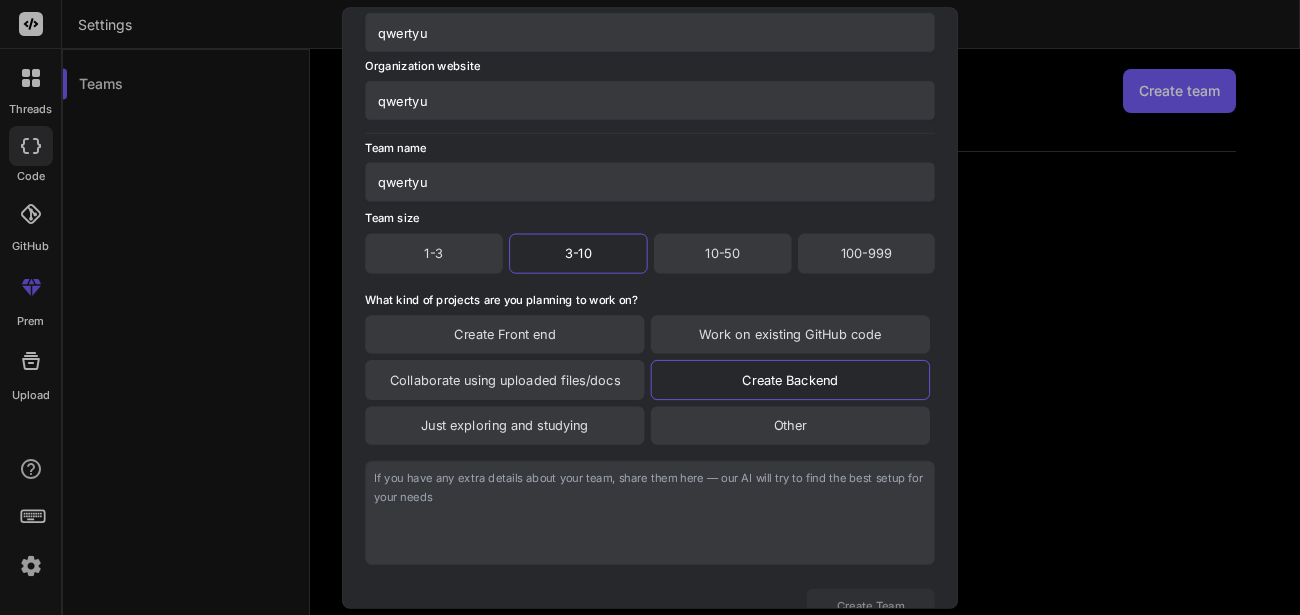 scroll, scrollTop: 170, scrollLeft: 0, axis: vertical 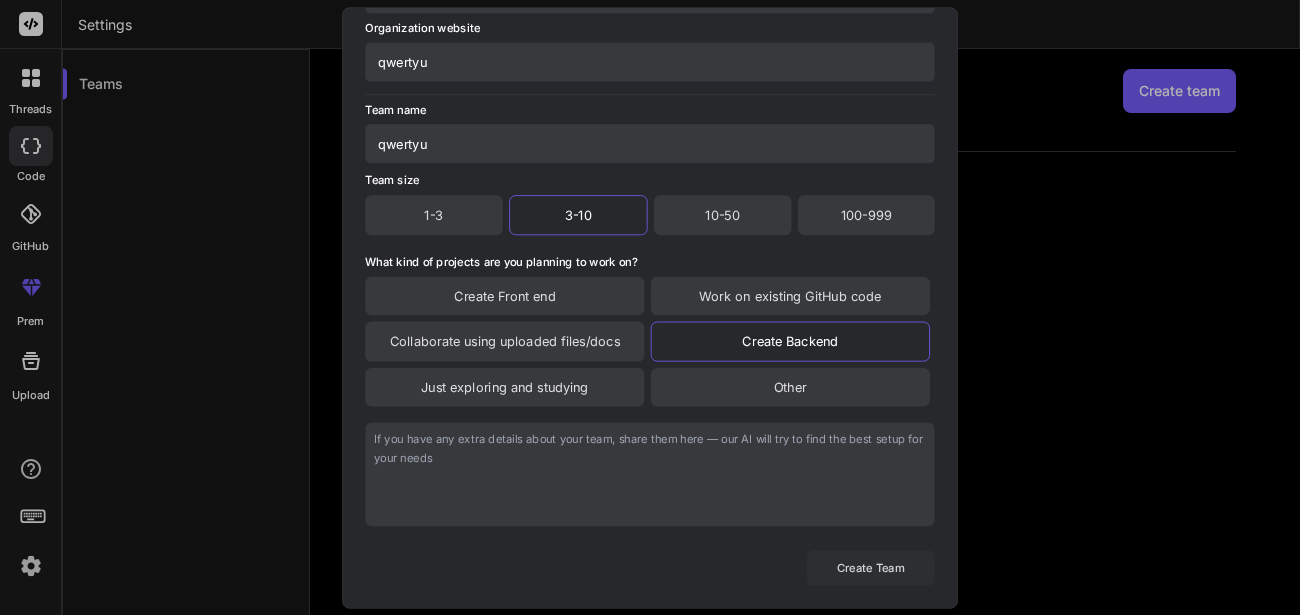 click on "Create Team" at bounding box center [871, 567] 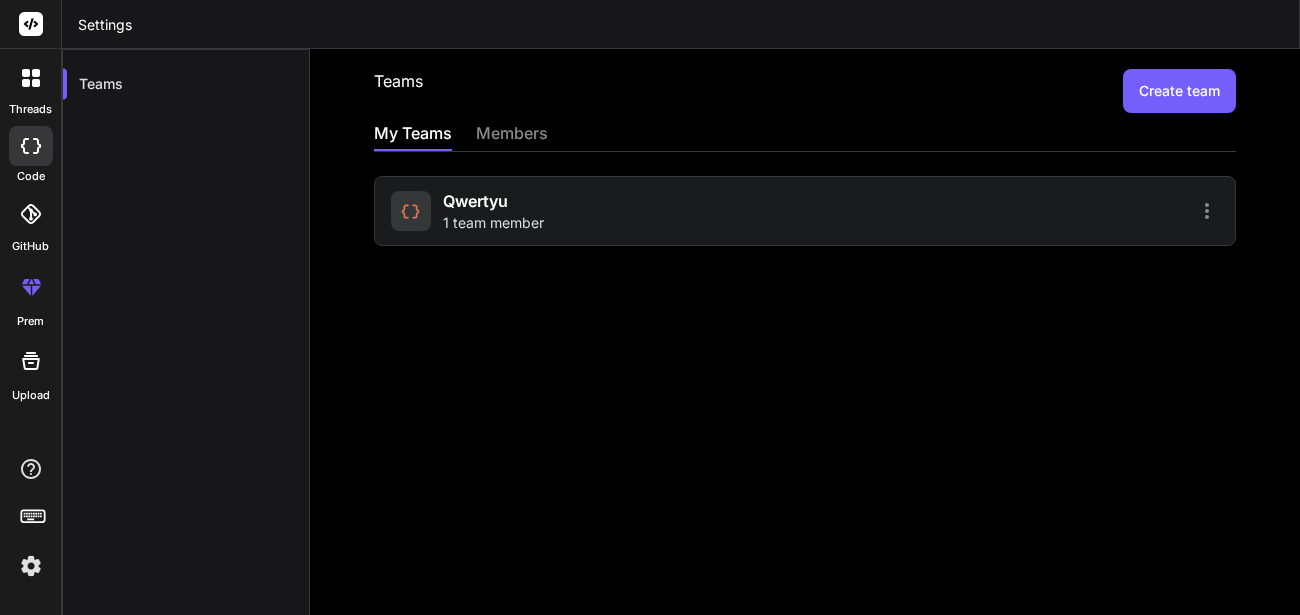 click at bounding box center (31, 566) 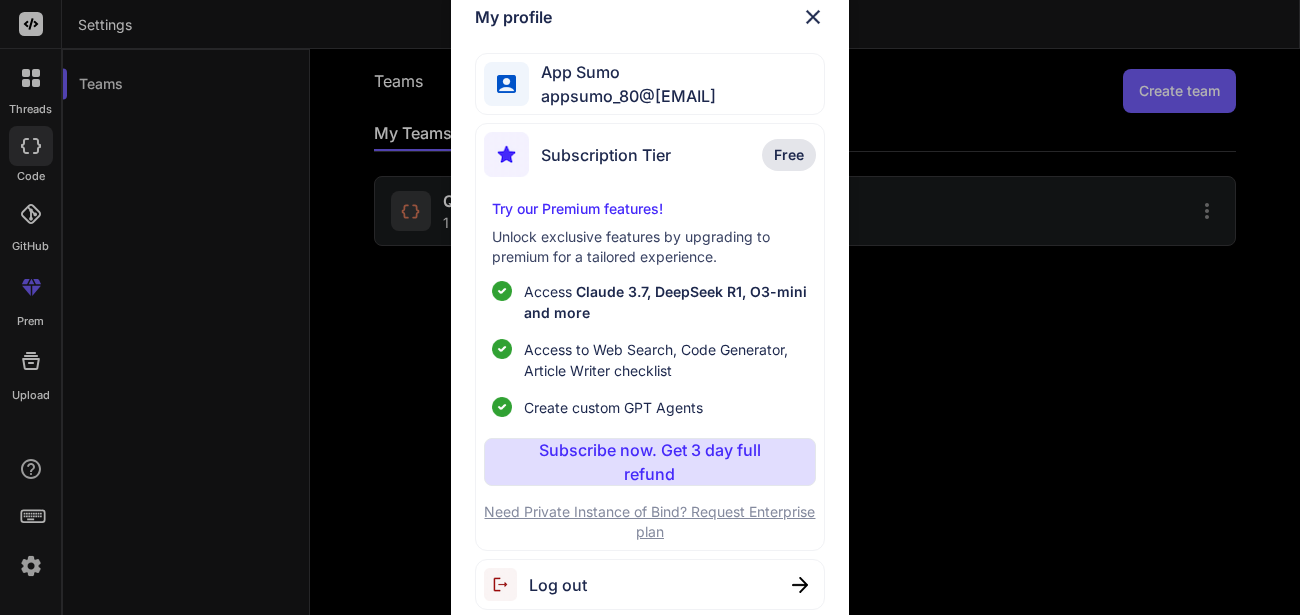 click on "Free" at bounding box center [789, 155] 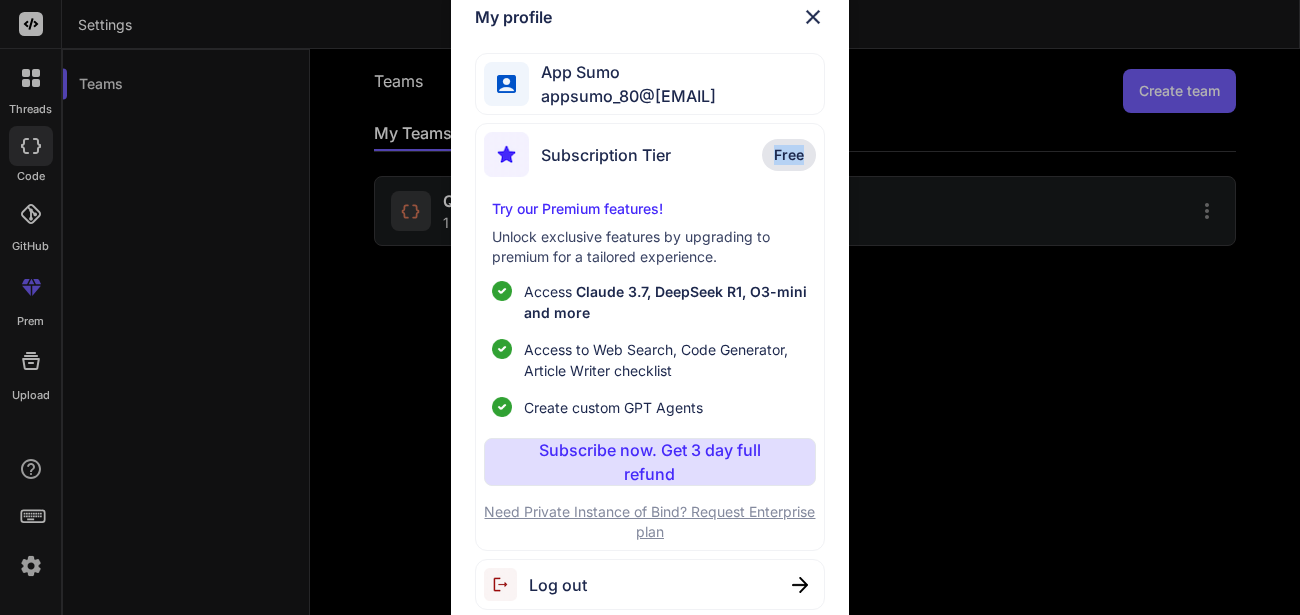 click on "Free" at bounding box center [789, 155] 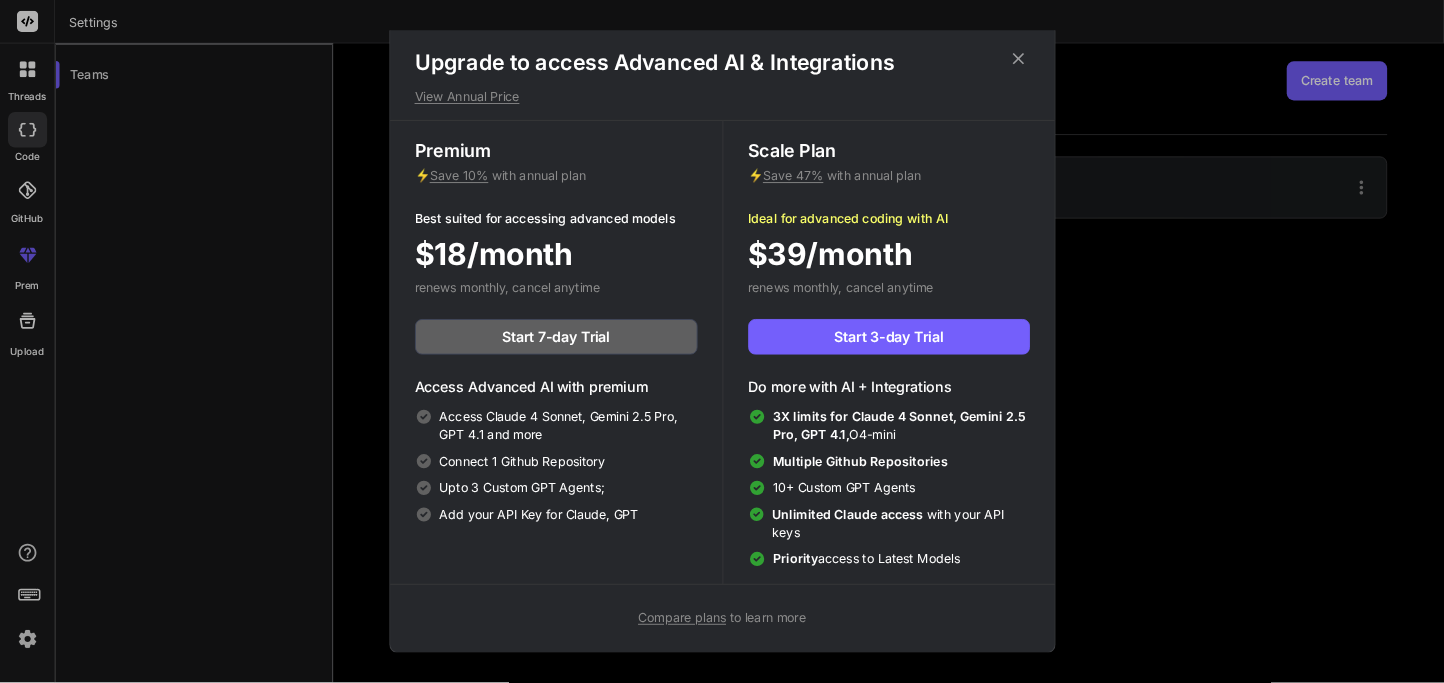 scroll, scrollTop: 8, scrollLeft: 0, axis: vertical 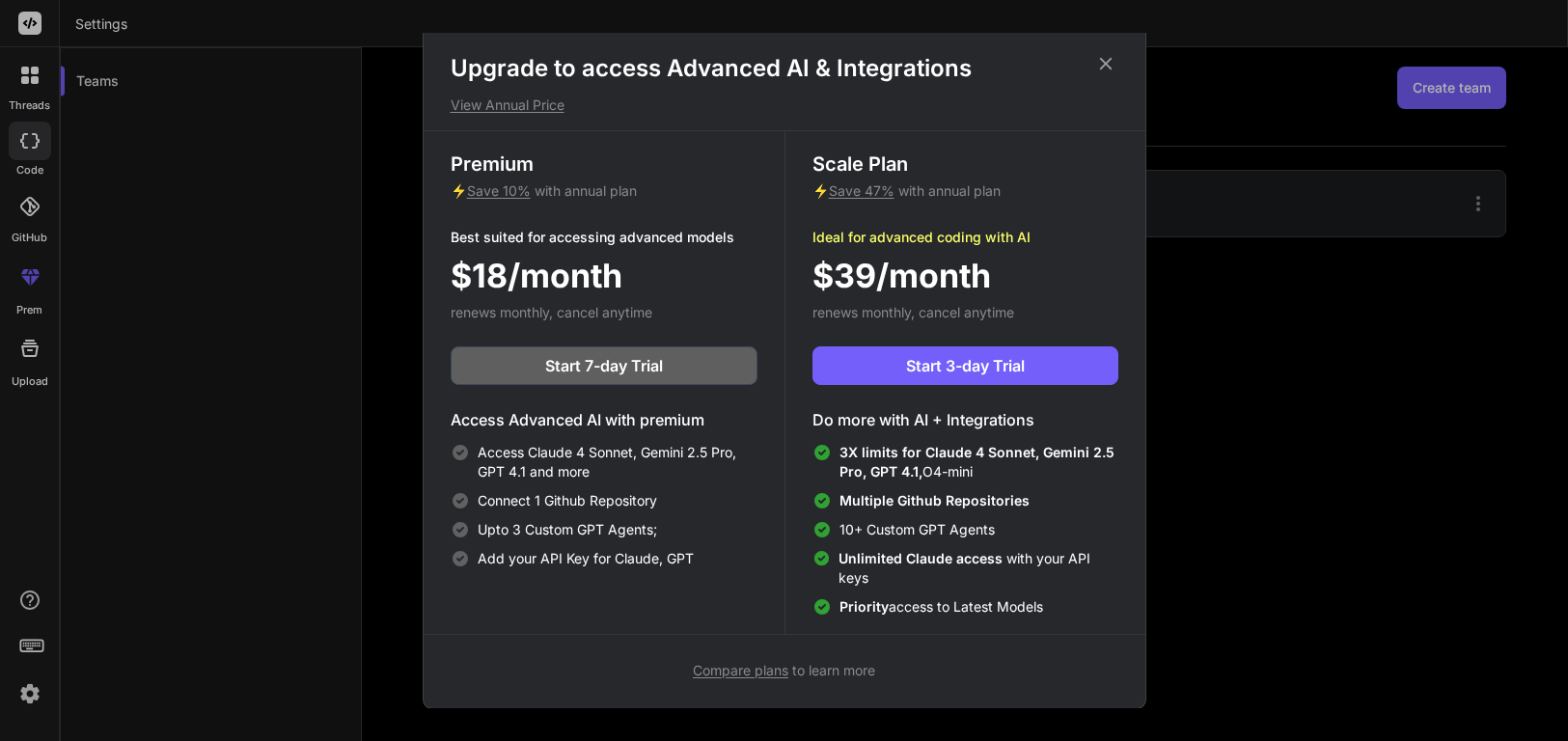 click on "Compare plans" at bounding box center (740, 670) 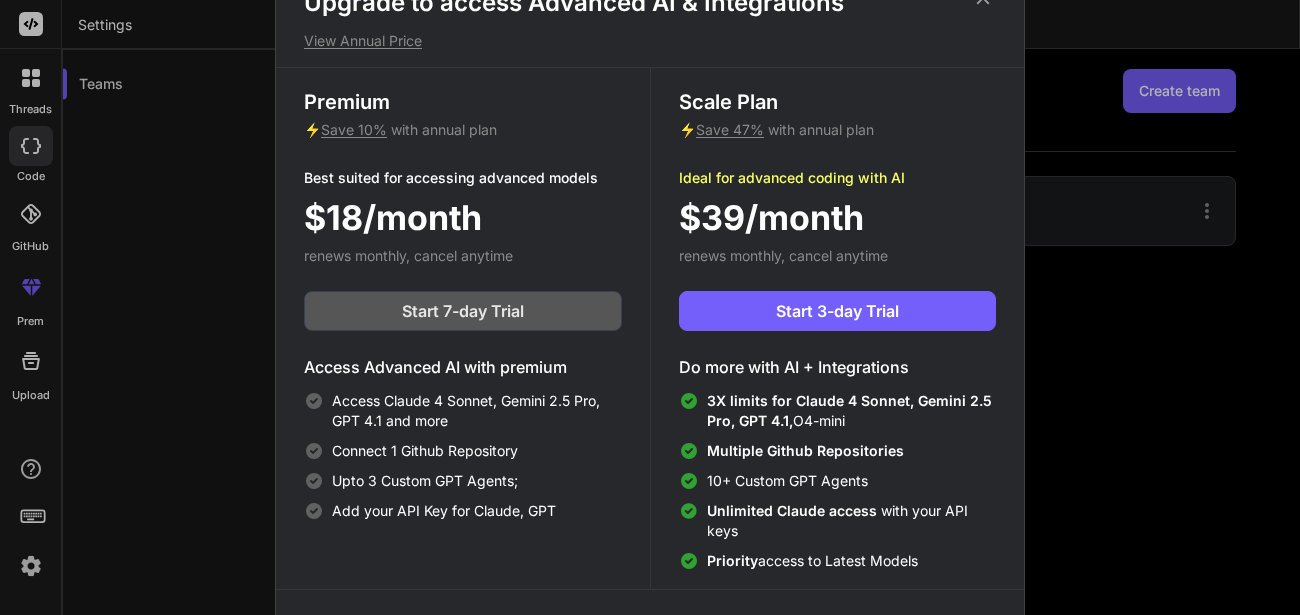 scroll, scrollTop: 9, scrollLeft: 0, axis: vertical 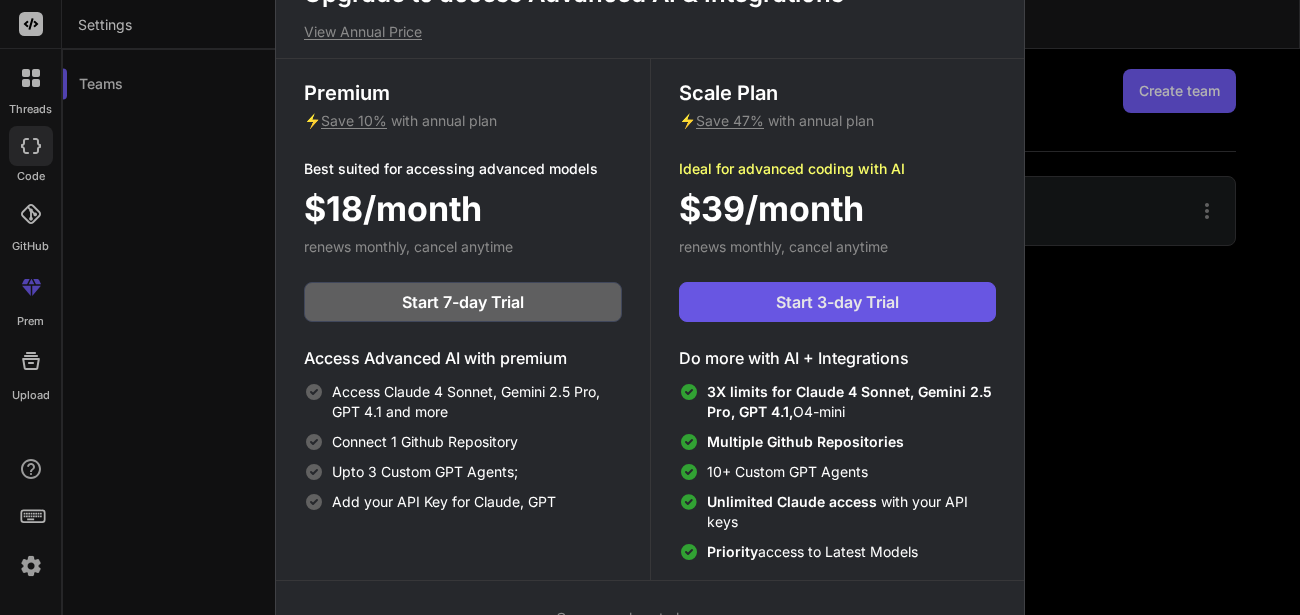 click on "Start 3-day Trial" at bounding box center (837, 302) 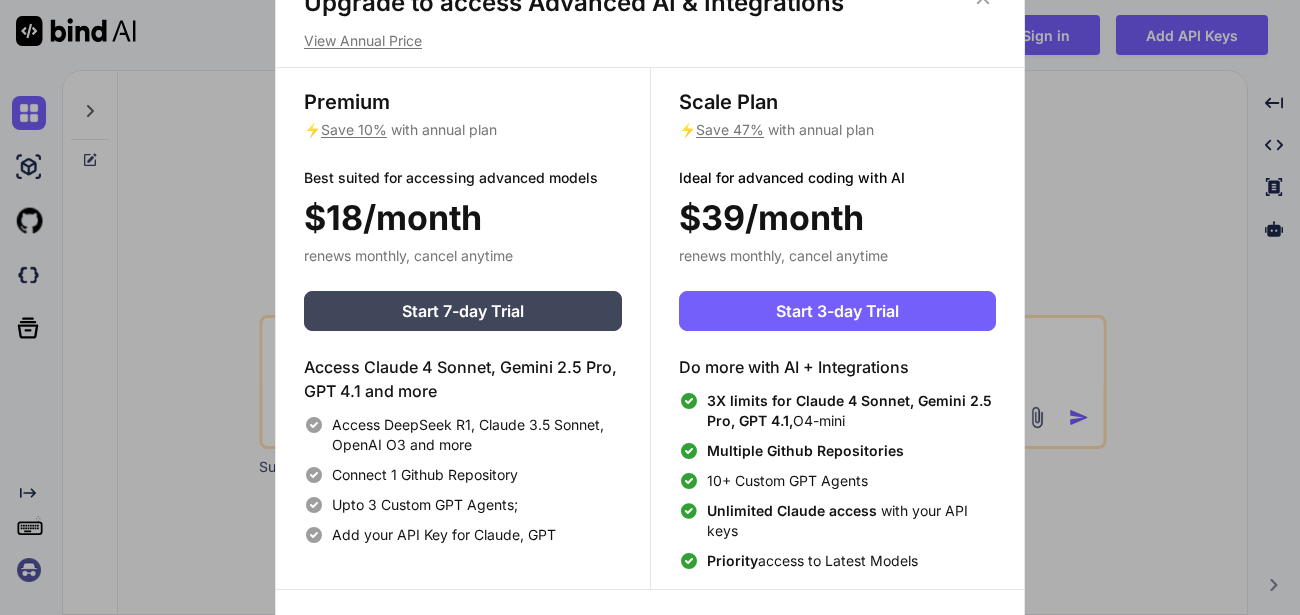 scroll, scrollTop: 0, scrollLeft: 0, axis: both 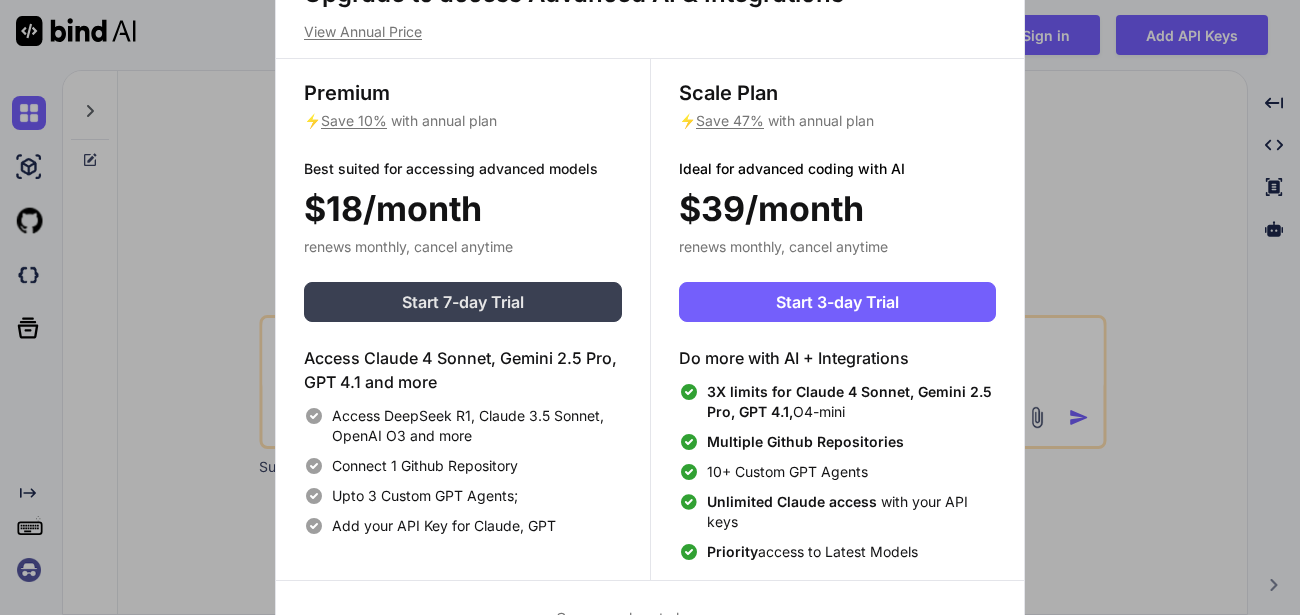 click on "Start 7-day Trial" at bounding box center (463, 302) 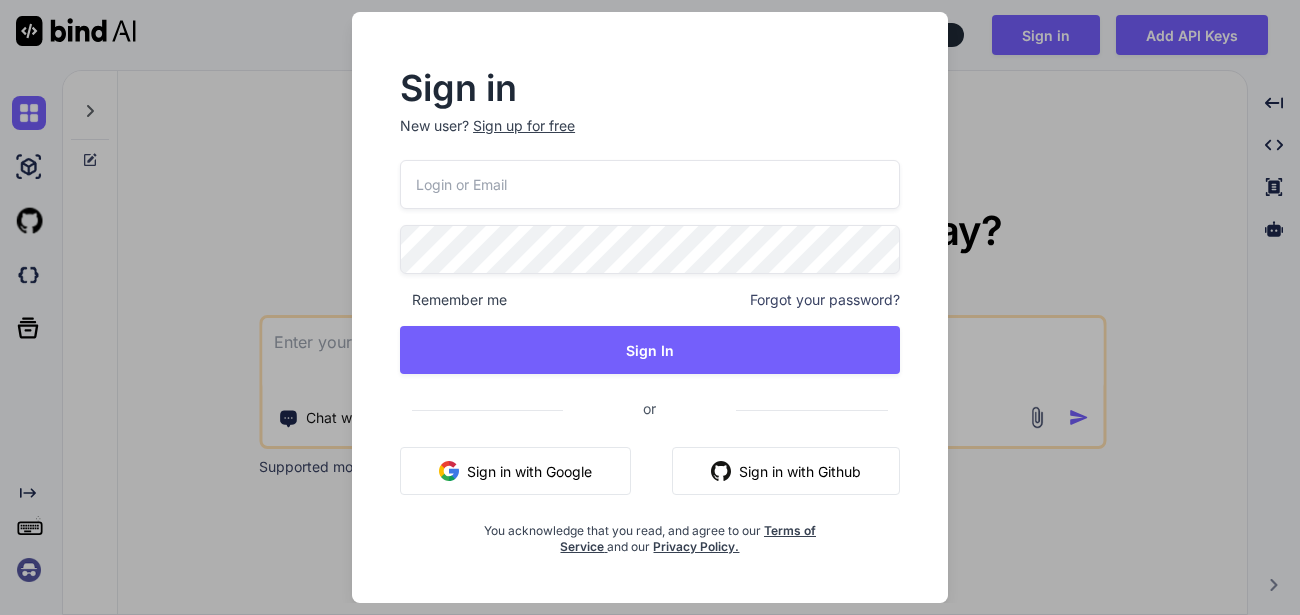 scroll, scrollTop: 0, scrollLeft: 0, axis: both 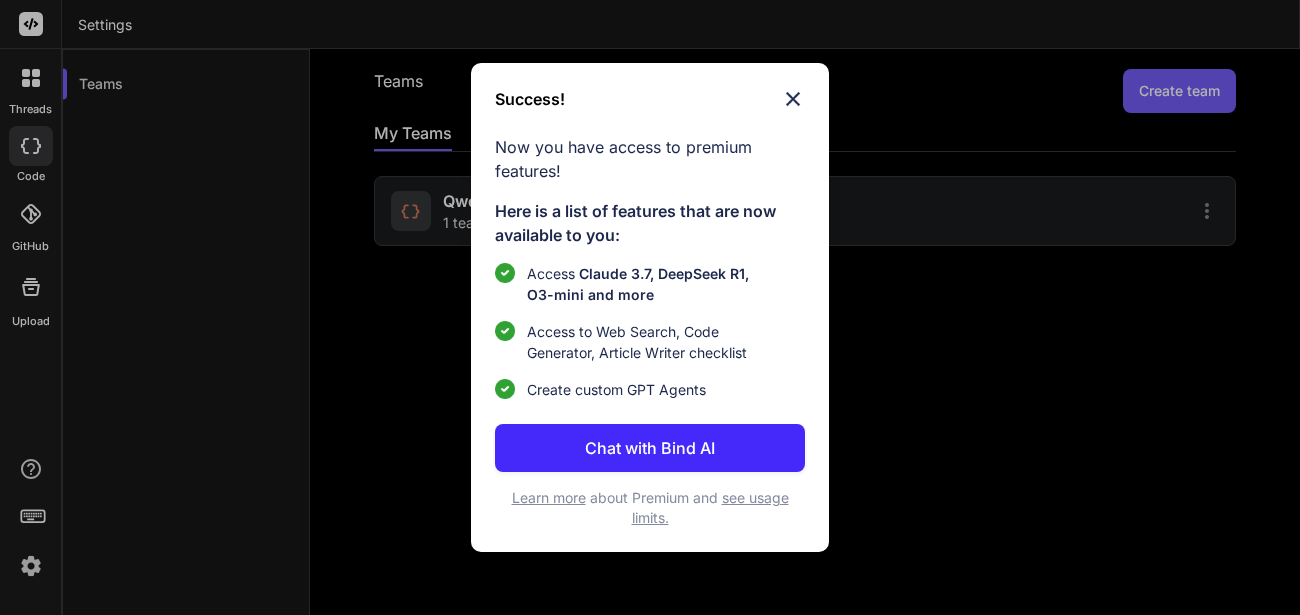 click on "Chat with Bind AI" at bounding box center (650, 448) 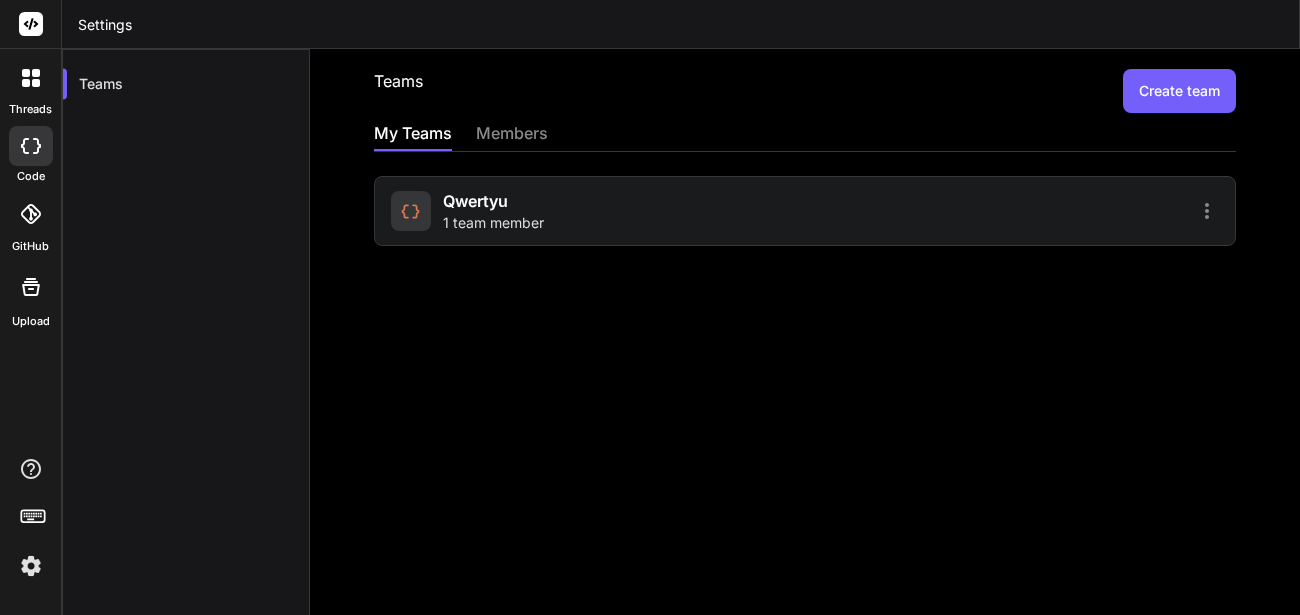 click 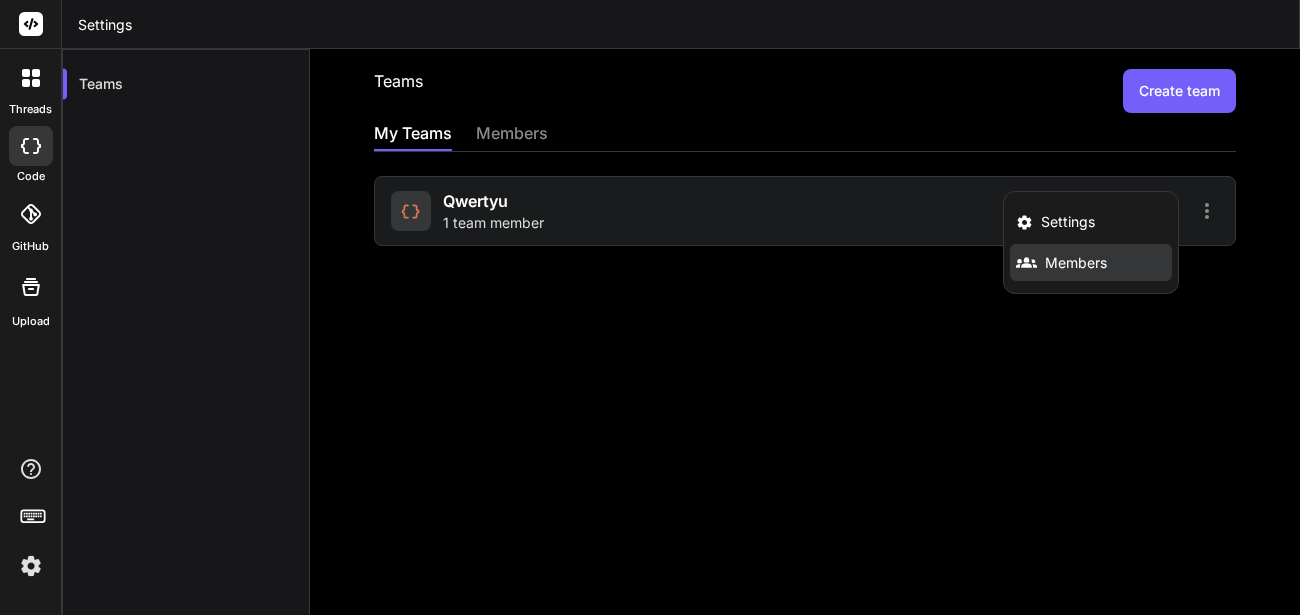 click on "Members" at bounding box center (1076, 263) 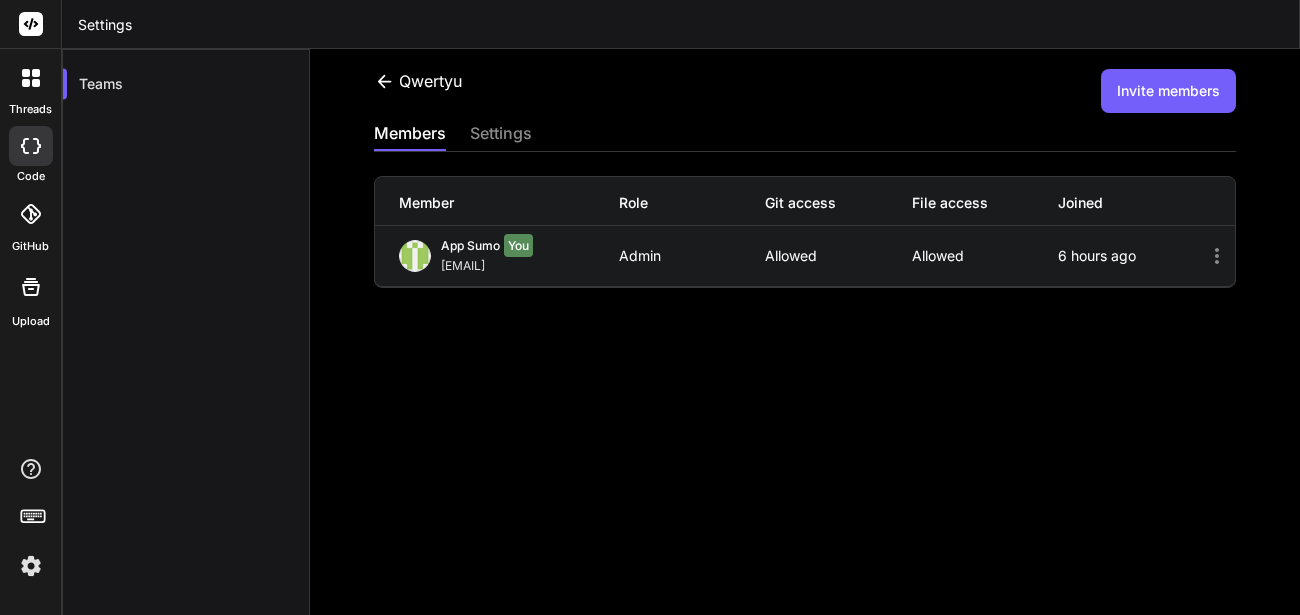 click on "6 hours ago" at bounding box center (1131, 256) 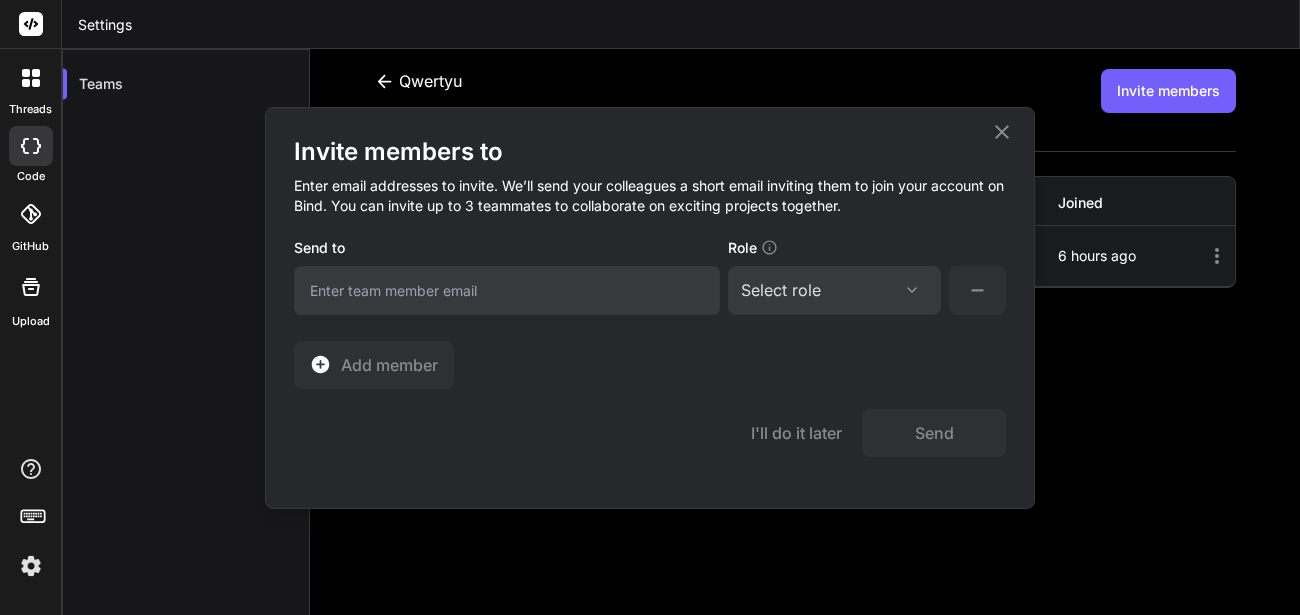 click at bounding box center (507, 290) 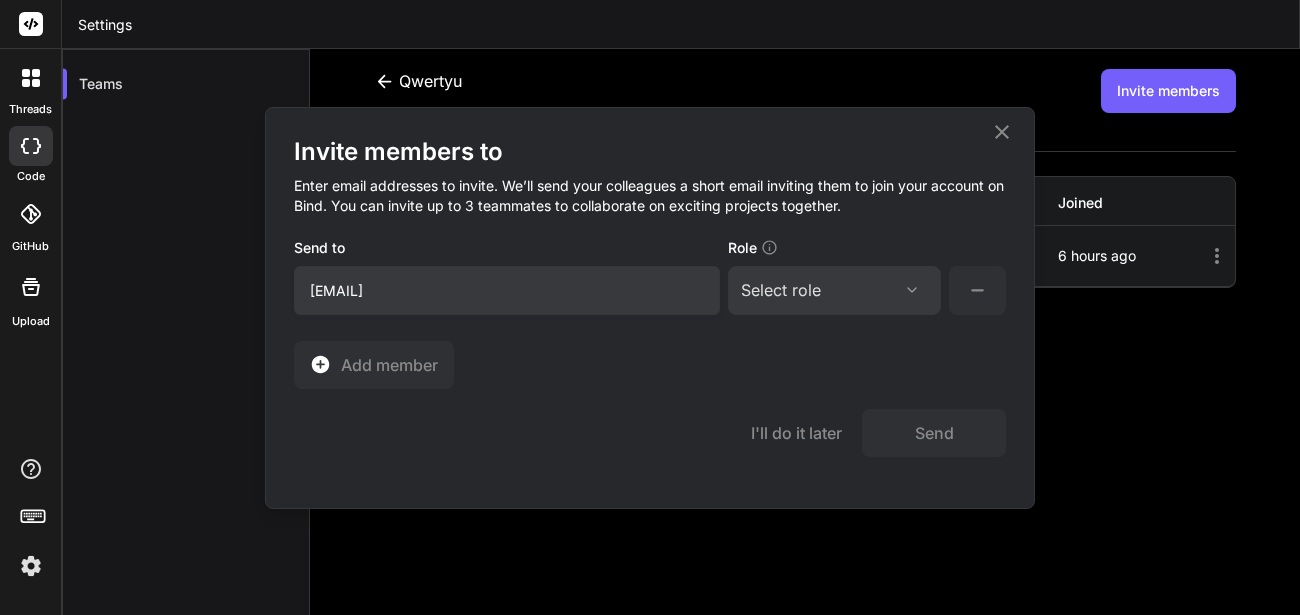 type on "appsumo_11@yopmail.com" 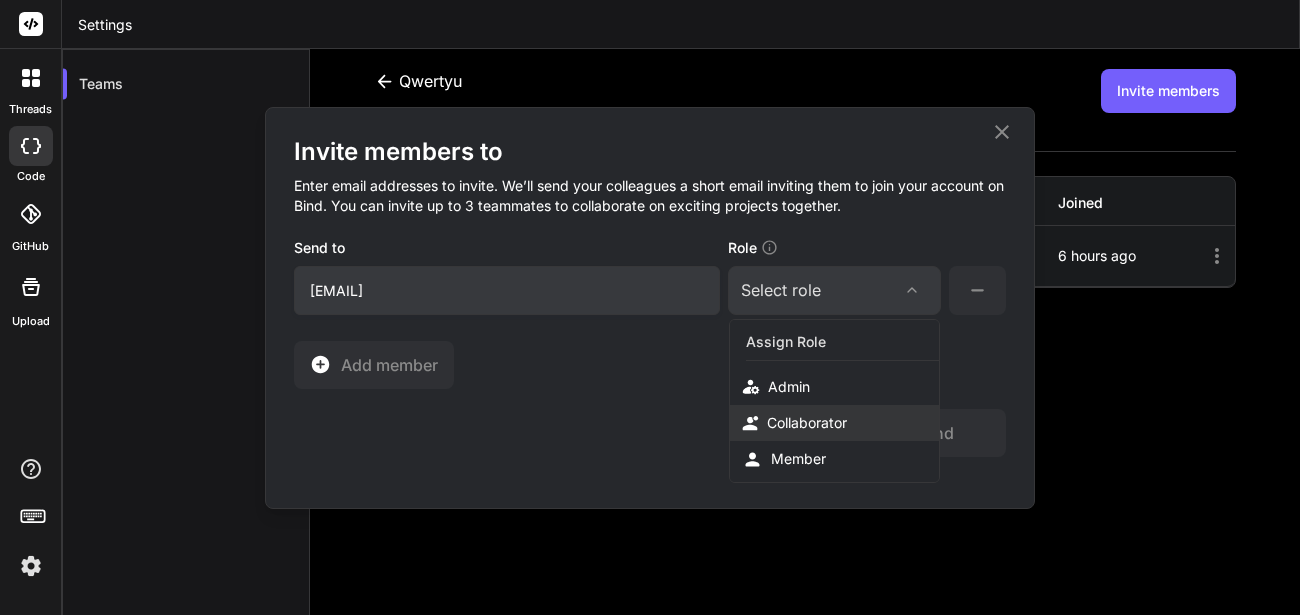 click on "Collaborator" at bounding box center (807, 423) 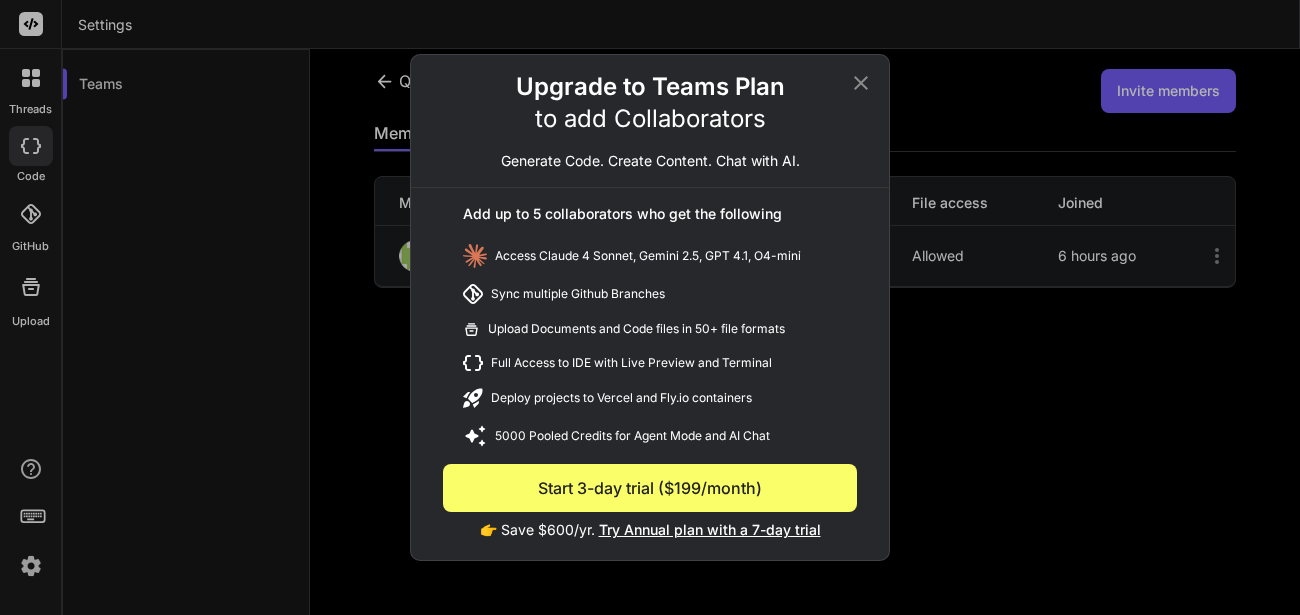 click on "Try Annual plan with a 7-day trial" at bounding box center [710, 529] 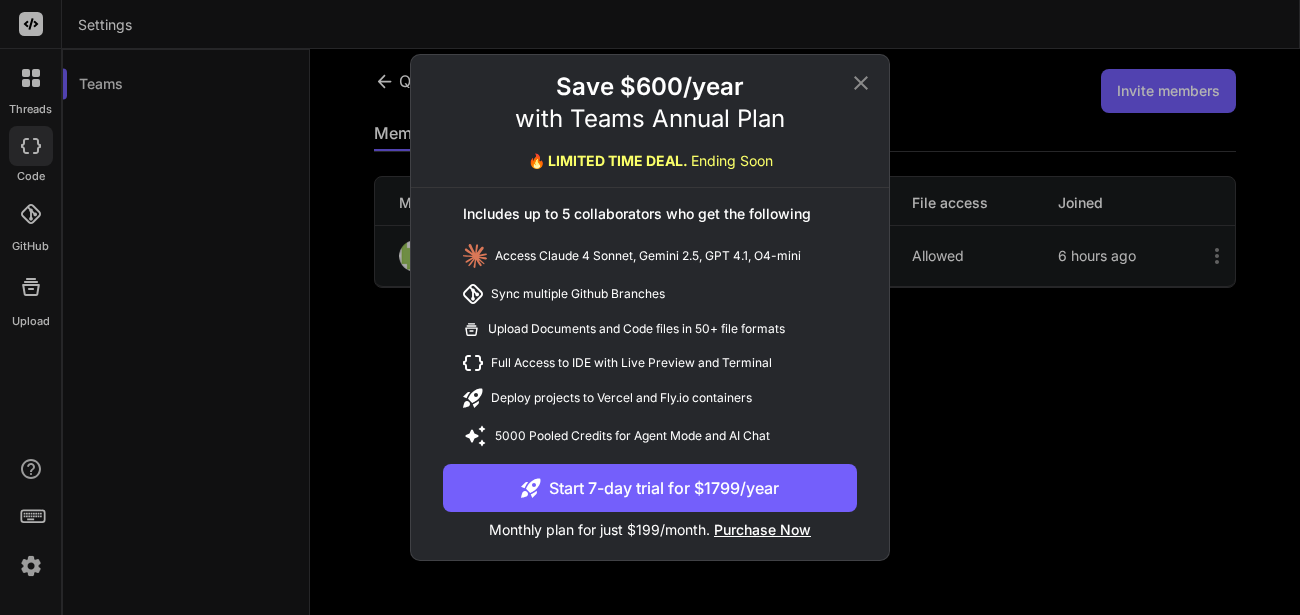 click on "Purchase Now" at bounding box center [762, 529] 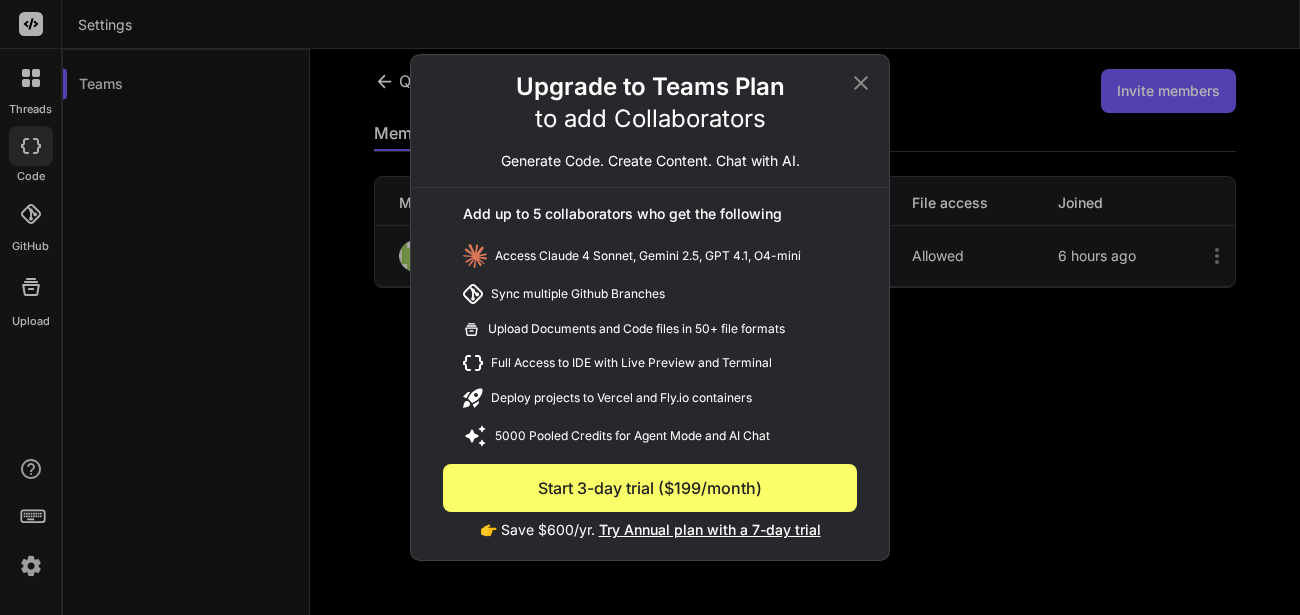click on "👉 Save $600/yr.   Try Annual plan with a 7-day trial" at bounding box center (650, 526) 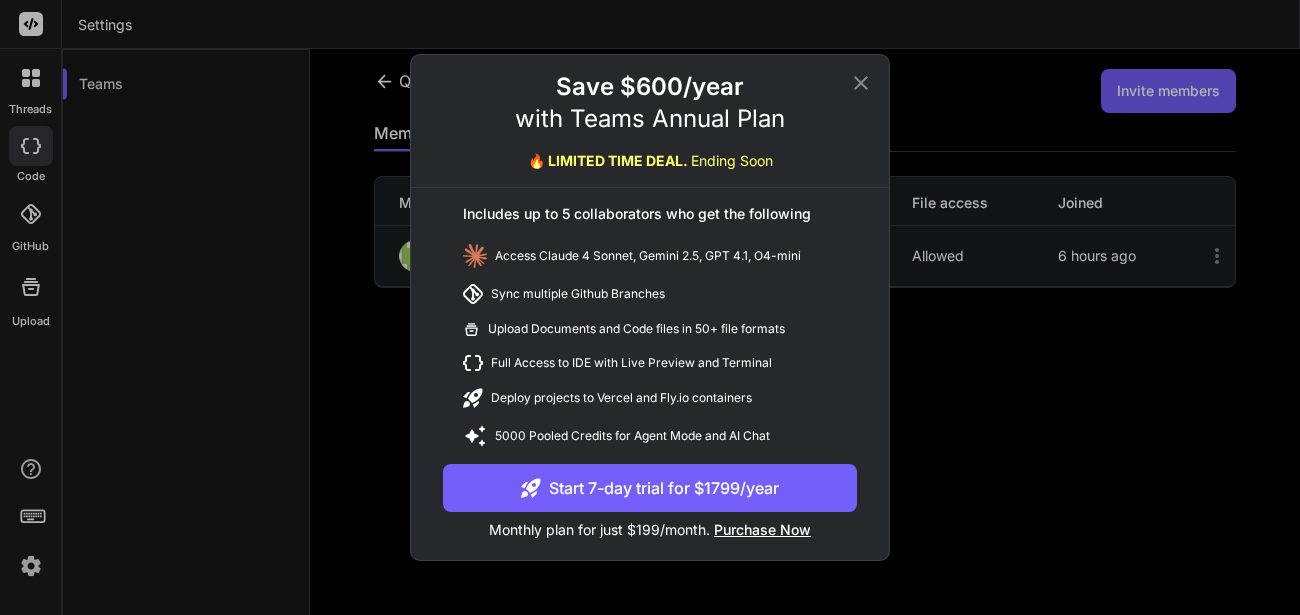 click on "Start 7-day trial for $1799/year" at bounding box center [650, 488] 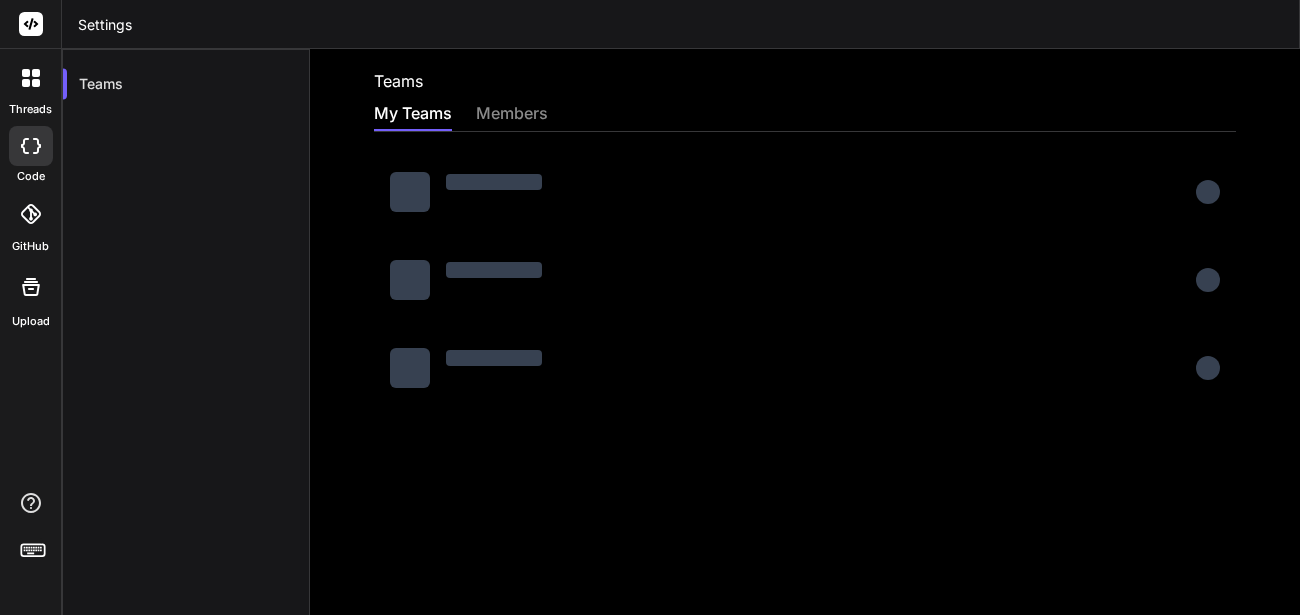 scroll, scrollTop: 0, scrollLeft: 0, axis: both 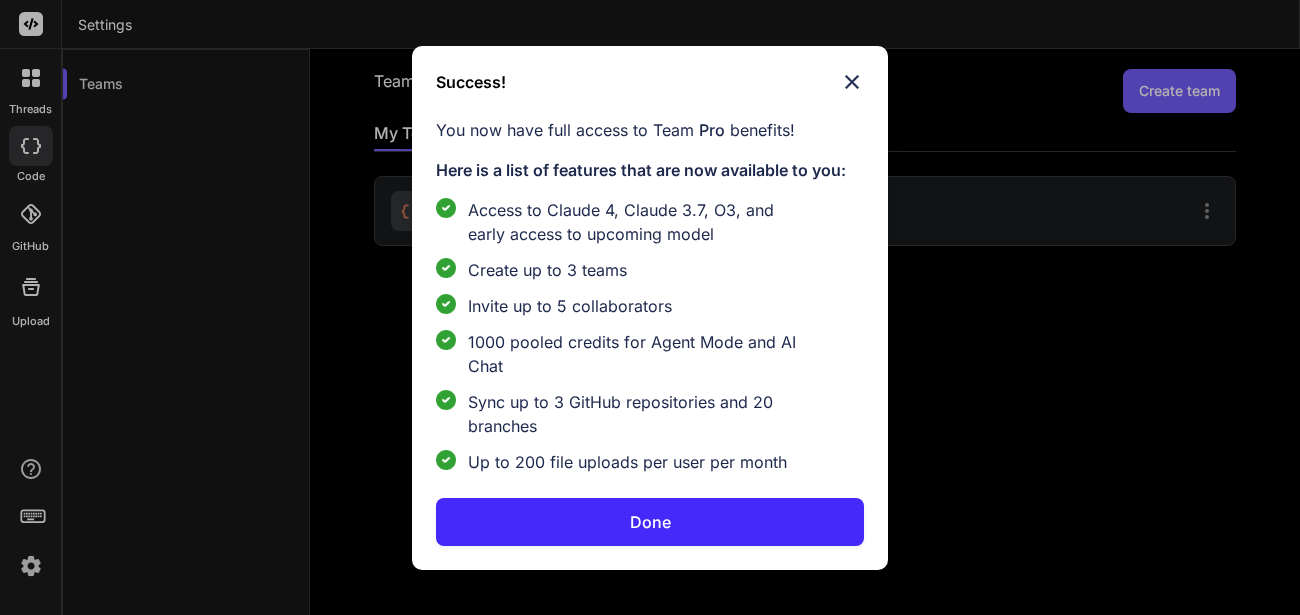 click on "Done" at bounding box center (650, 522) 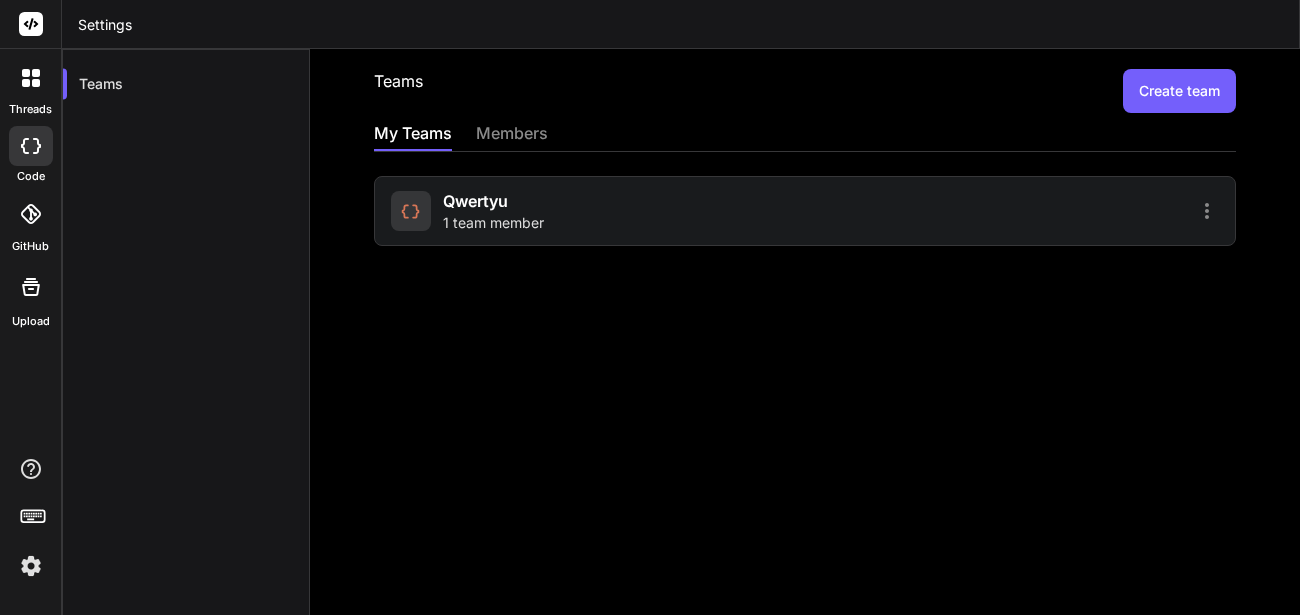 click on "qwertyu 1 team member" at bounding box center (595, 211) 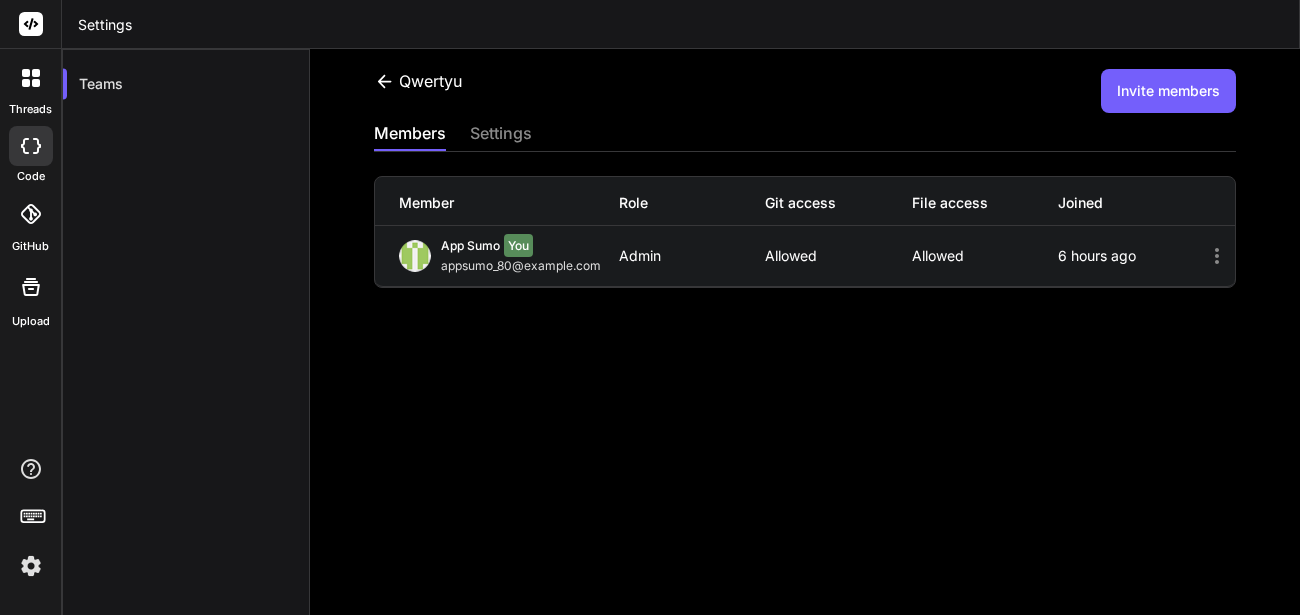 click at bounding box center (31, 146) 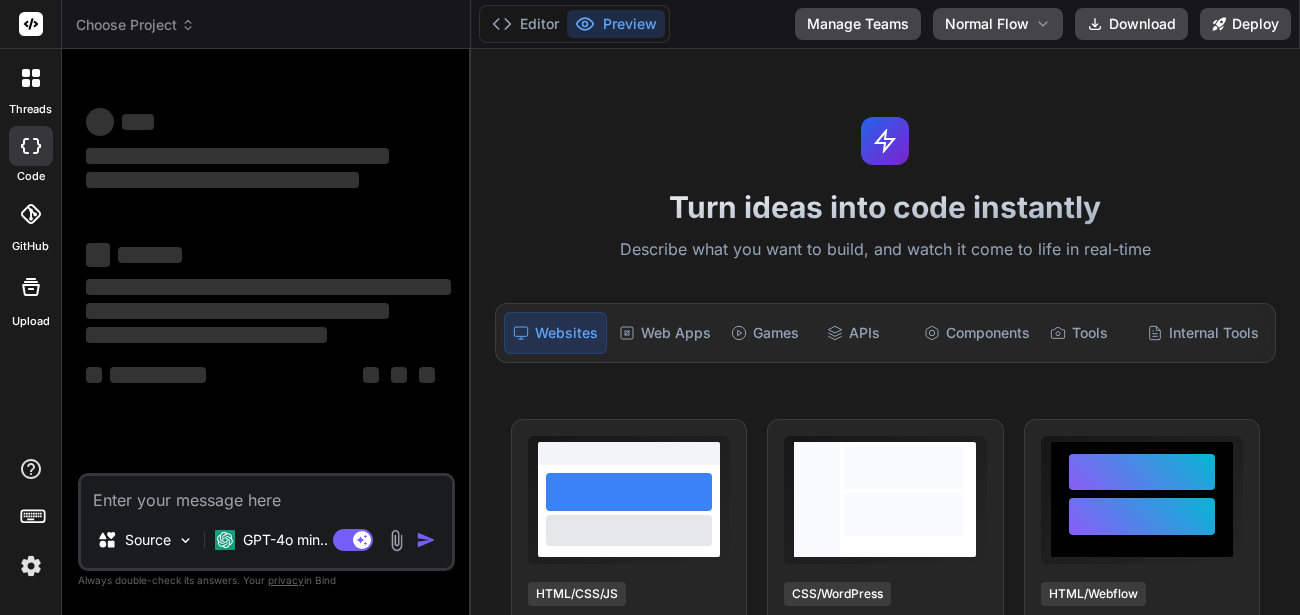 click at bounding box center (266, 494) 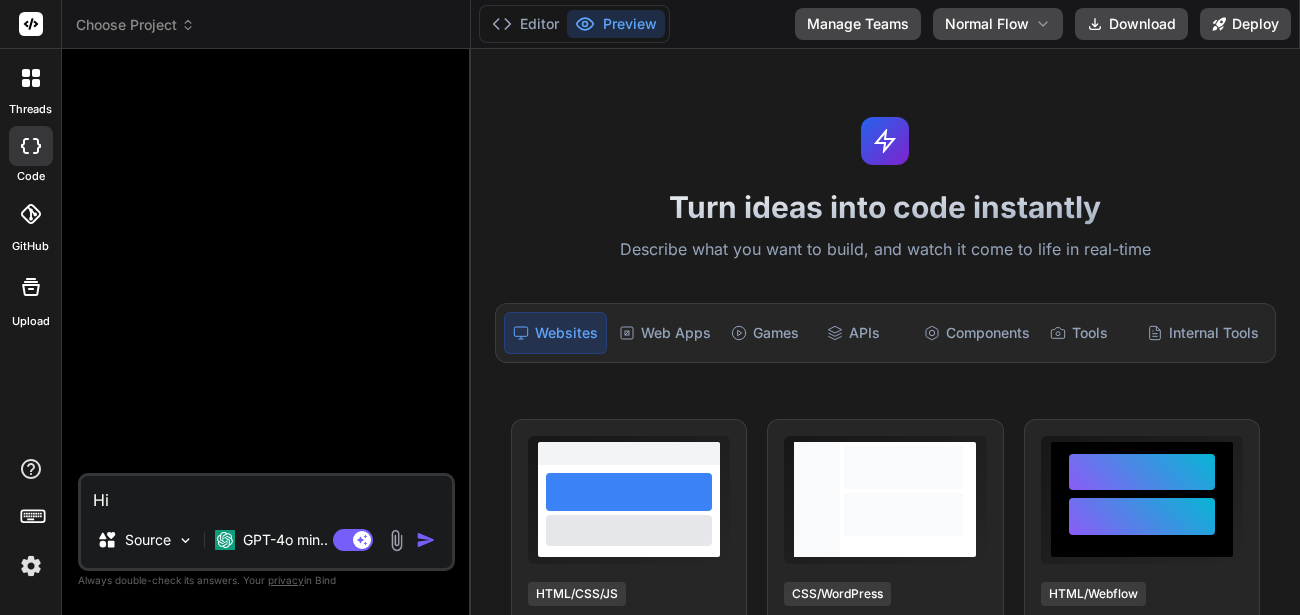type on "Hi" 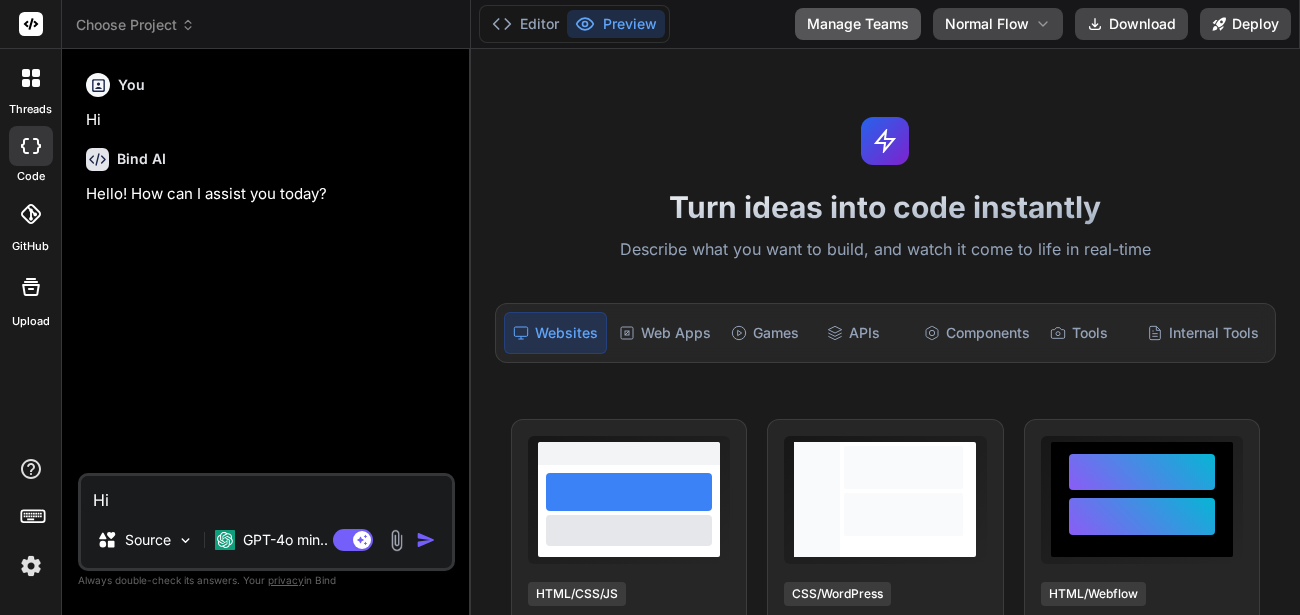 click on "Manage Teams" at bounding box center [858, 24] 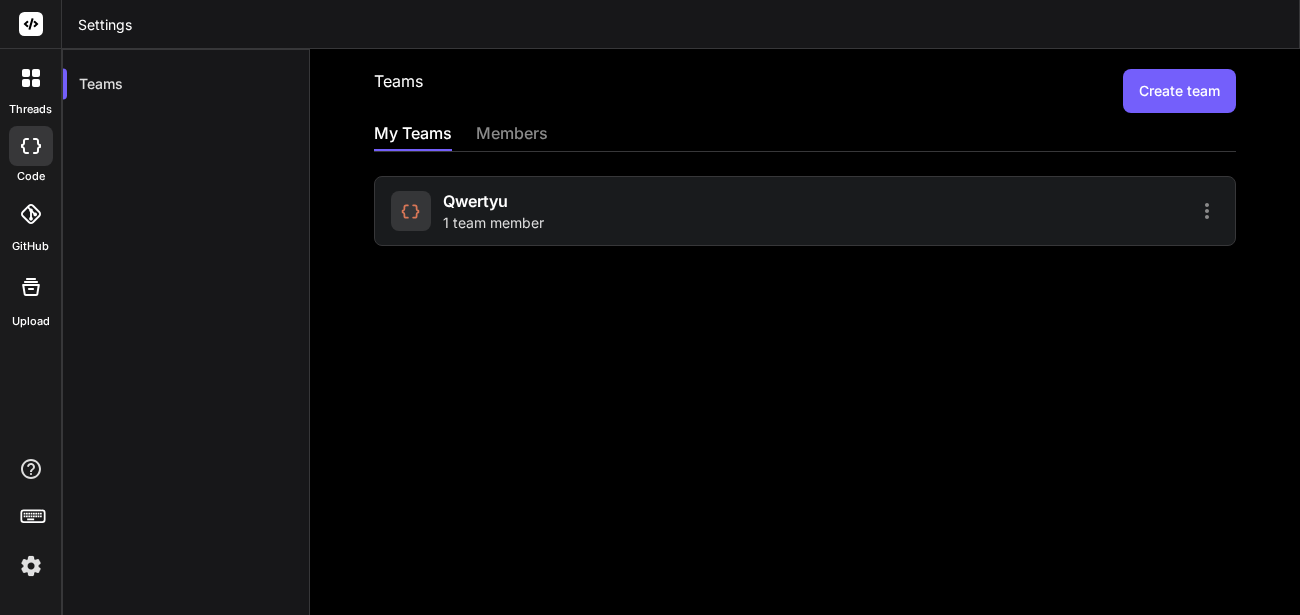 click 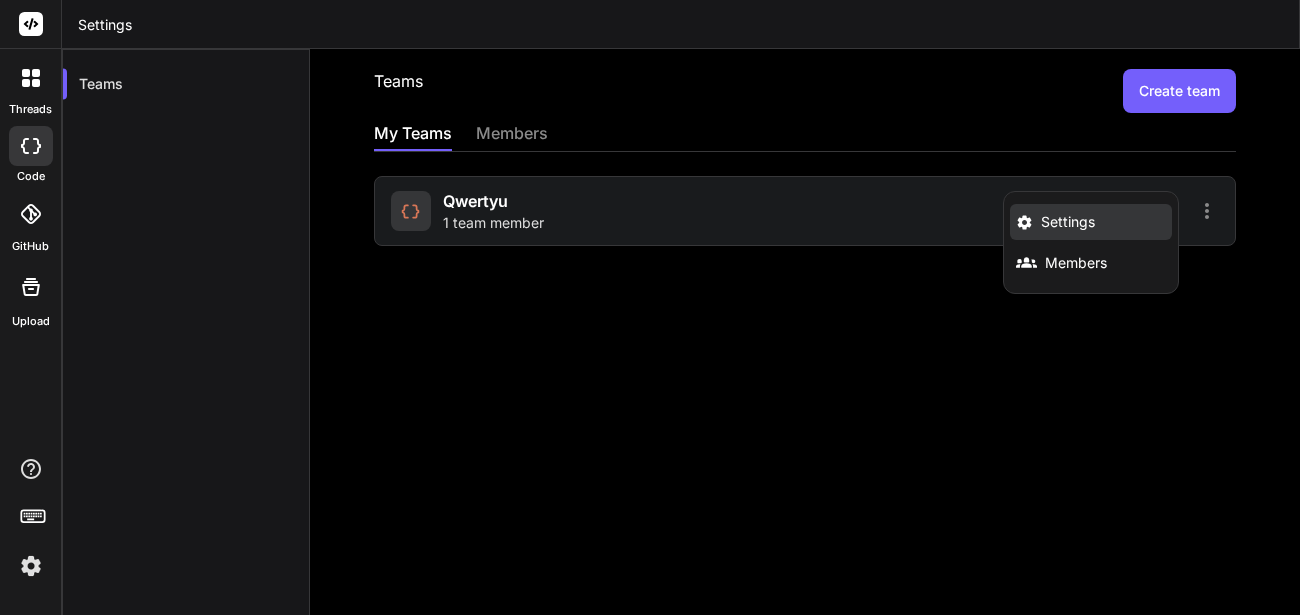 click on "Settings" at bounding box center (1068, 222) 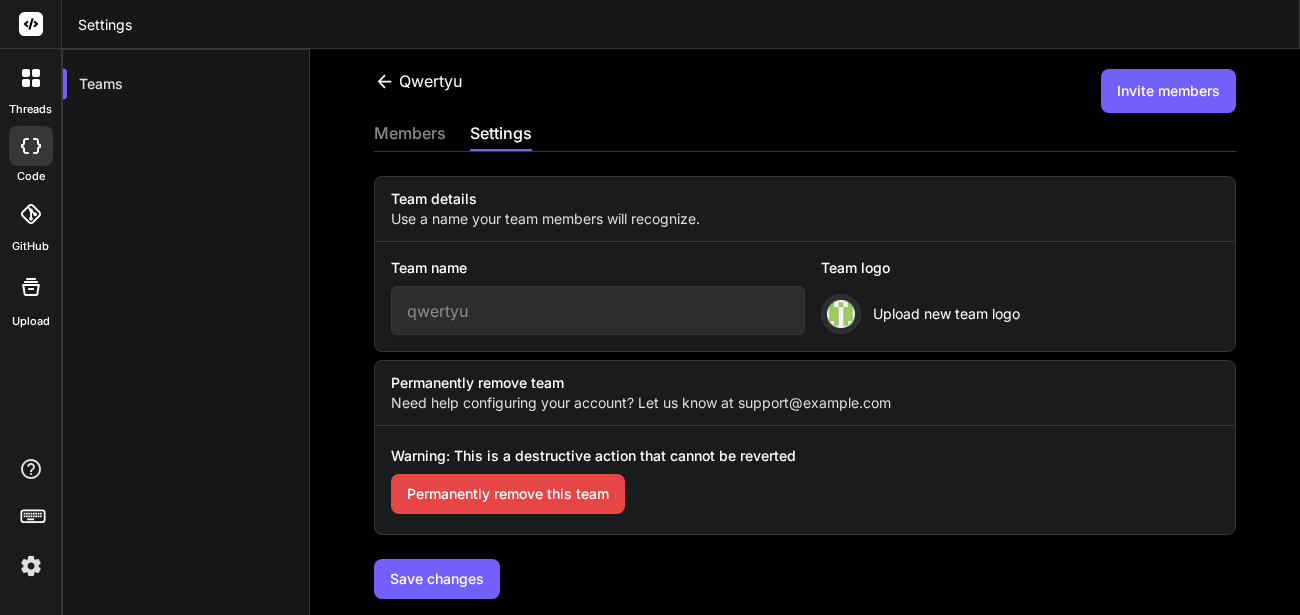 click on "members" at bounding box center (410, 135) 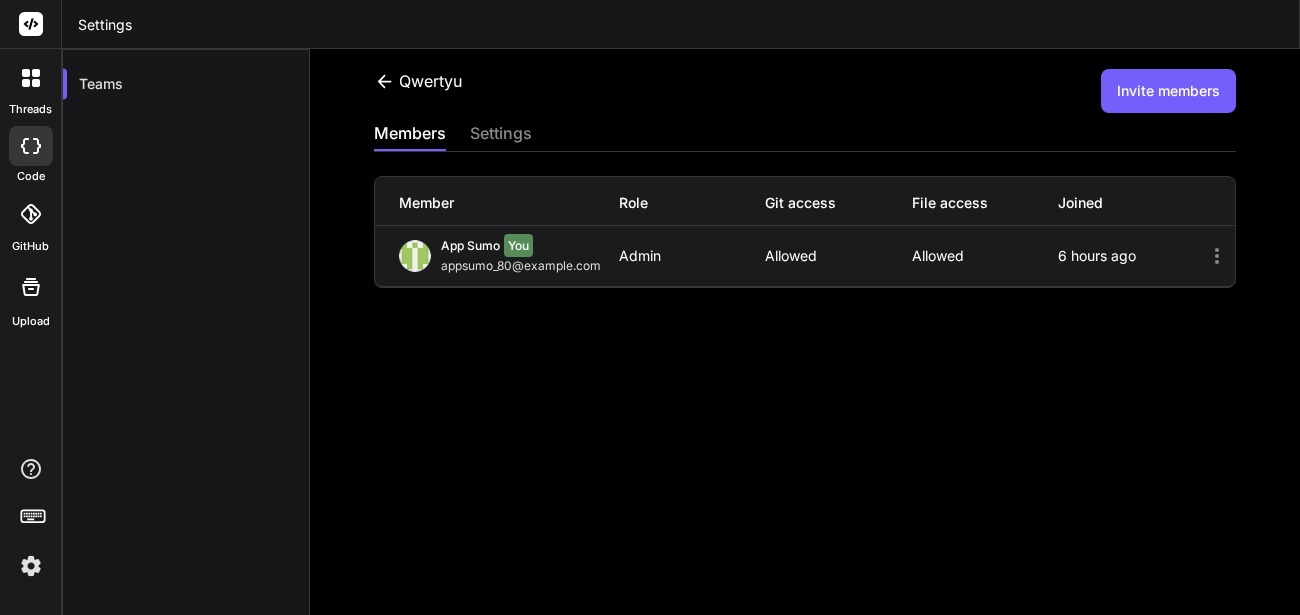 click on "Invite members" at bounding box center [1168, 91] 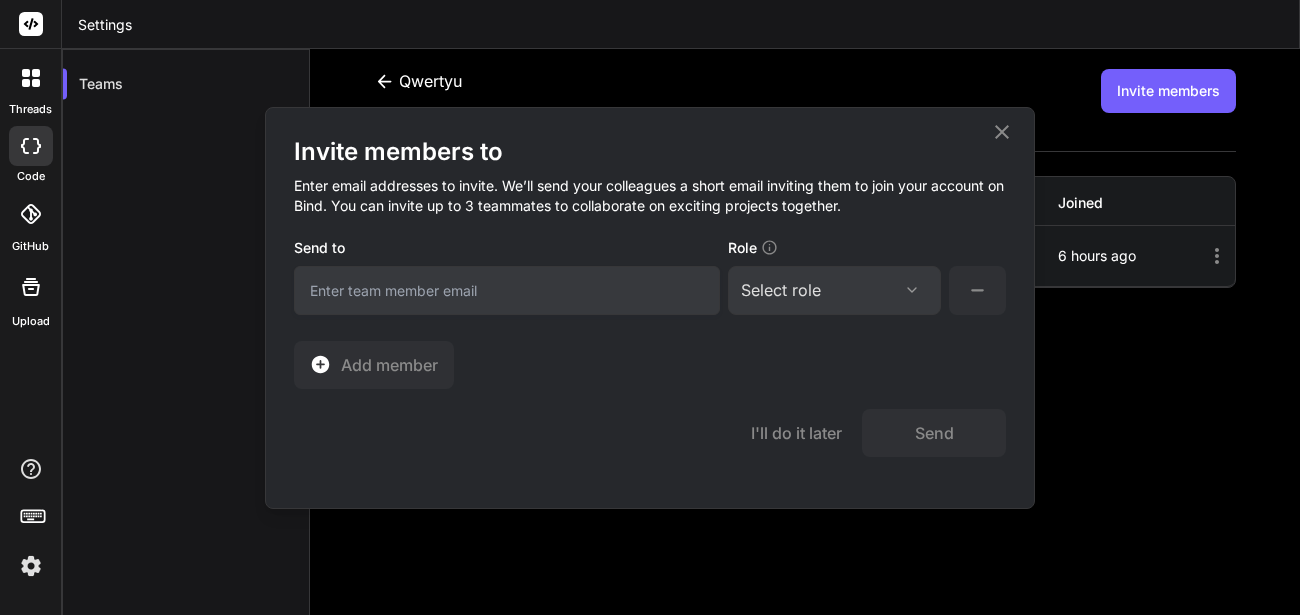 click on "Select role" at bounding box center [834, 290] 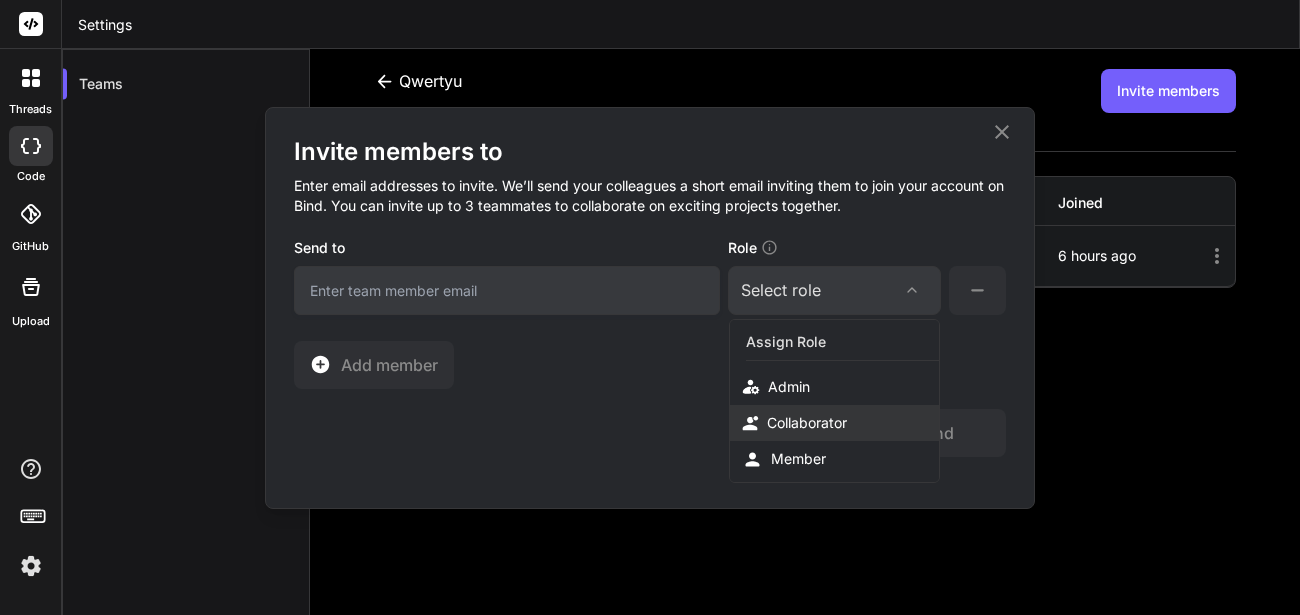 click on "Collaborator" at bounding box center (807, 423) 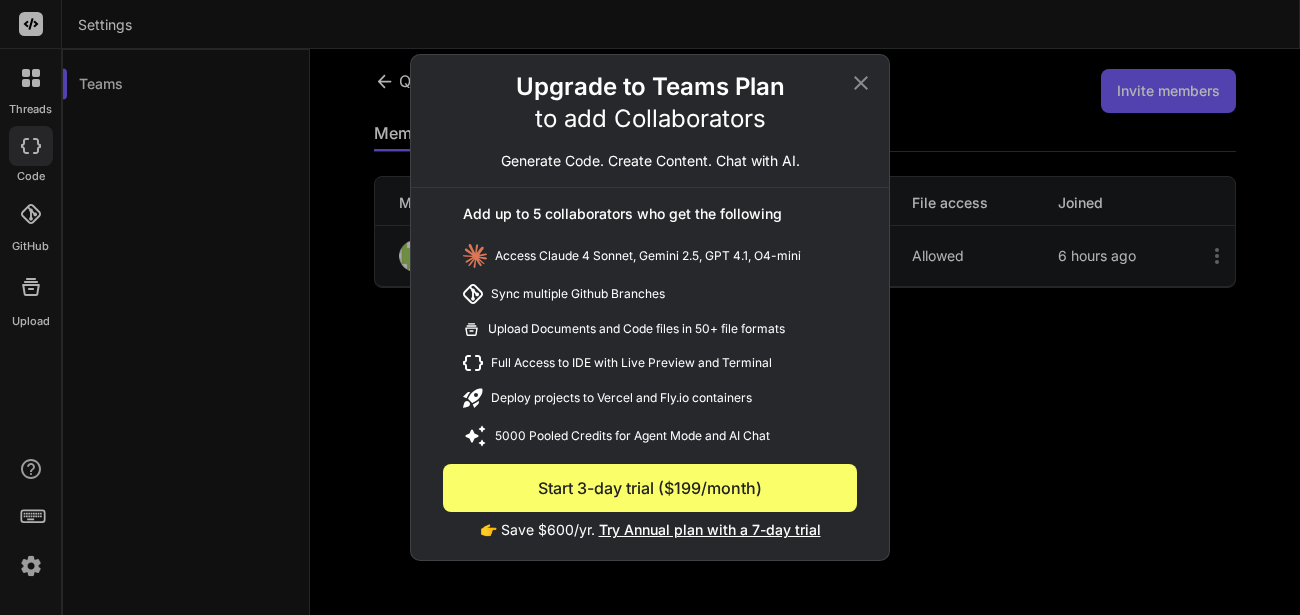 click on "Start 3-day trial ($199/month)" at bounding box center [650, 488] 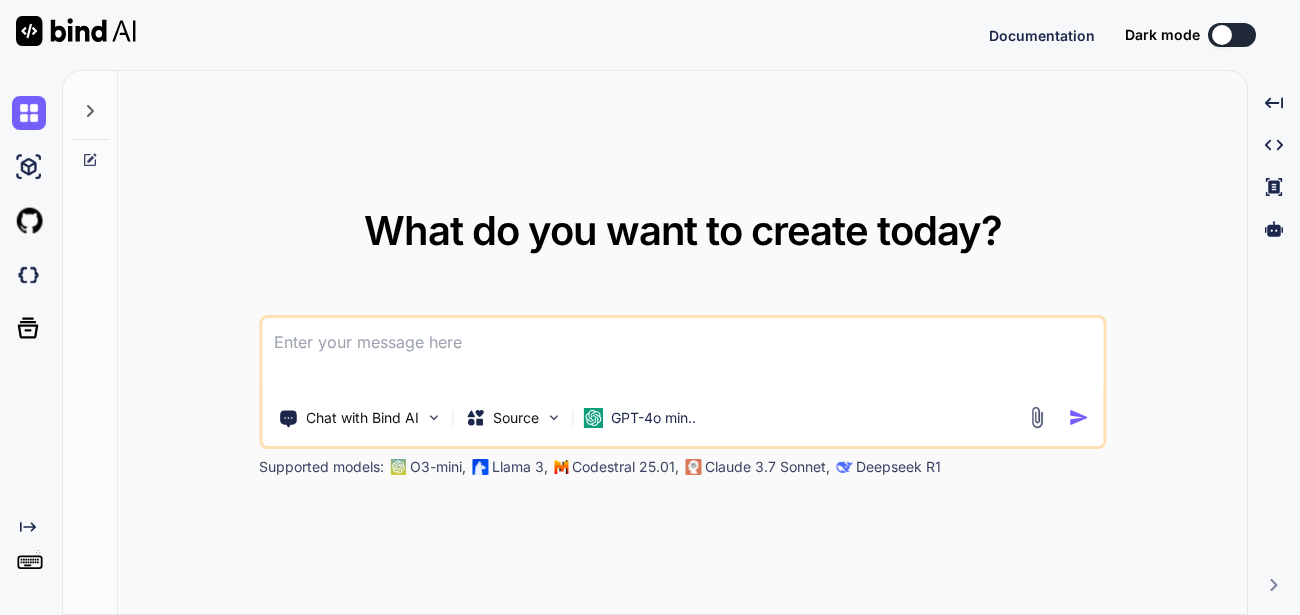 scroll, scrollTop: 0, scrollLeft: 0, axis: both 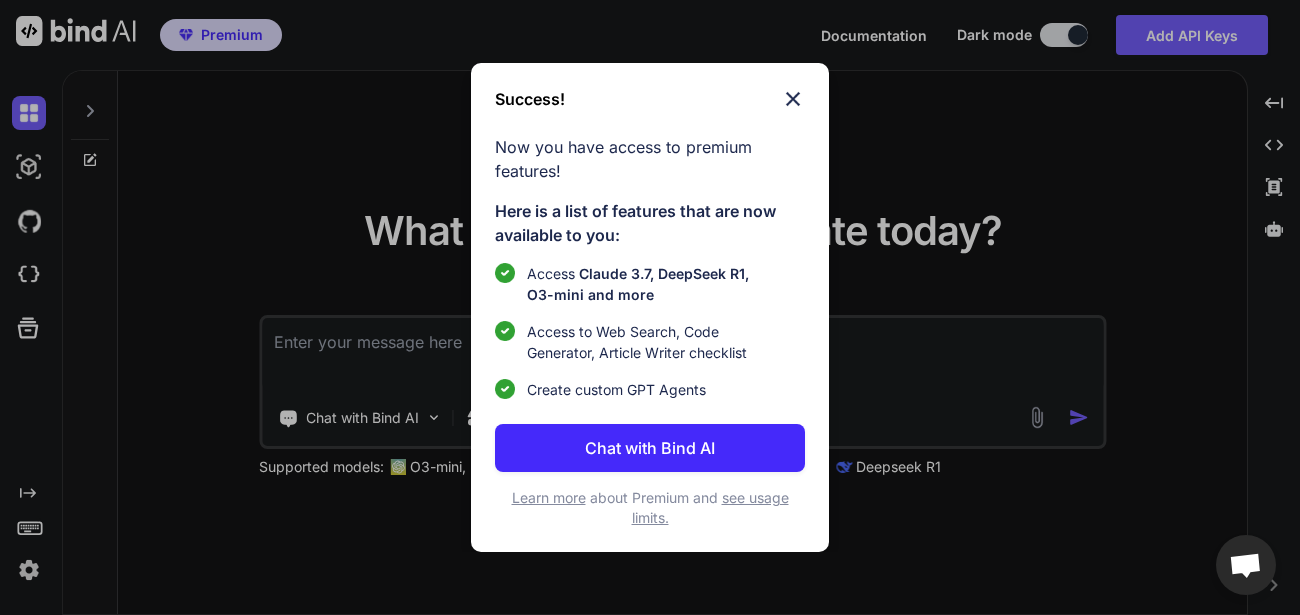 click on "Chat with Bind AI" at bounding box center [650, 448] 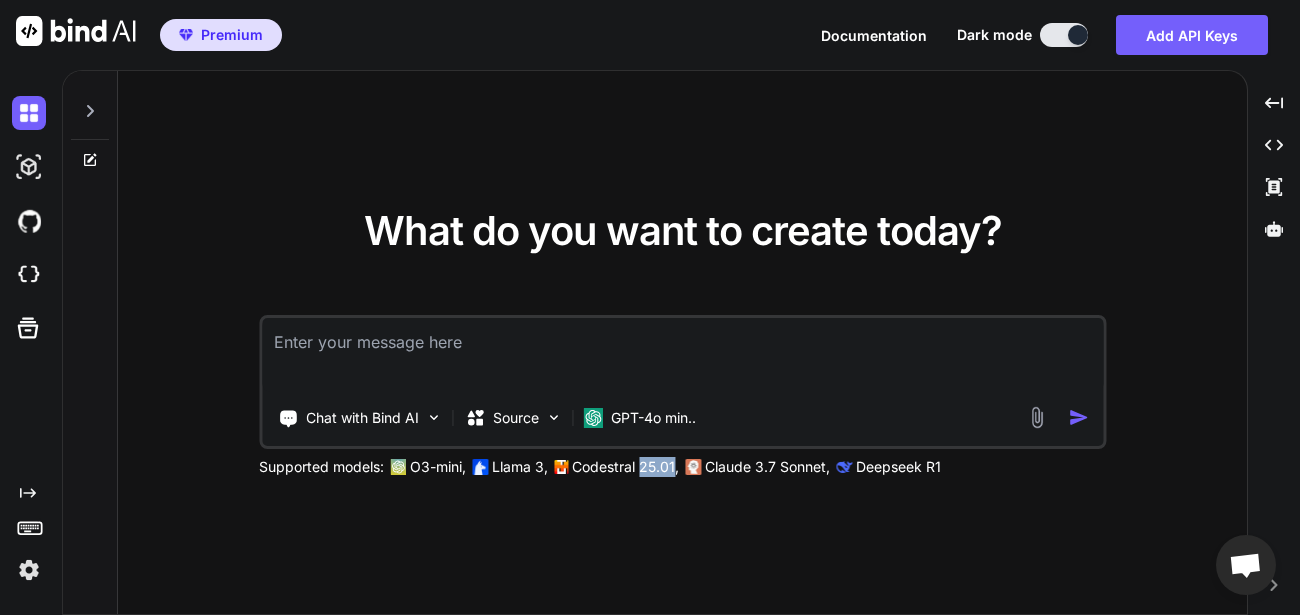 click on "Codestral 25.01," at bounding box center (625, 467) 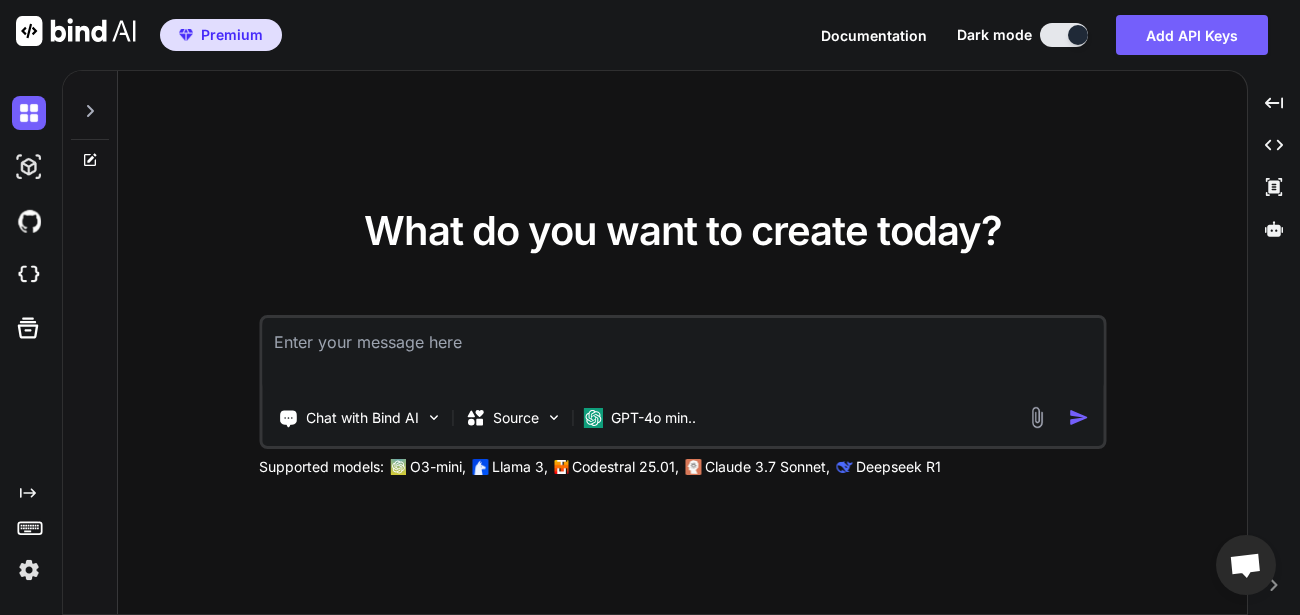 click at bounding box center [682, 355] 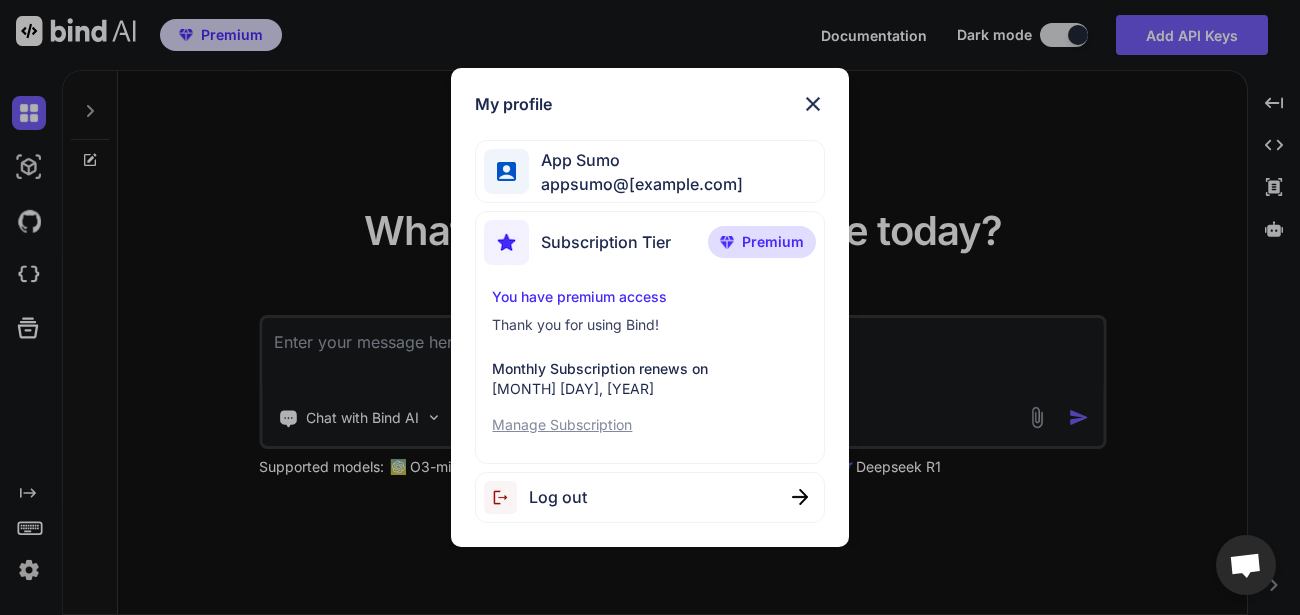 click at bounding box center [813, 104] 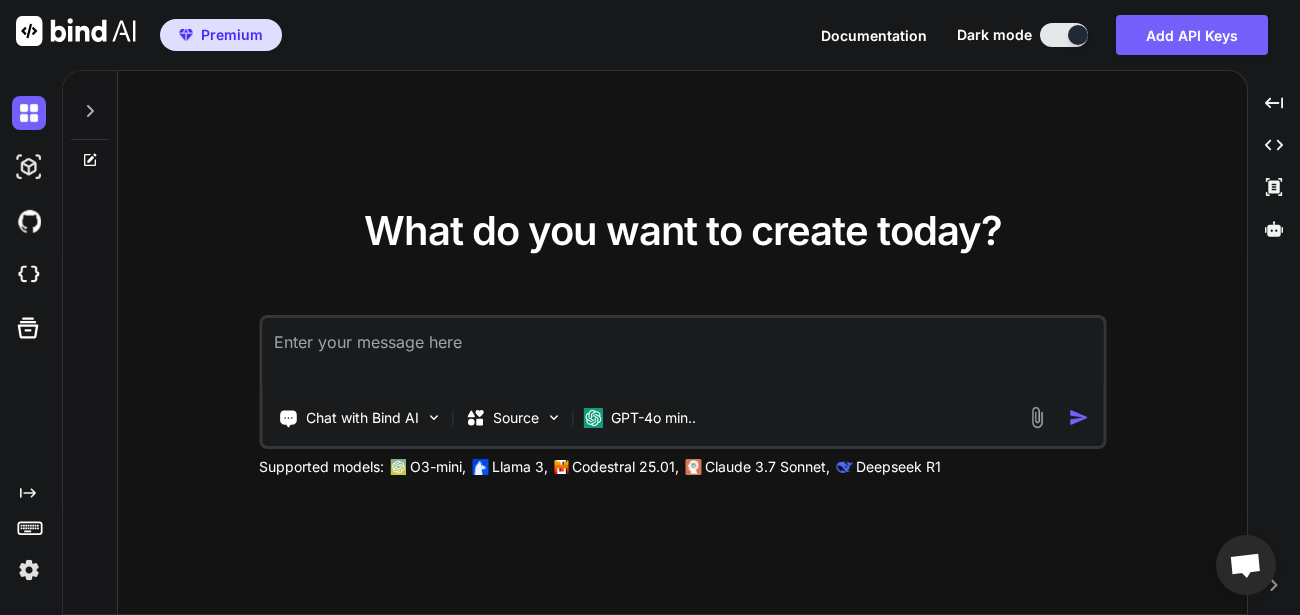 click at bounding box center [29, 570] 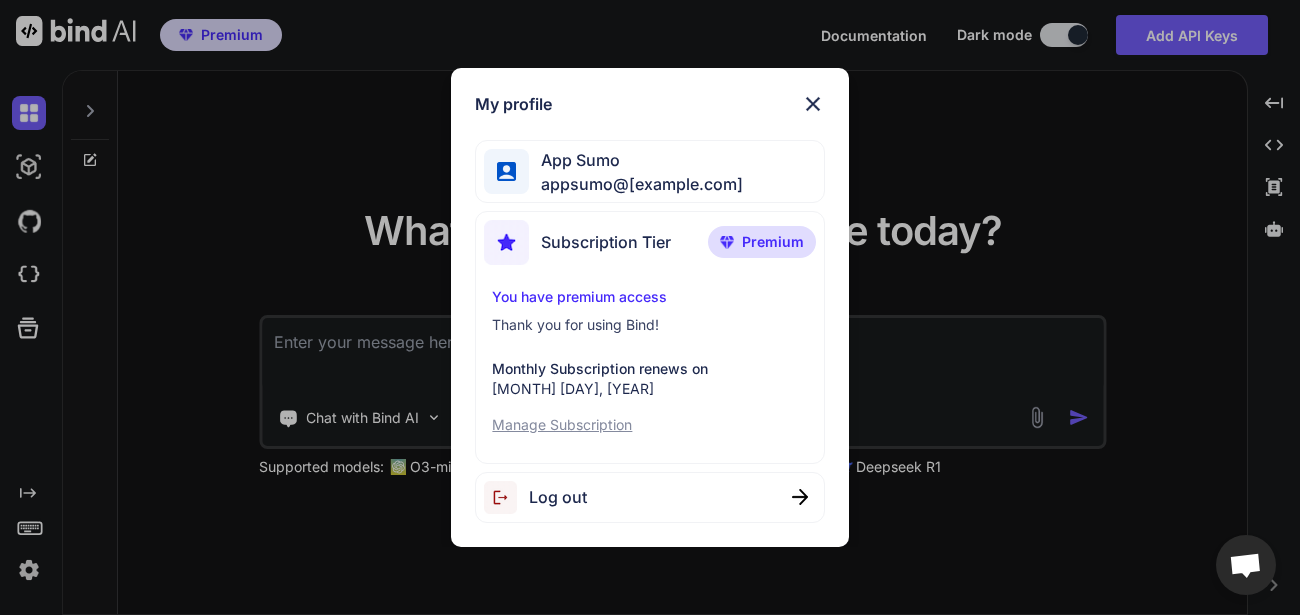 click at bounding box center (813, 104) 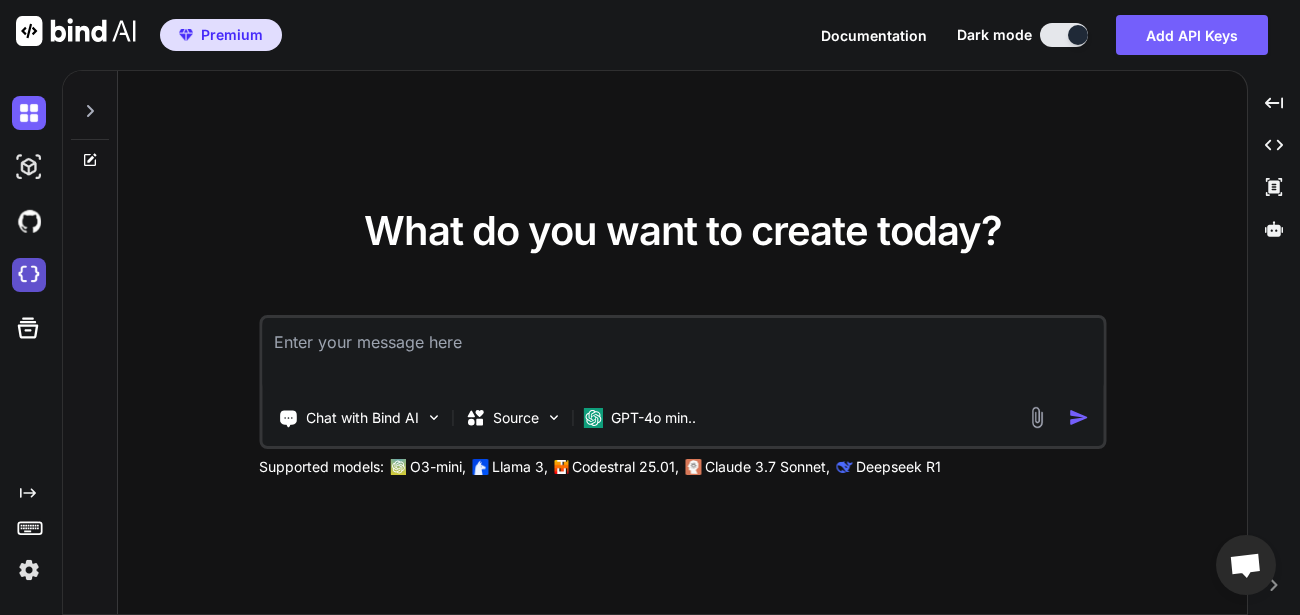 click at bounding box center [29, 275] 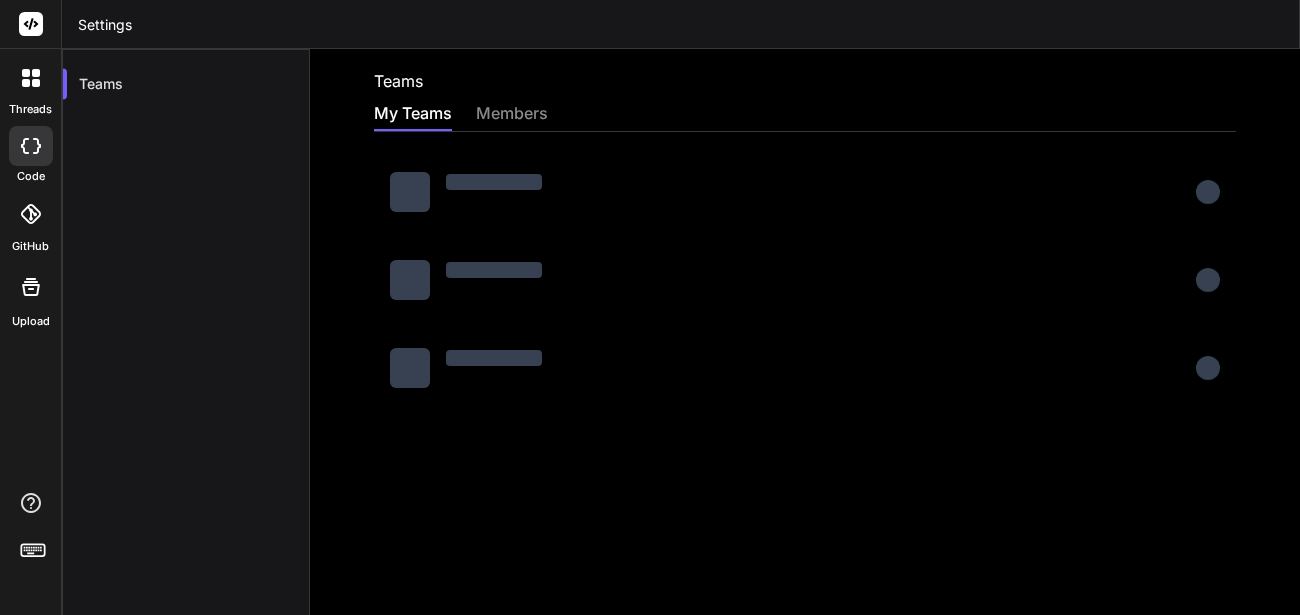 scroll, scrollTop: 0, scrollLeft: 0, axis: both 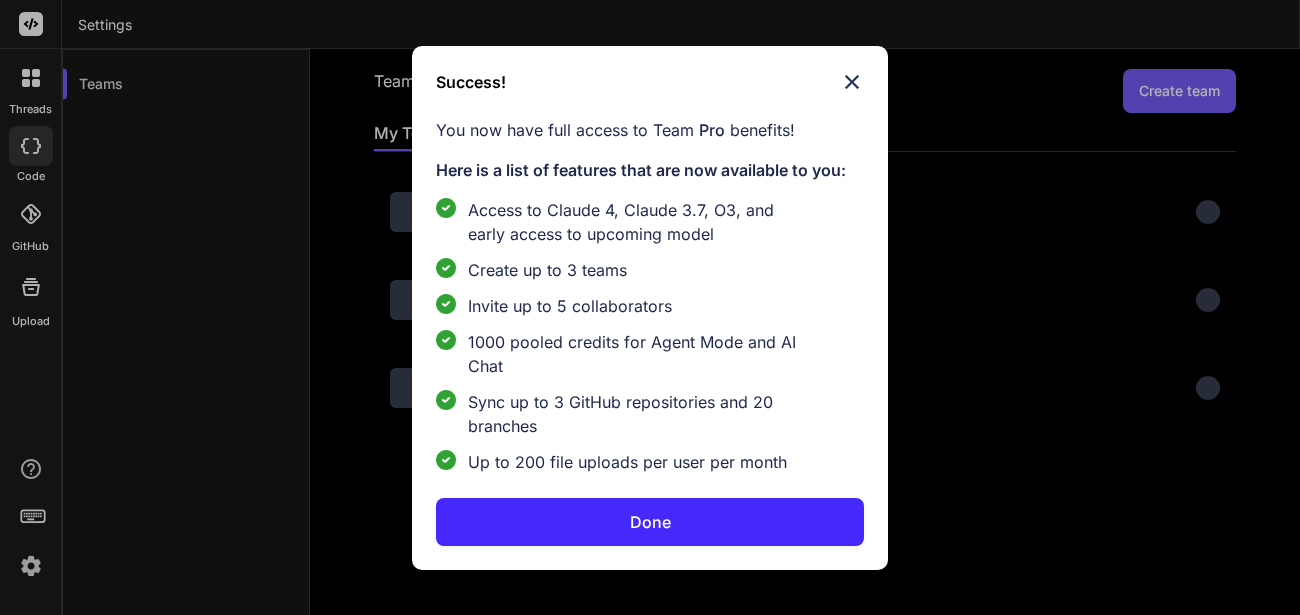 click on "Done" at bounding box center (650, 522) 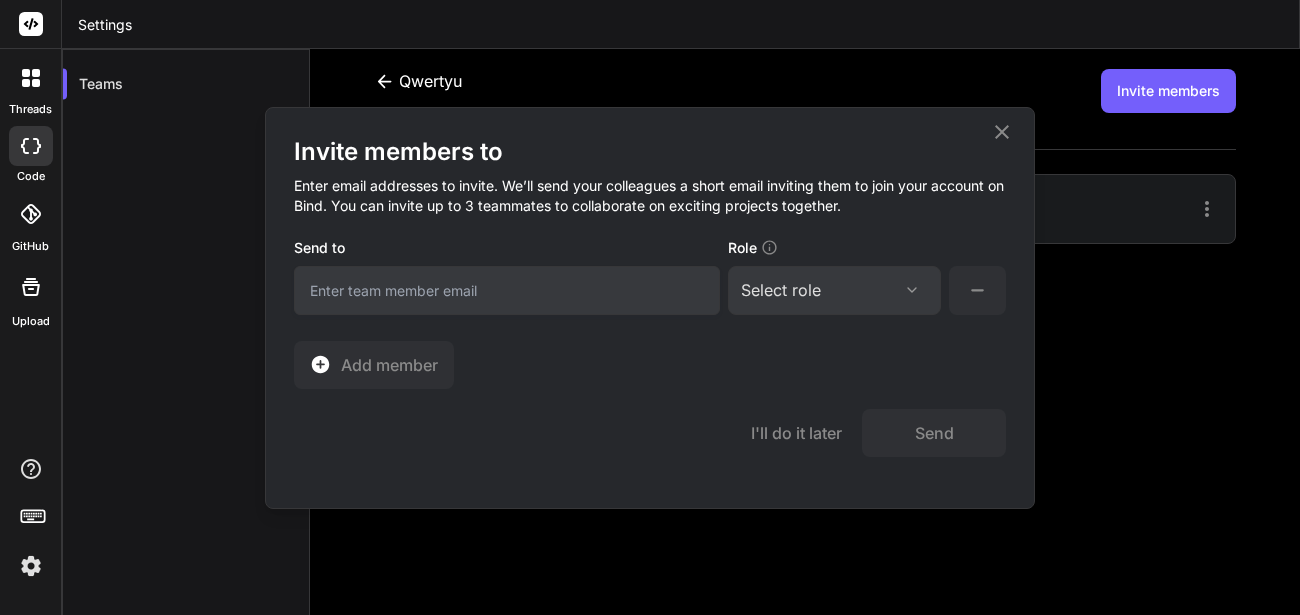 click on "Select role Assign Role Admin Collaborator Member" at bounding box center (834, 290) 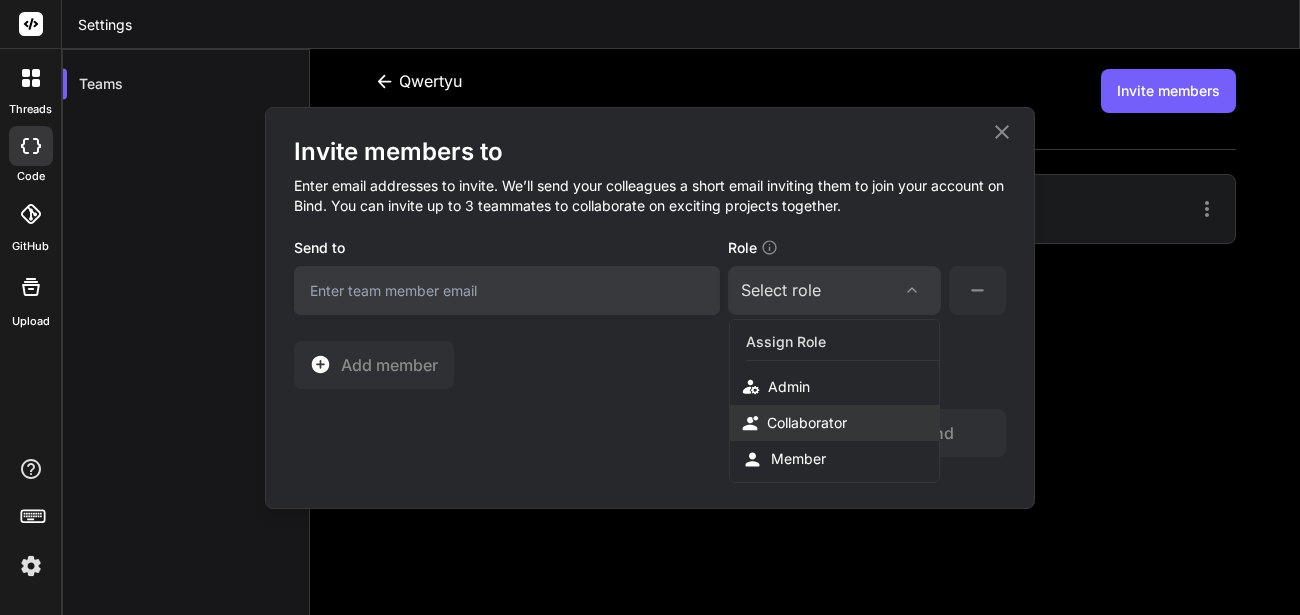 click on "Collaborator" at bounding box center [834, 423] 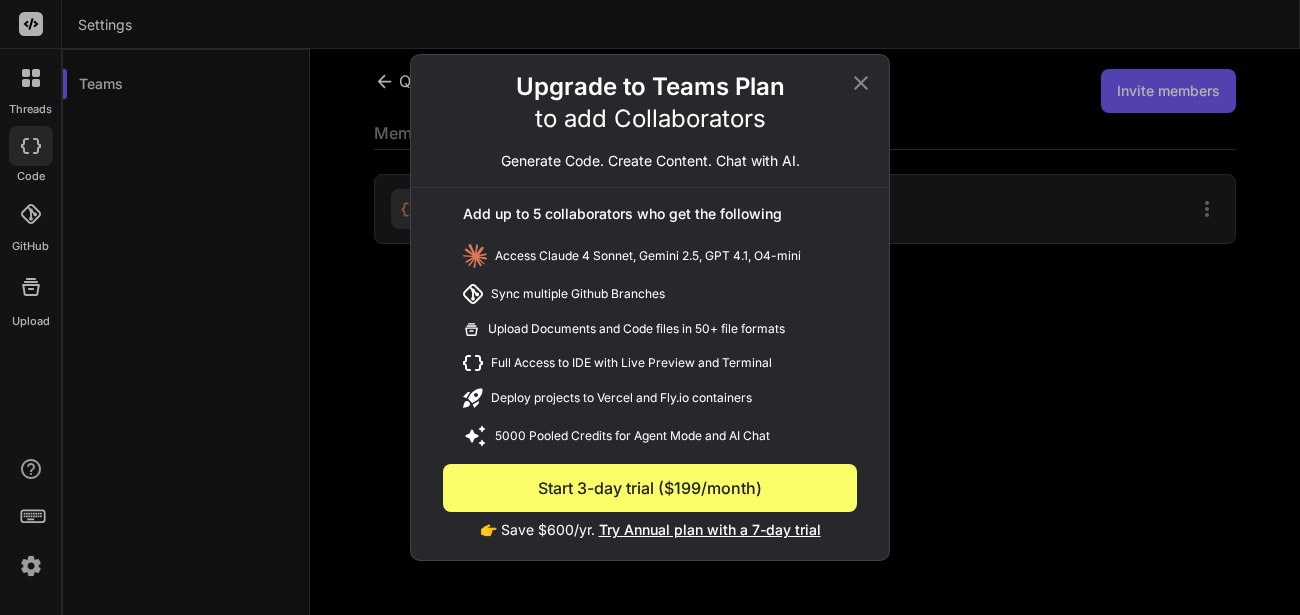 click 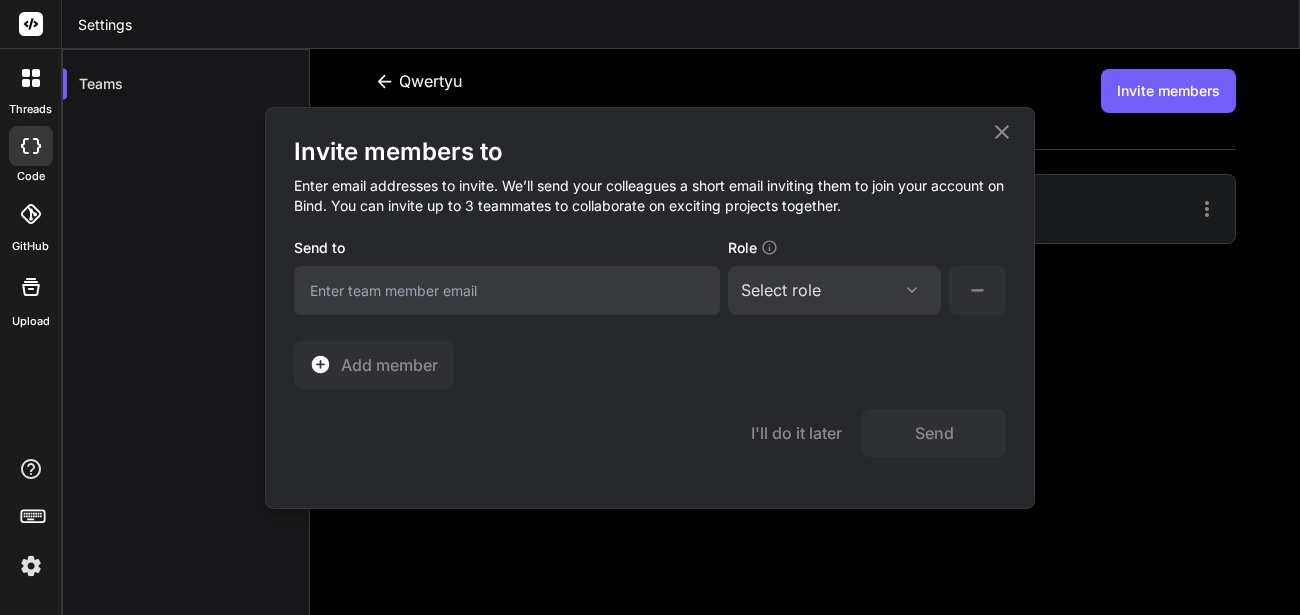 click on "Select role" at bounding box center [781, 290] 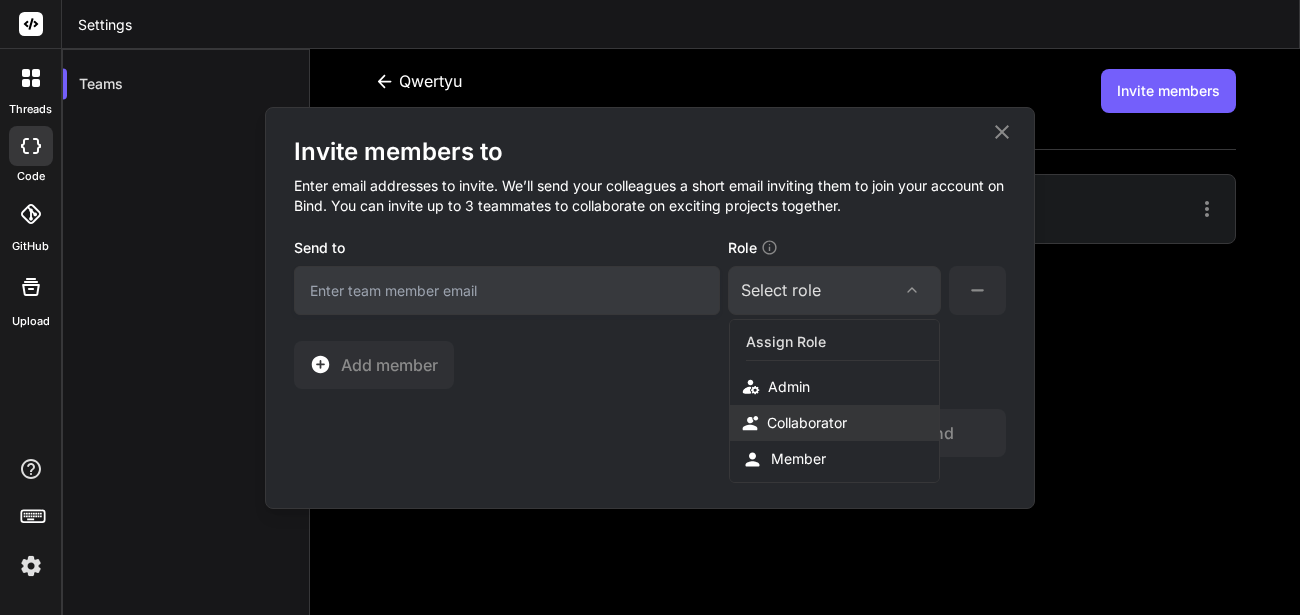 click on "Collaborator" at bounding box center (807, 423) 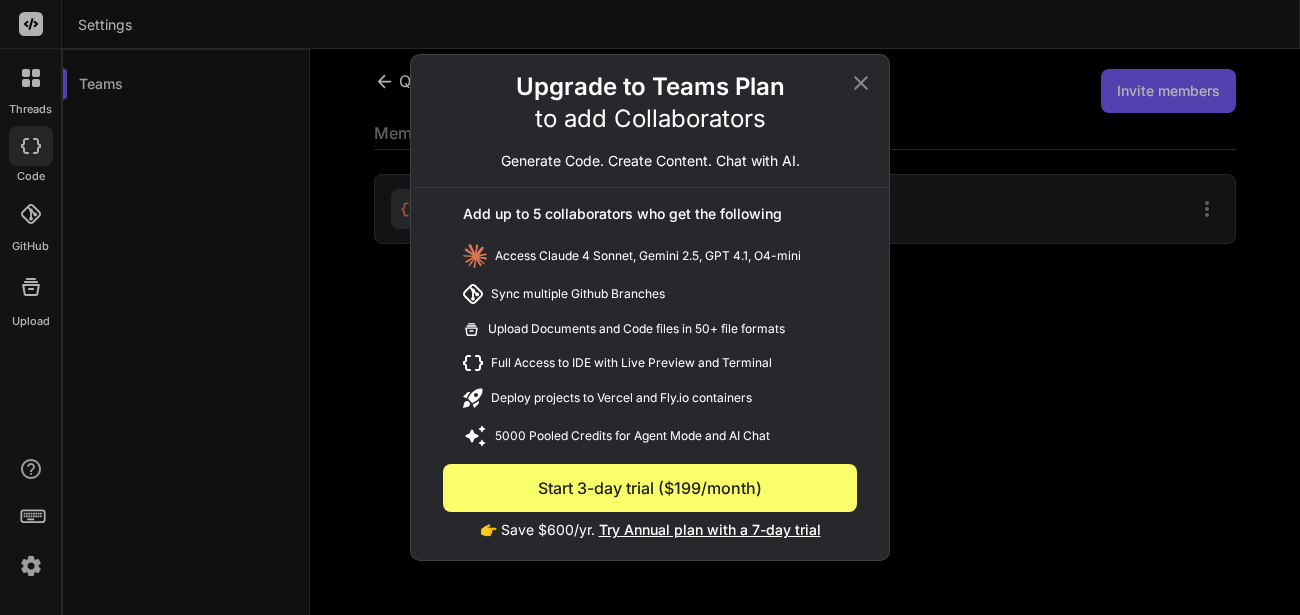 click on "Try Annual plan with a 7-day trial" at bounding box center (710, 529) 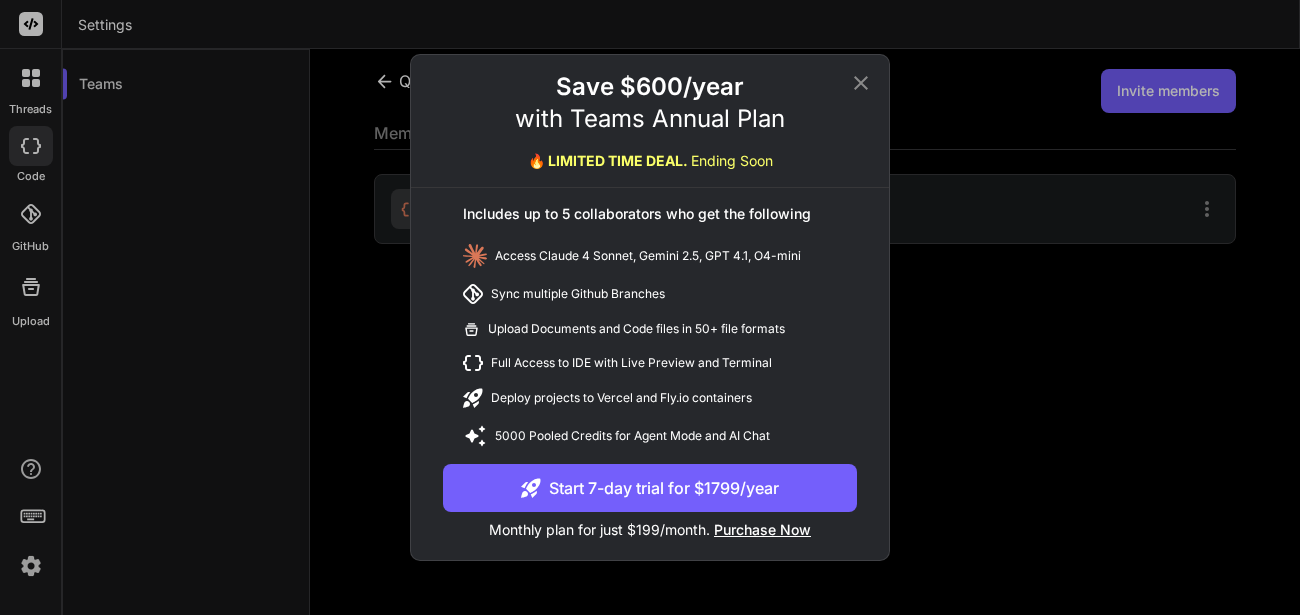 click on "Start 7-day trial for $1799/year" at bounding box center [650, 488] 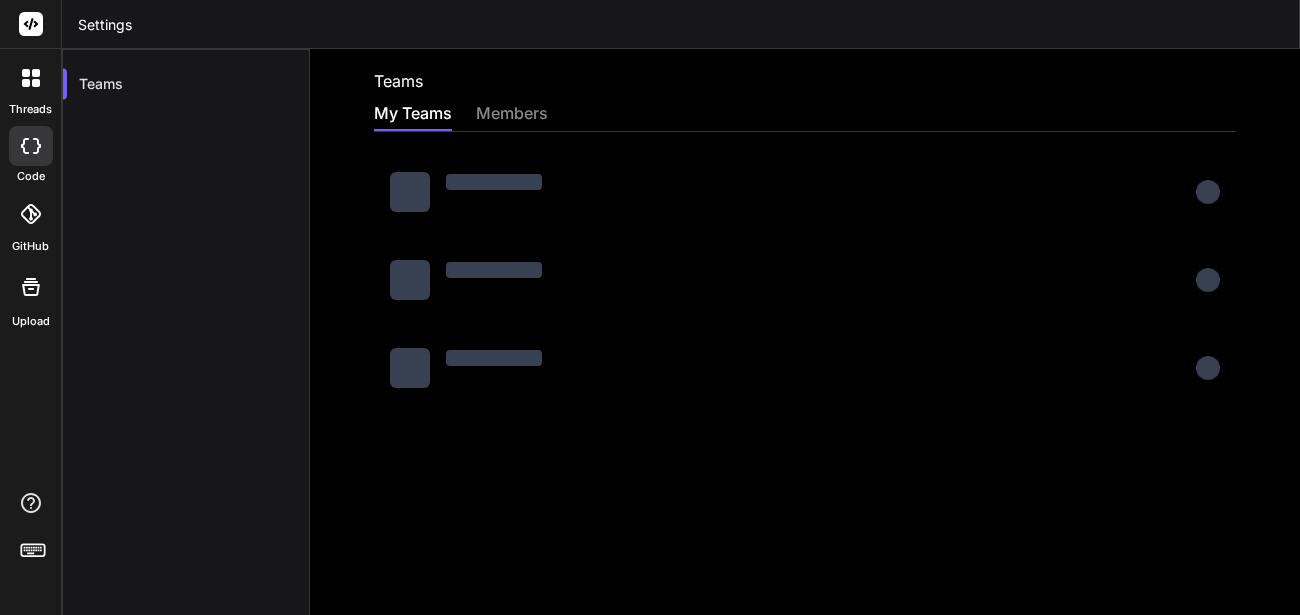 scroll, scrollTop: 0, scrollLeft: 0, axis: both 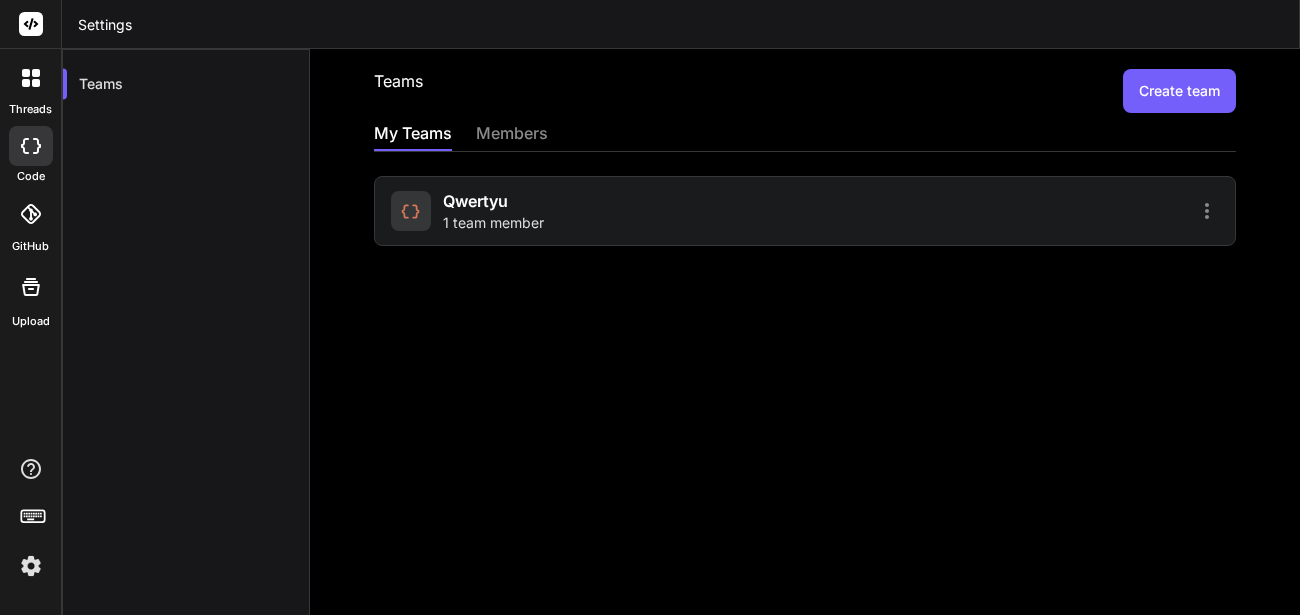 click 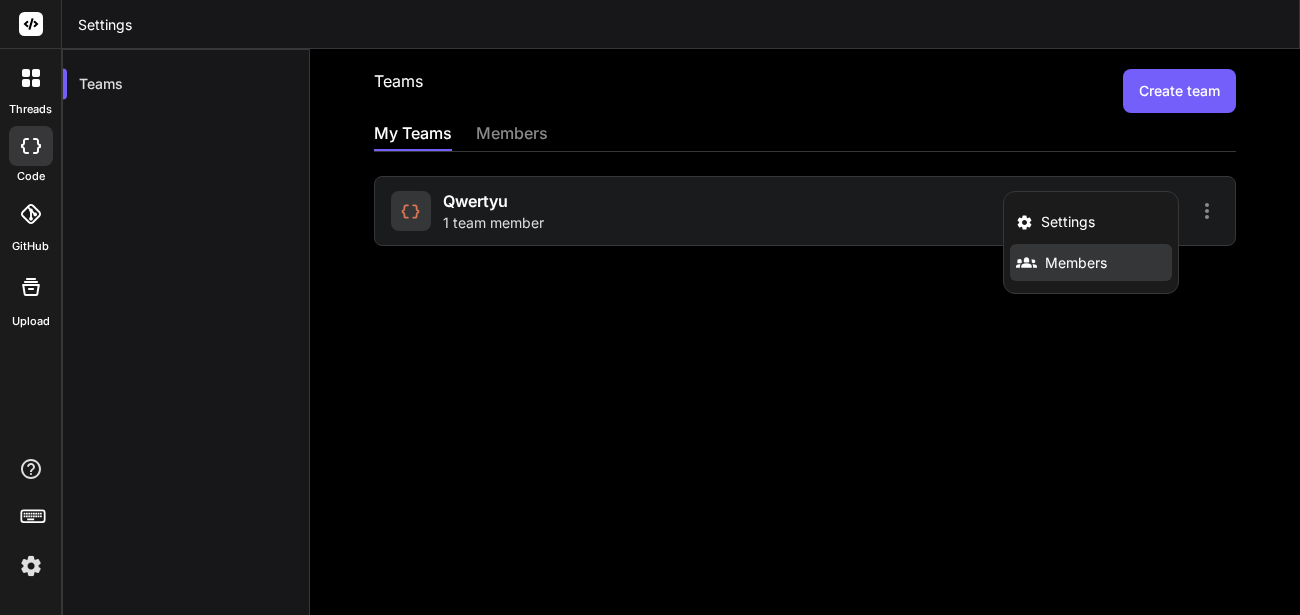 click on "Members" at bounding box center [1076, 263] 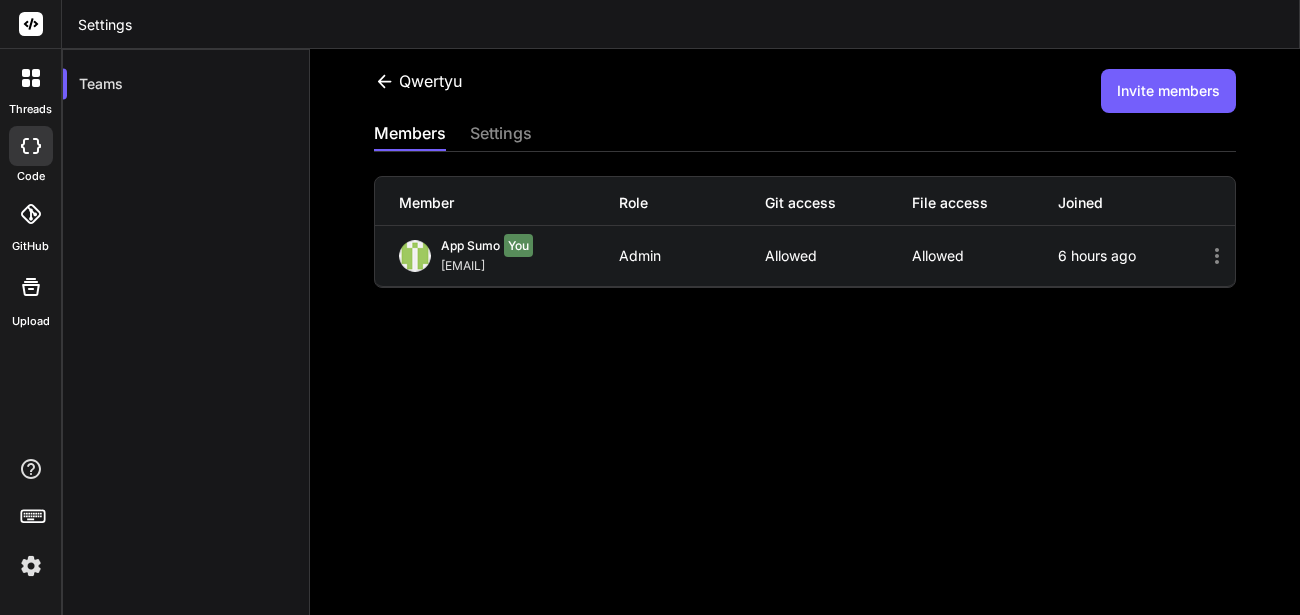 click on "Invite members" at bounding box center (1168, 91) 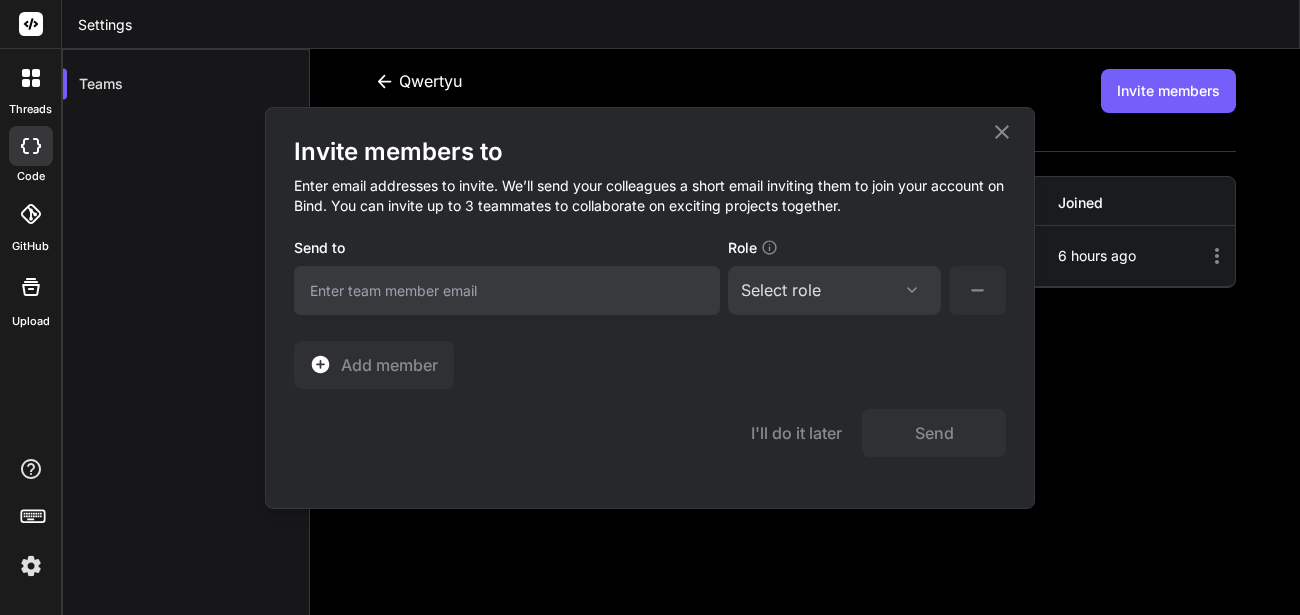 click at bounding box center [912, 290] 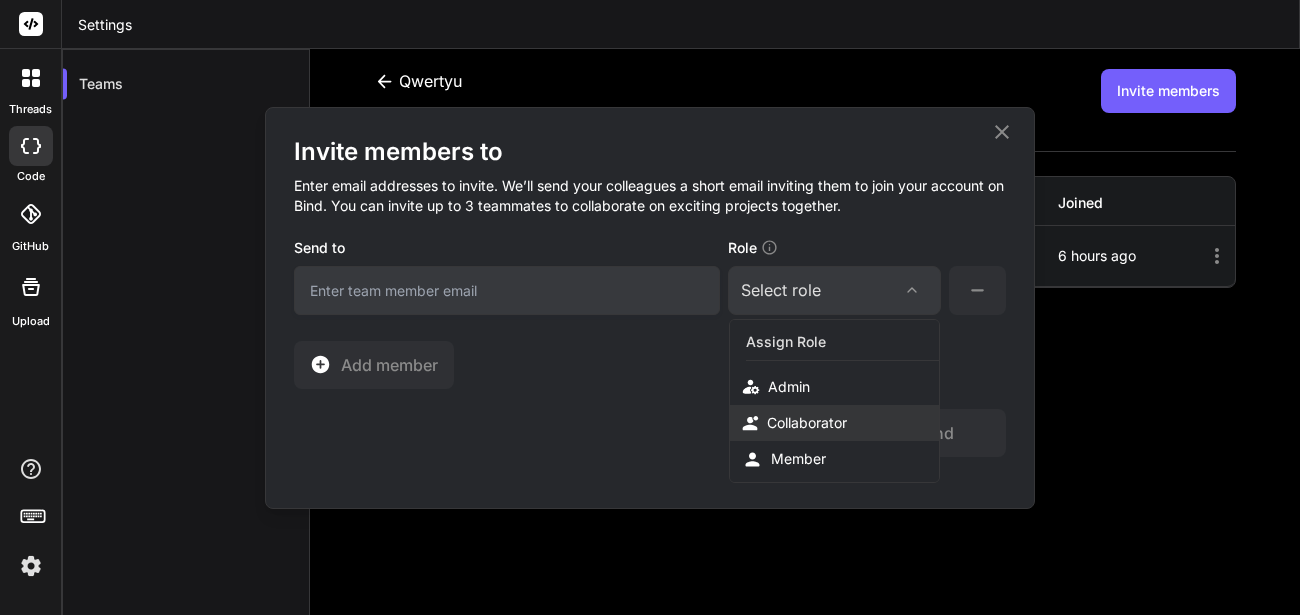click on "Collaborator" at bounding box center [807, 423] 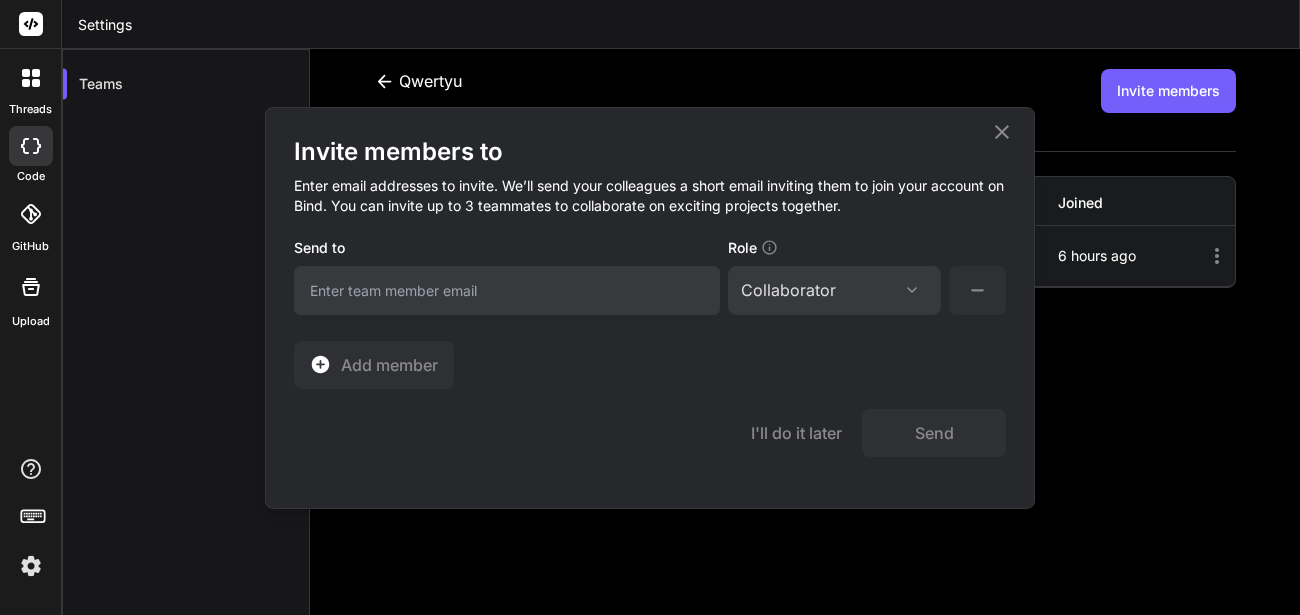 click at bounding box center [507, 290] 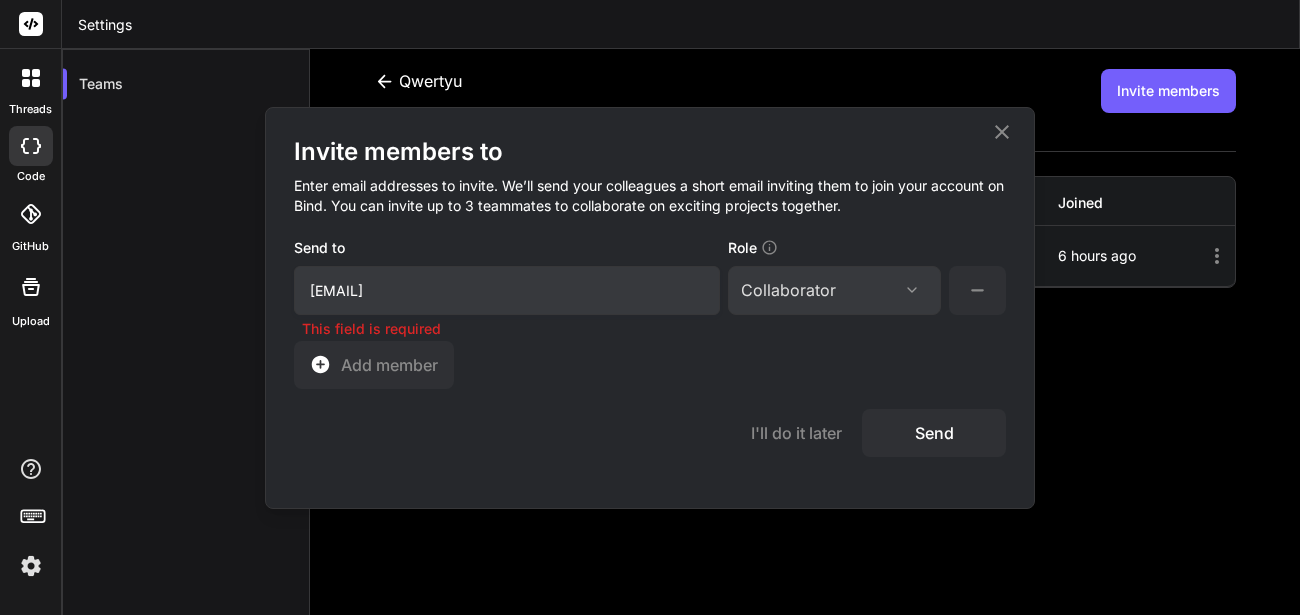 type on "appsumo_11@yopmail.com" 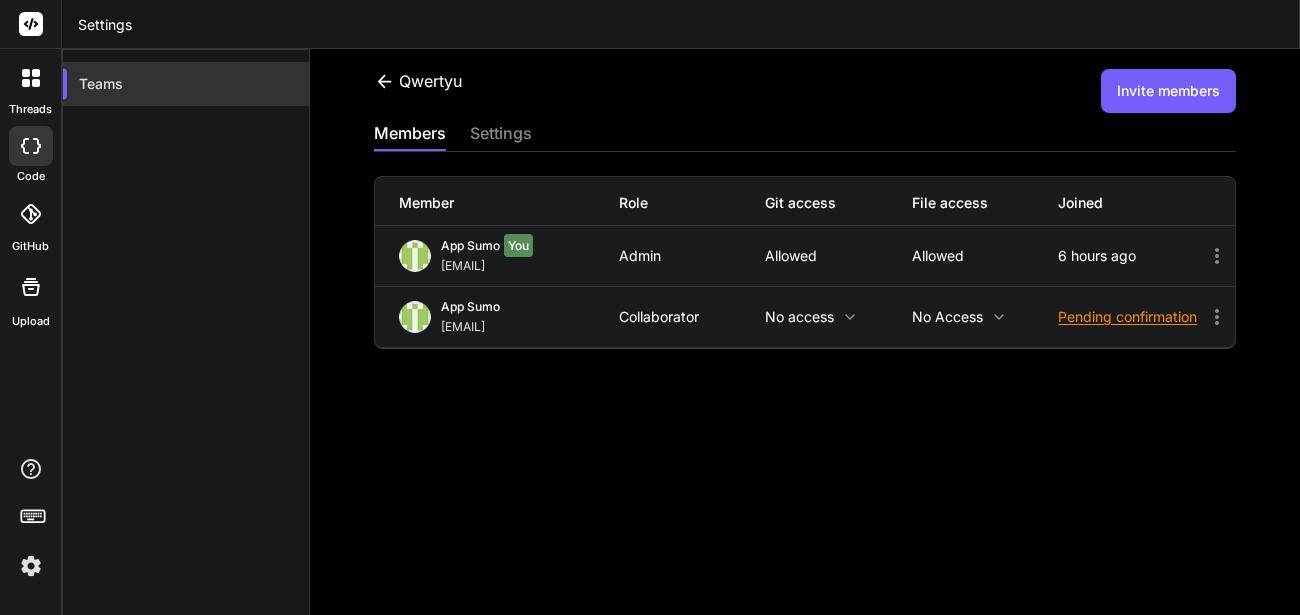 click on "Teams" at bounding box center (186, 84) 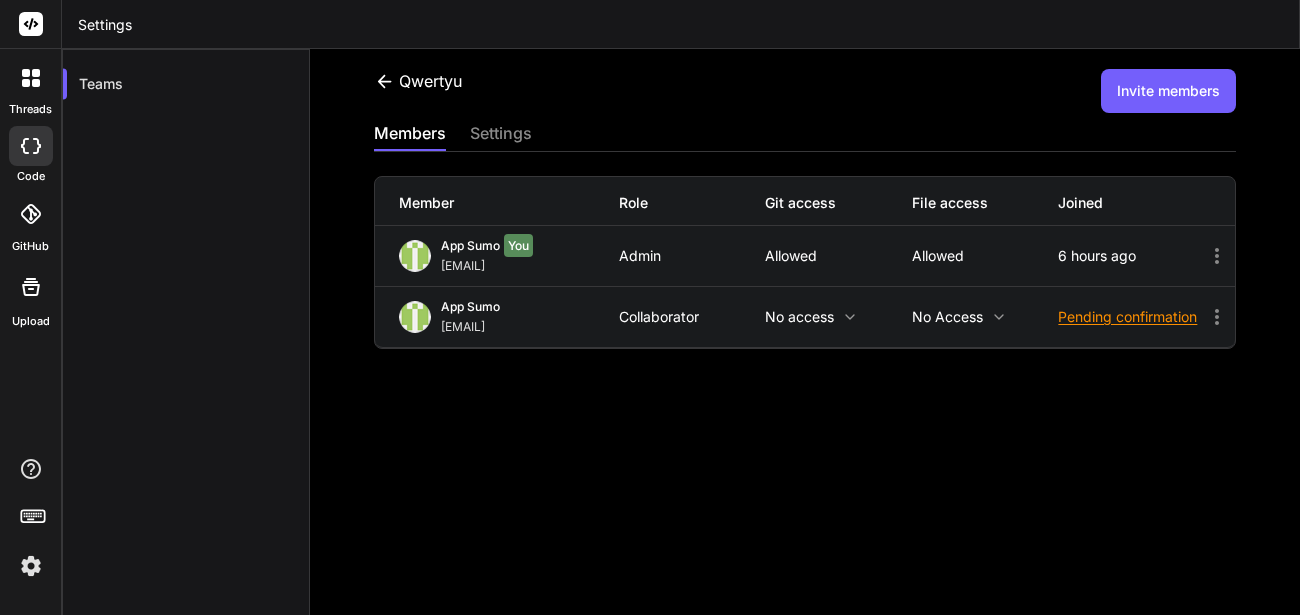 click 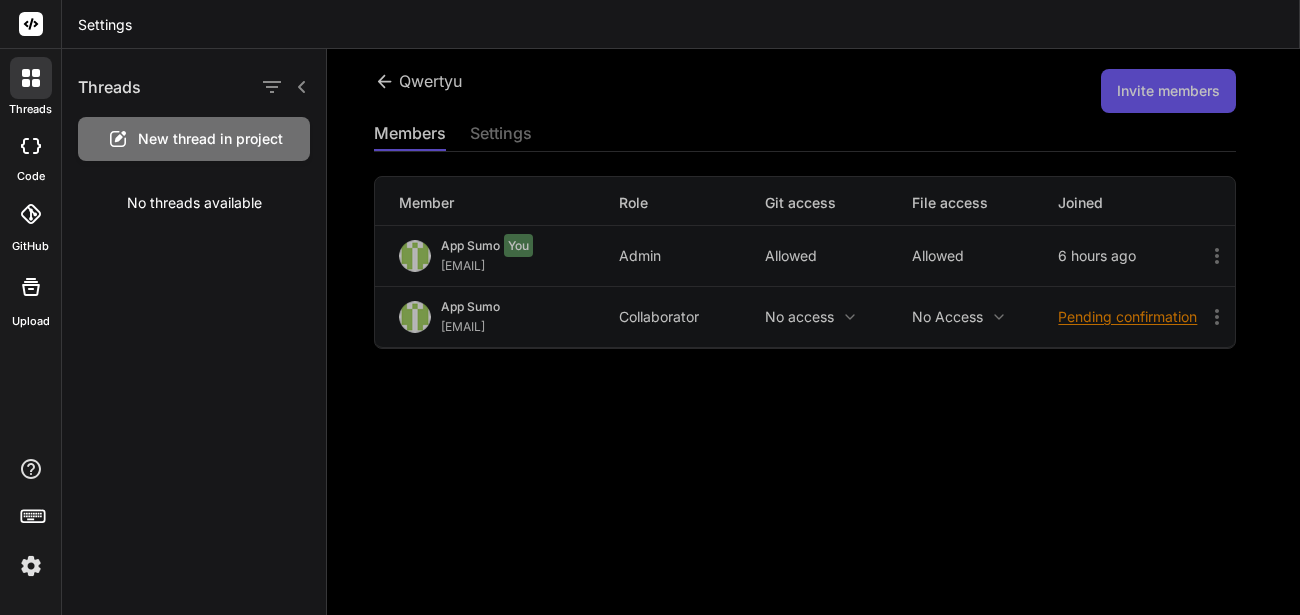 drag, startPoint x: 20, startPoint y: 38, endPoint x: 29, endPoint y: 30, distance: 12.0415945 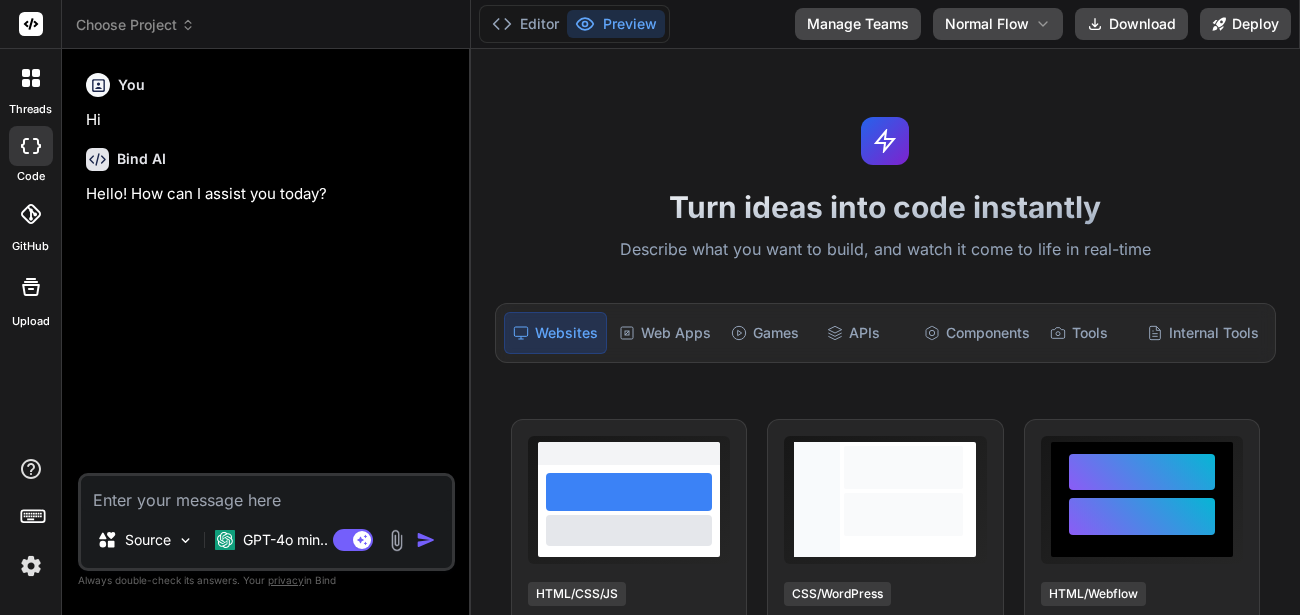 scroll, scrollTop: 1340, scrollLeft: 0, axis: vertical 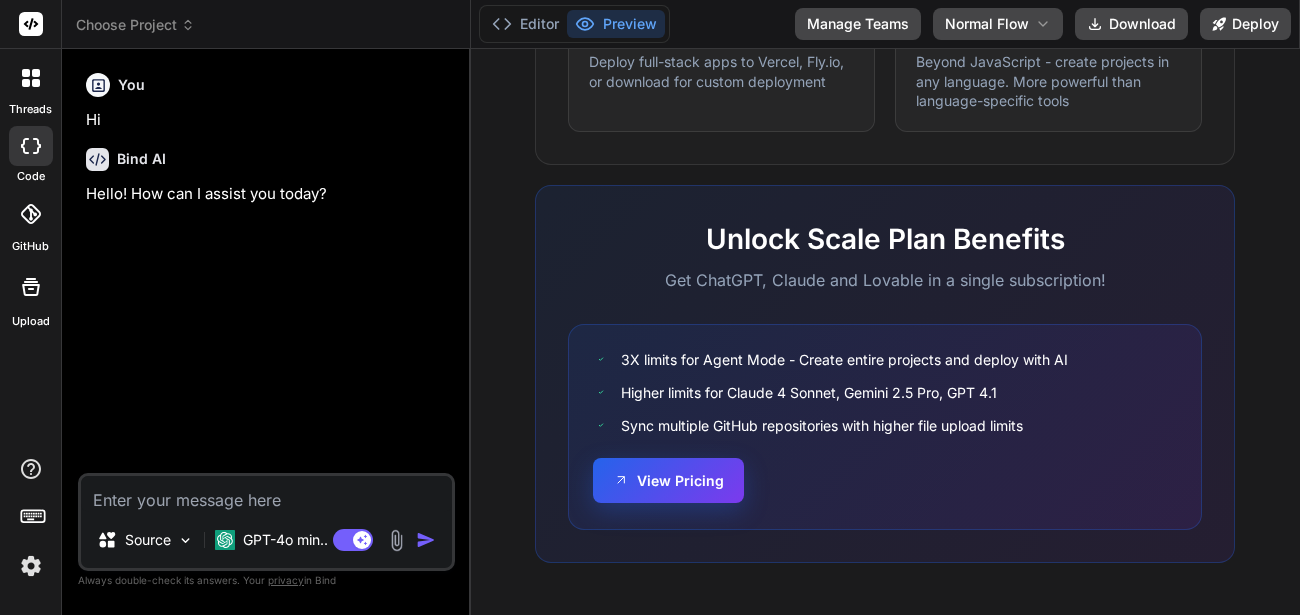 click on "View Pricing" at bounding box center (668, 480) 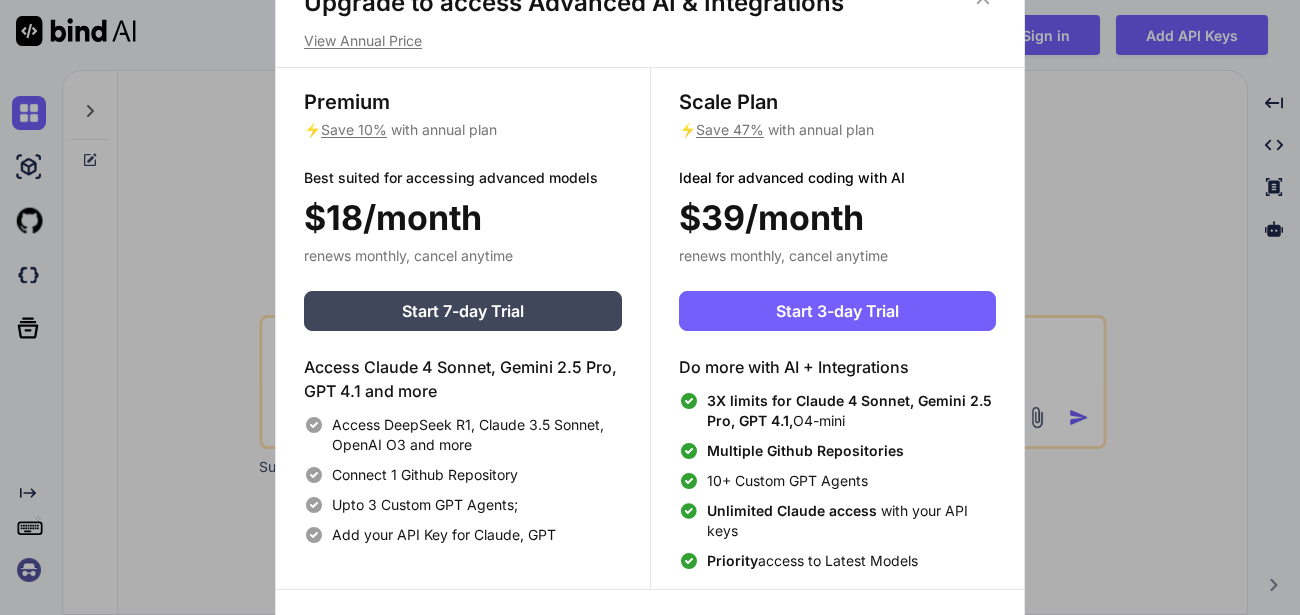 scroll, scrollTop: 0, scrollLeft: 0, axis: both 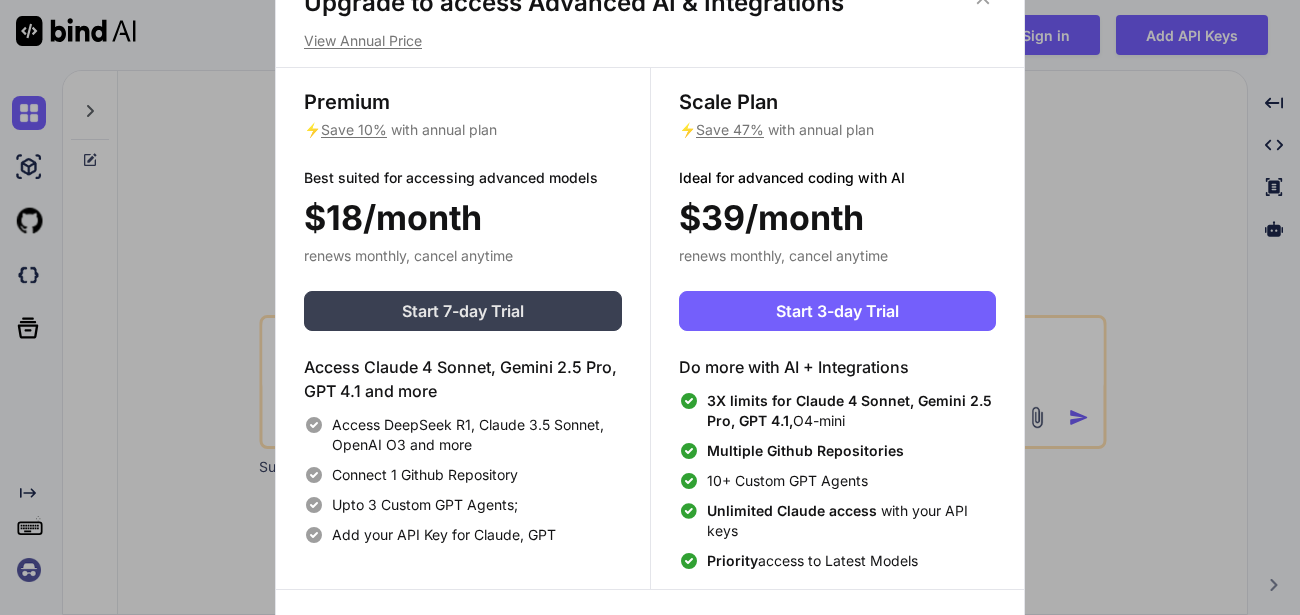 click on "Start 7-day Trial" at bounding box center [463, 311] 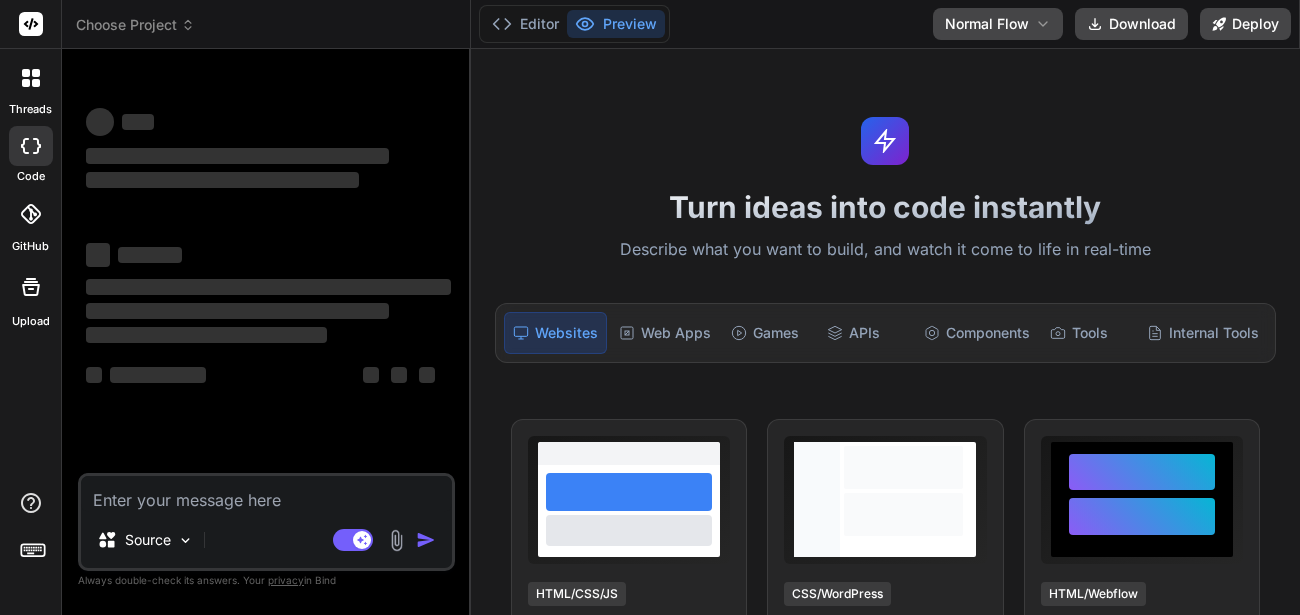 scroll, scrollTop: 0, scrollLeft: 0, axis: both 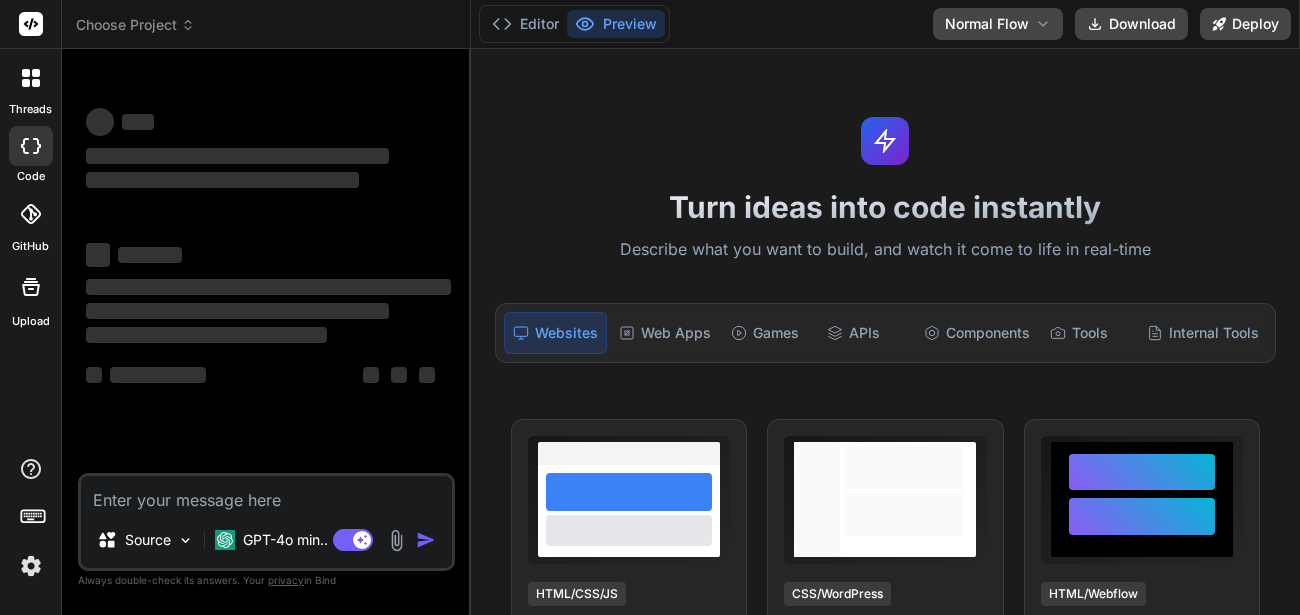 type on "x" 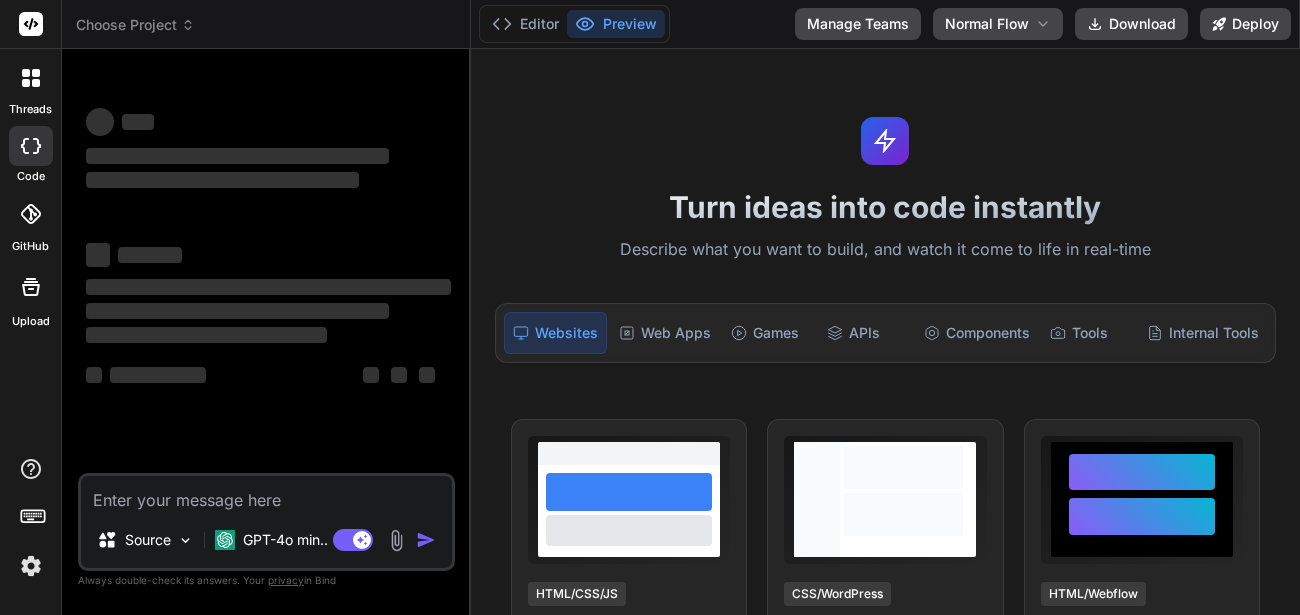 click on "Manage Teams" at bounding box center (858, 24) 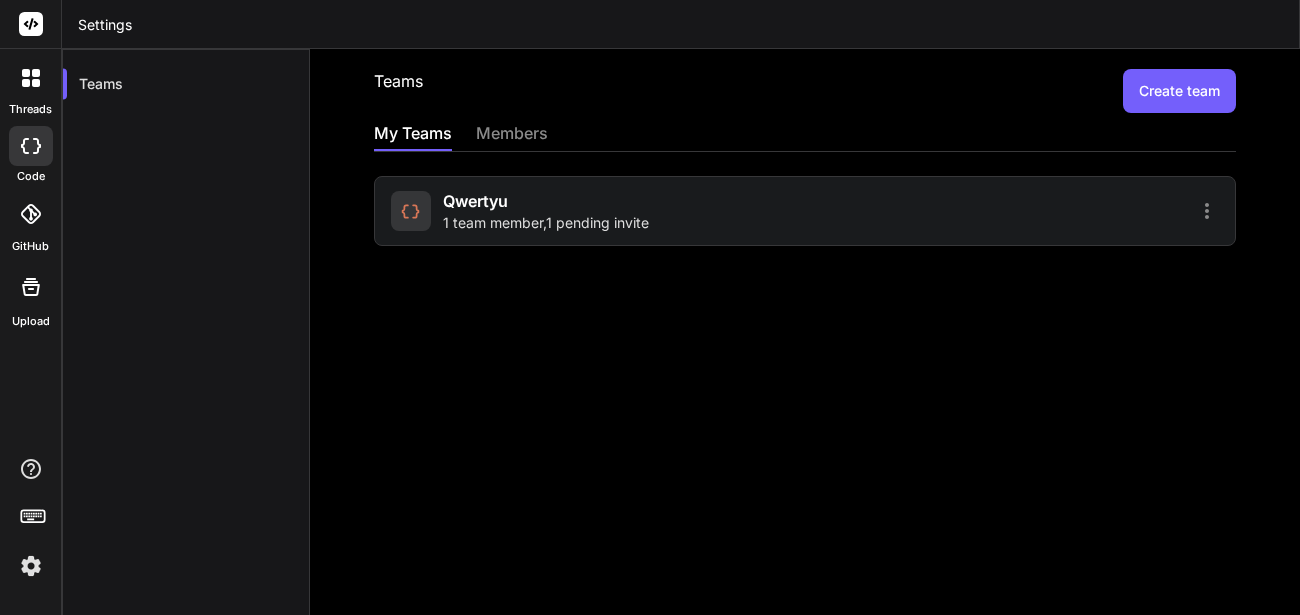 click 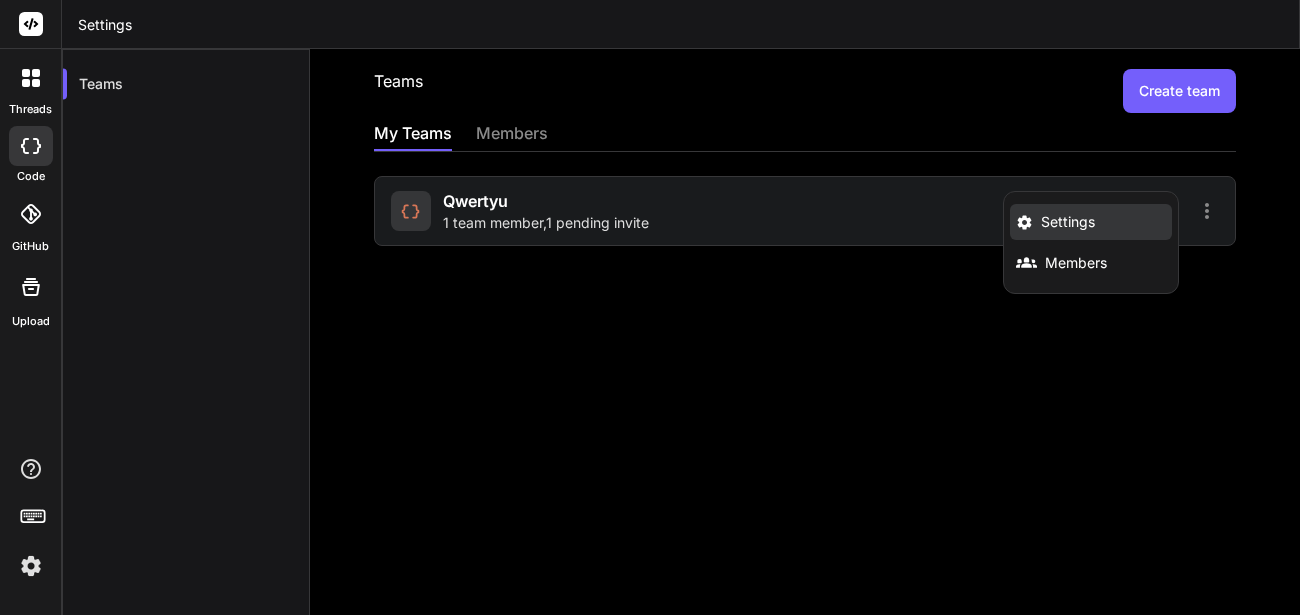 click 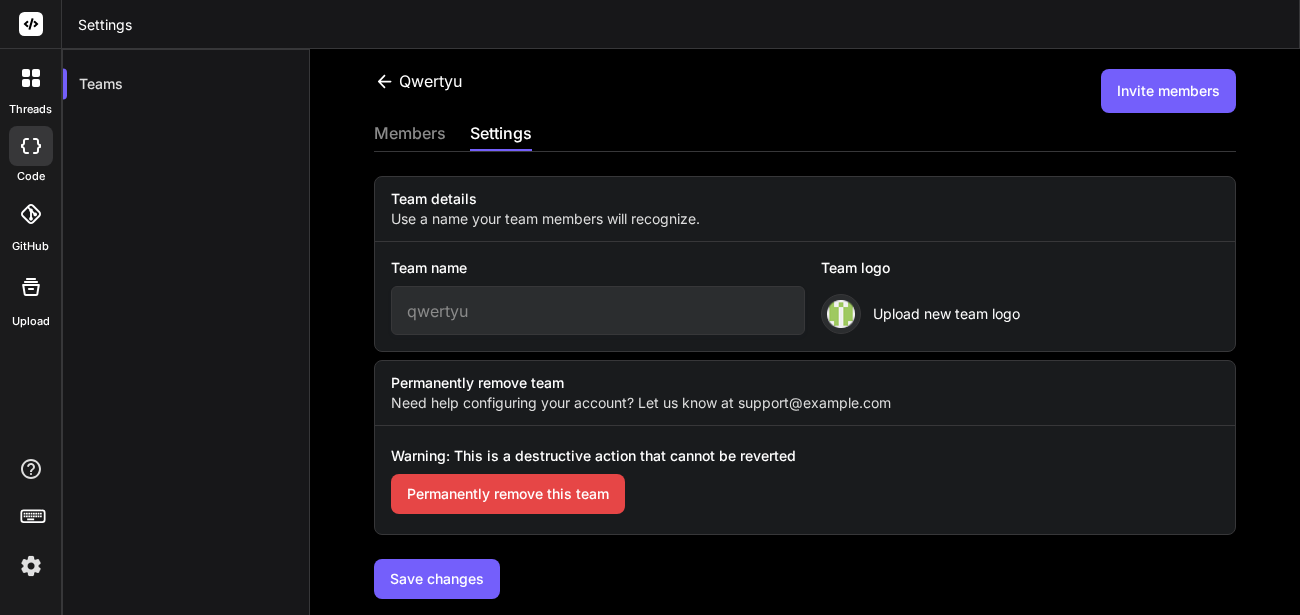 click on "Permanently remove this team" at bounding box center [508, 494] 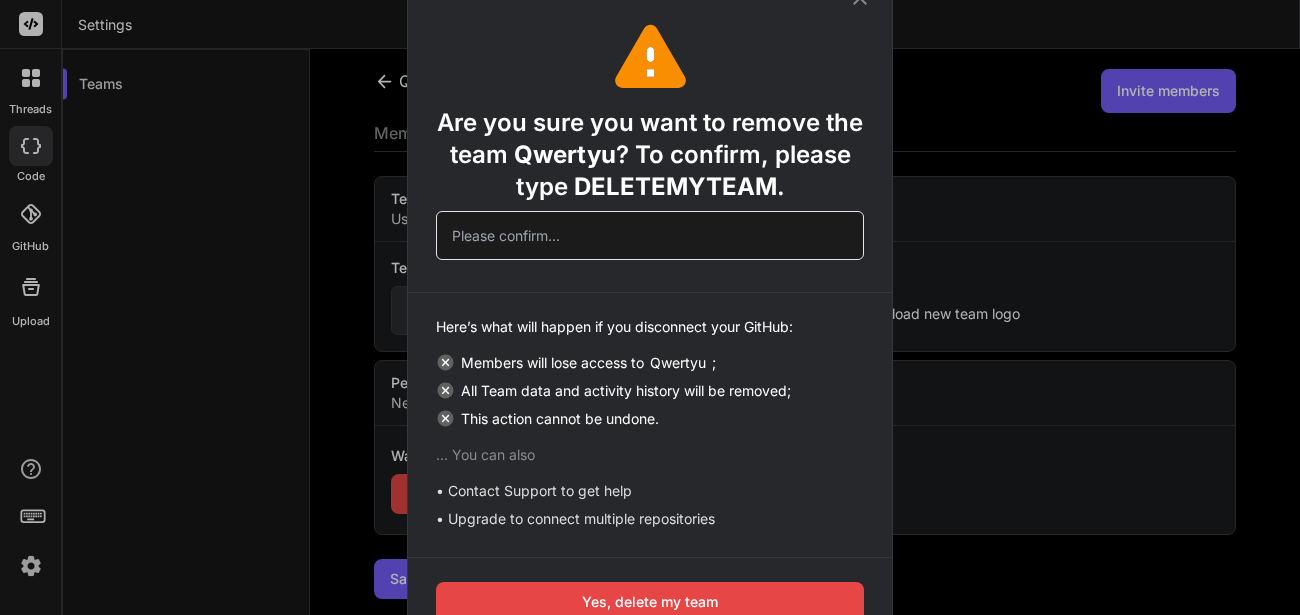 click on "DELETEMYTEAM" at bounding box center [675, 186] 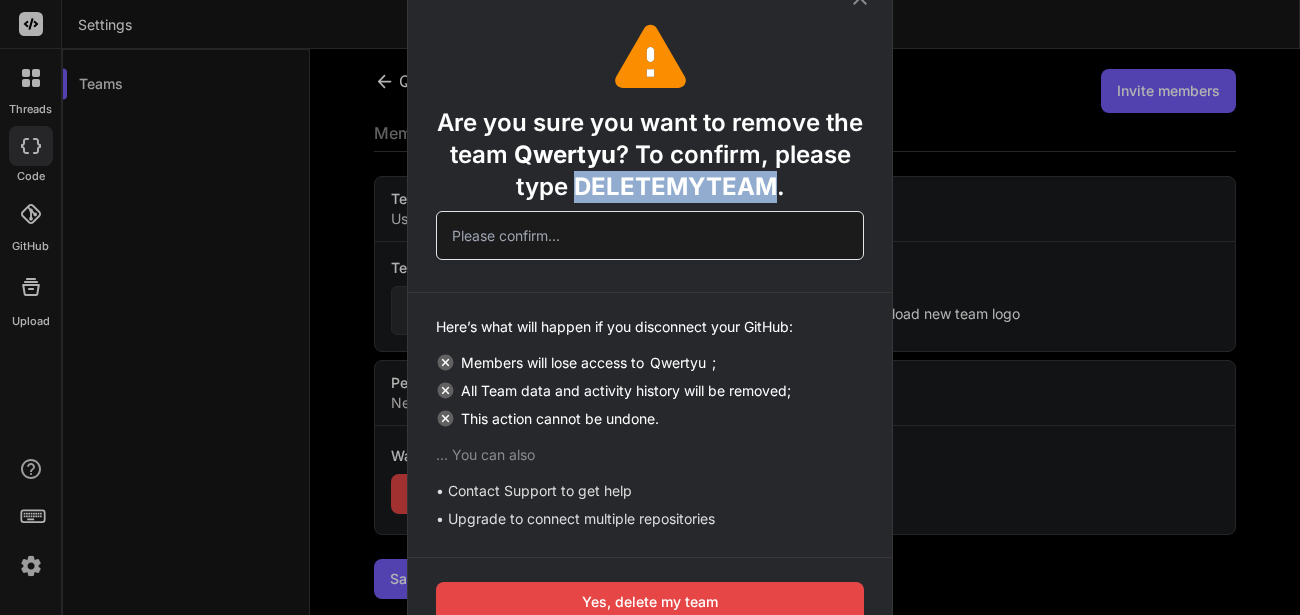 click on "DELETEMYTEAM" at bounding box center (675, 186) 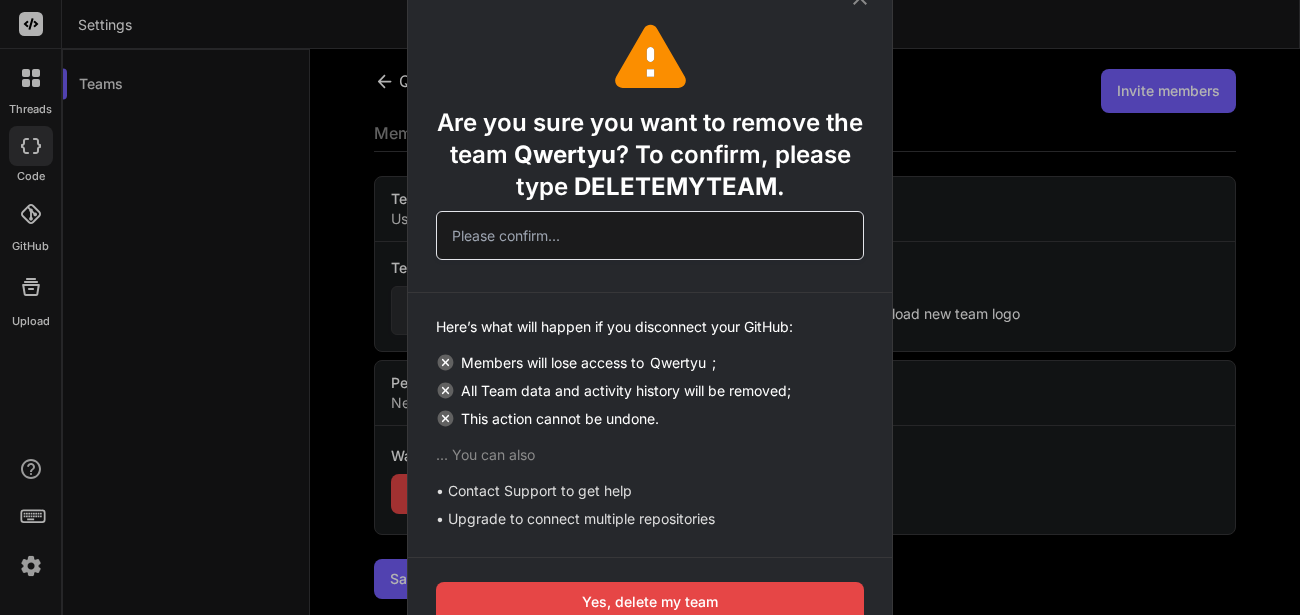 click at bounding box center (650, 235) 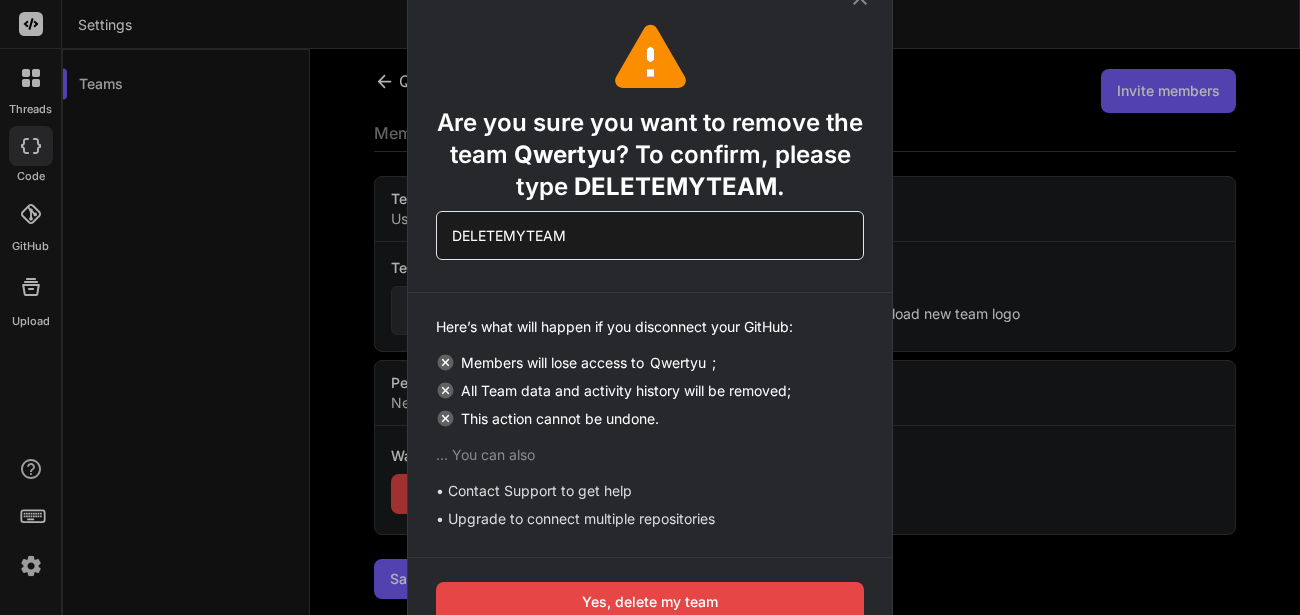 type on "DELETEMYTEAM" 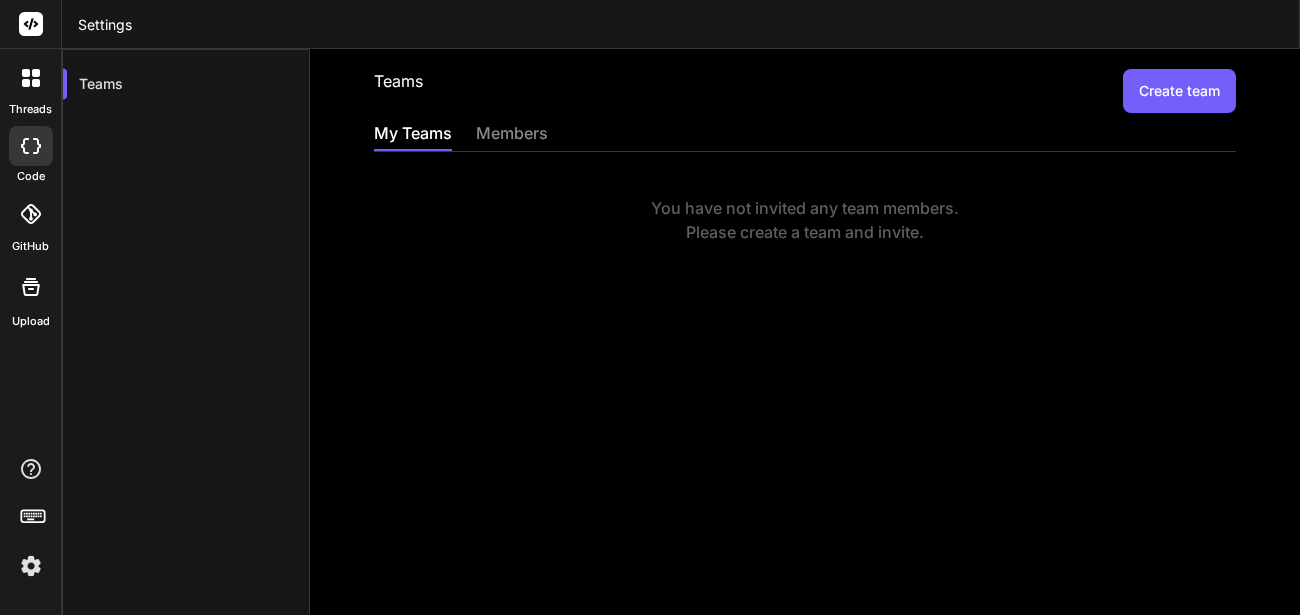 click on "Create team" at bounding box center [1179, 91] 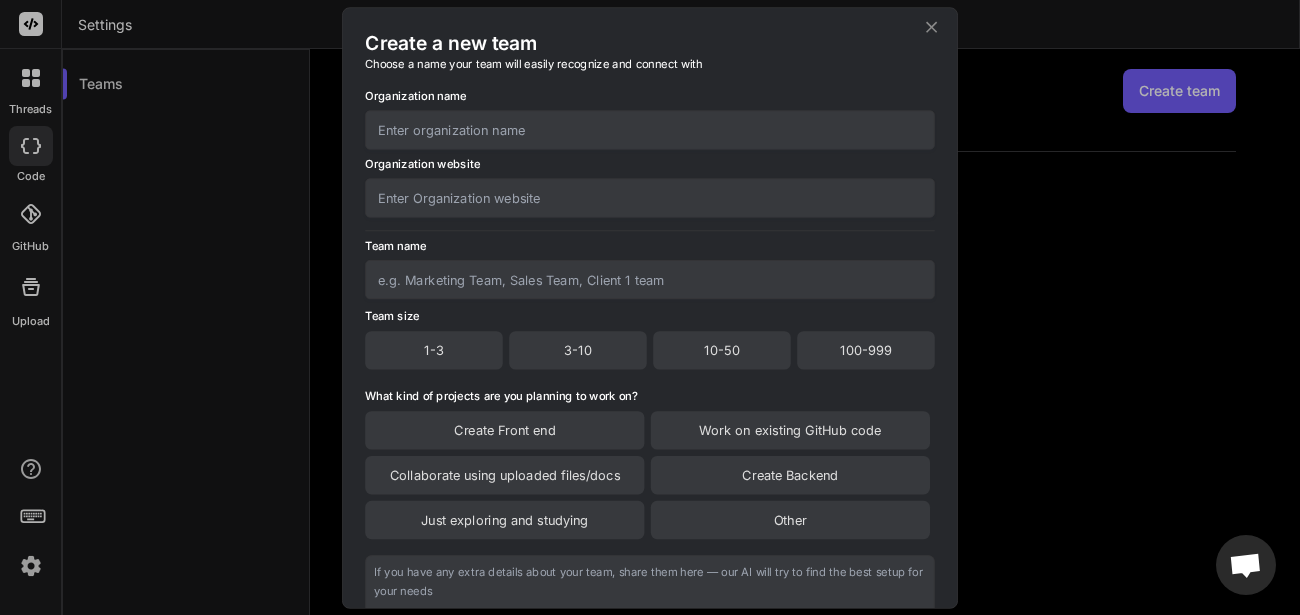 click at bounding box center (650, 129) 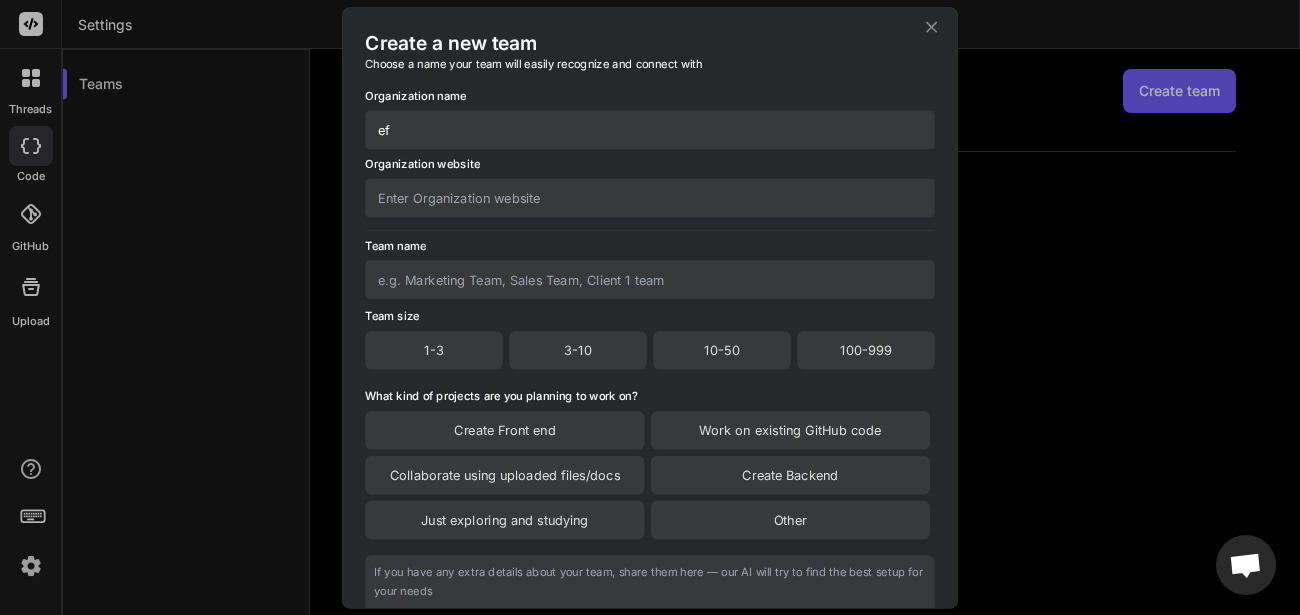 type on "ef" 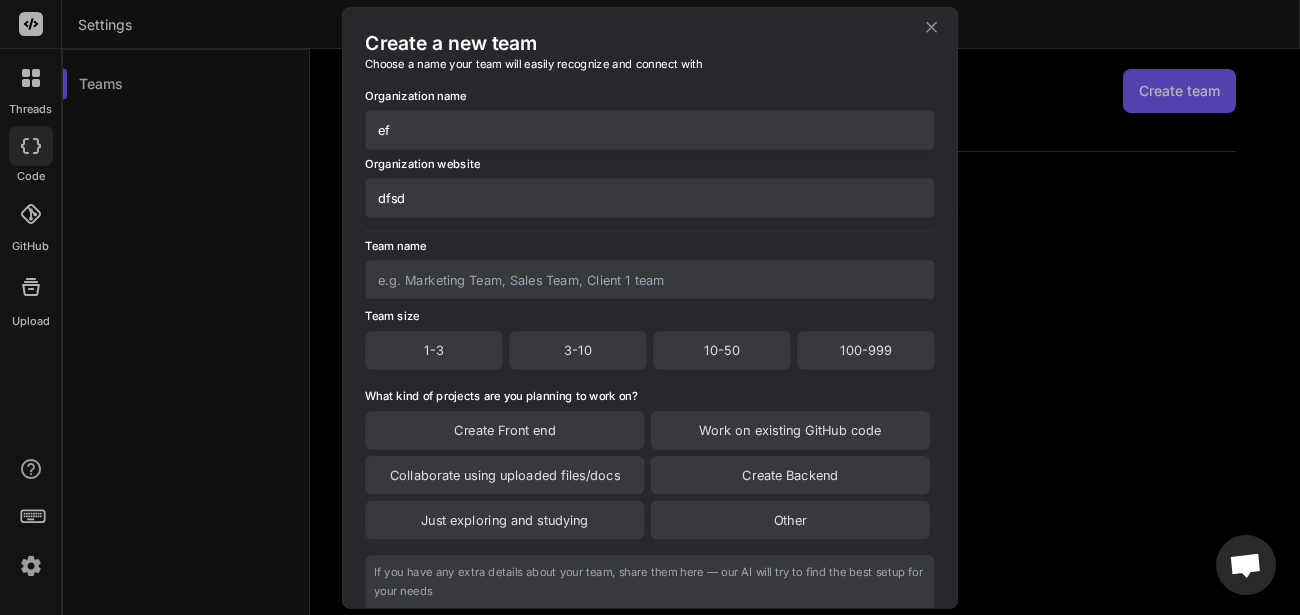 type on "dfsd" 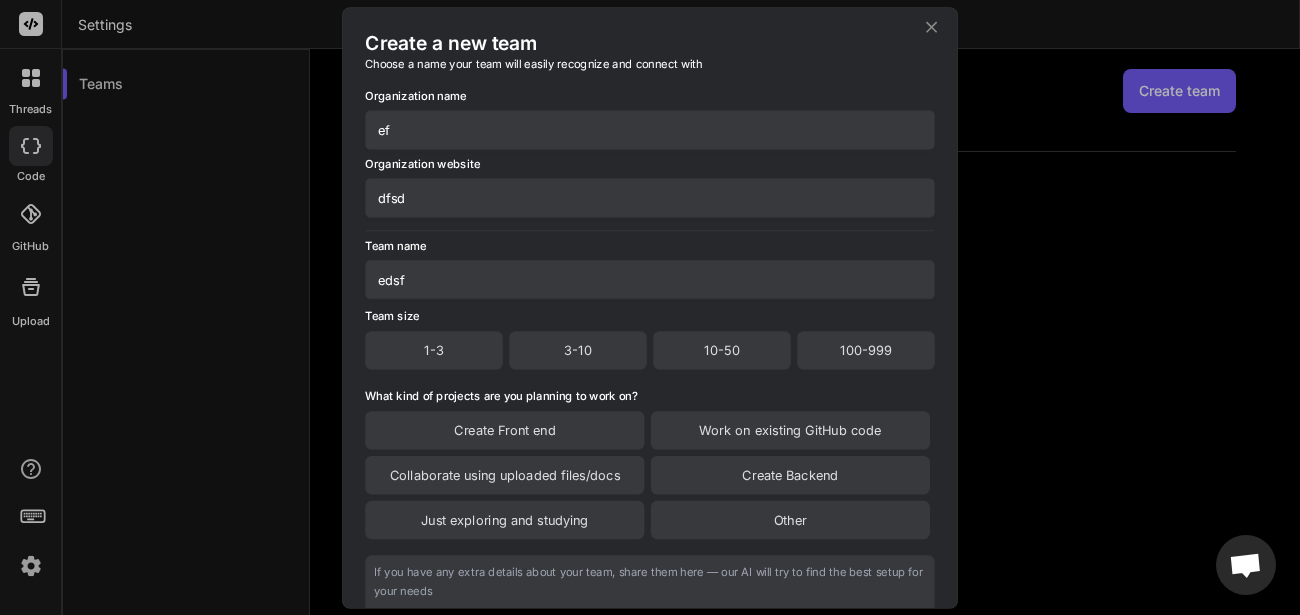 type on "edsf" 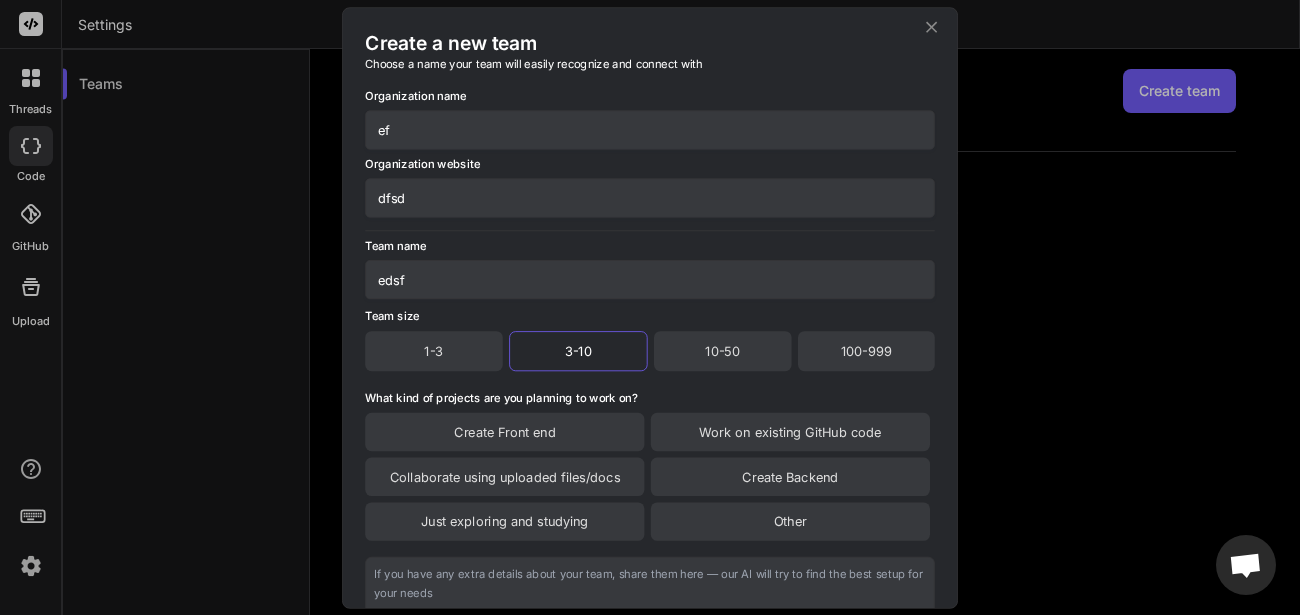 click on "Create Backend" at bounding box center [790, 476] 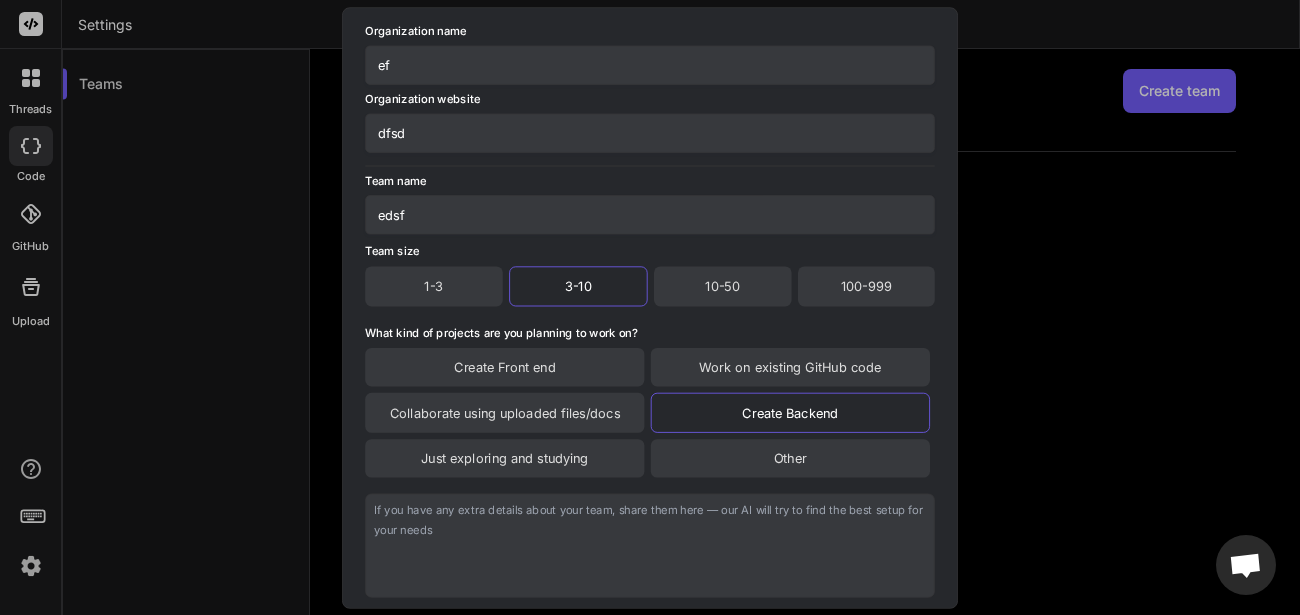 scroll, scrollTop: 170, scrollLeft: 0, axis: vertical 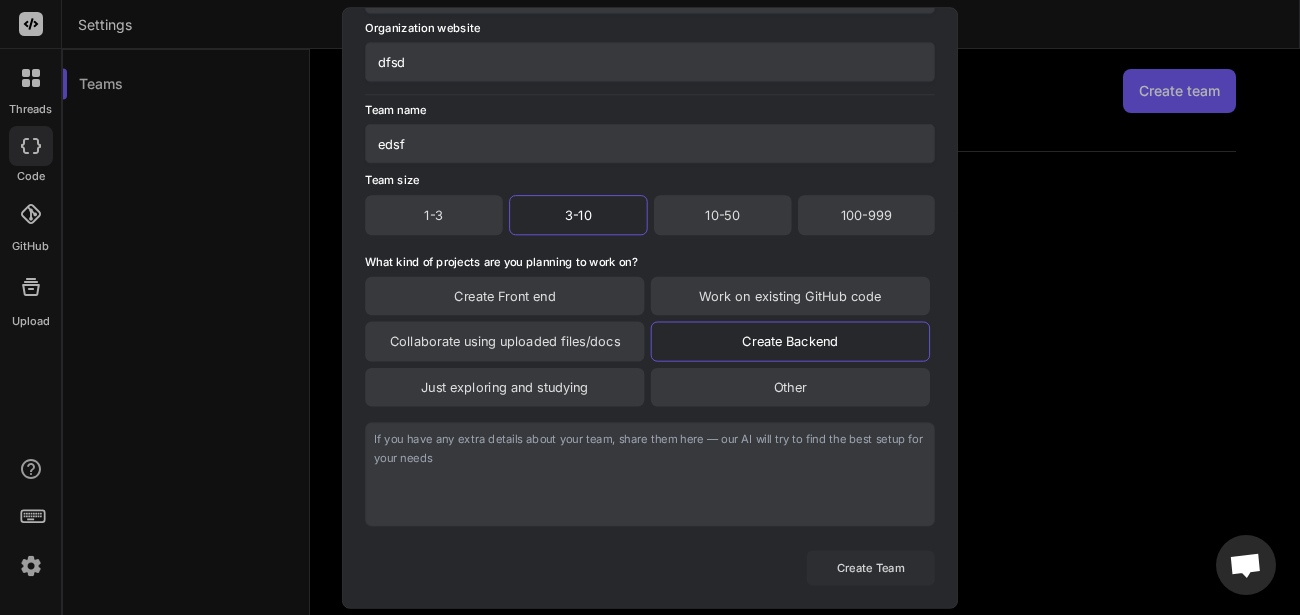 click on "Create Team" at bounding box center (871, 567) 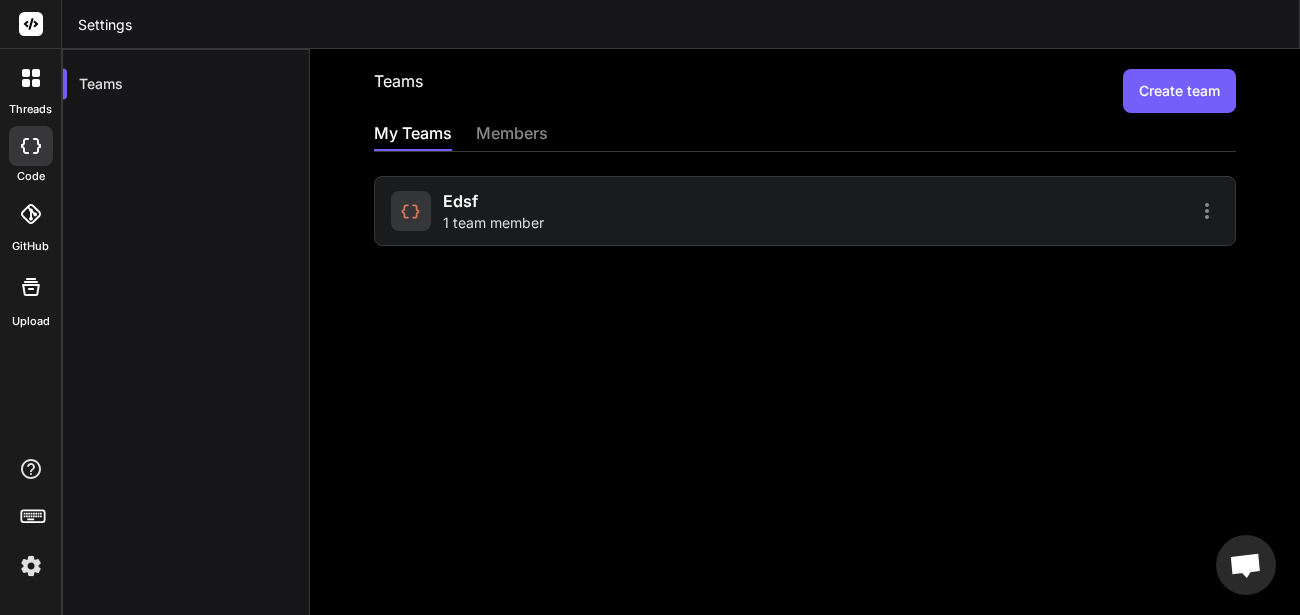 click 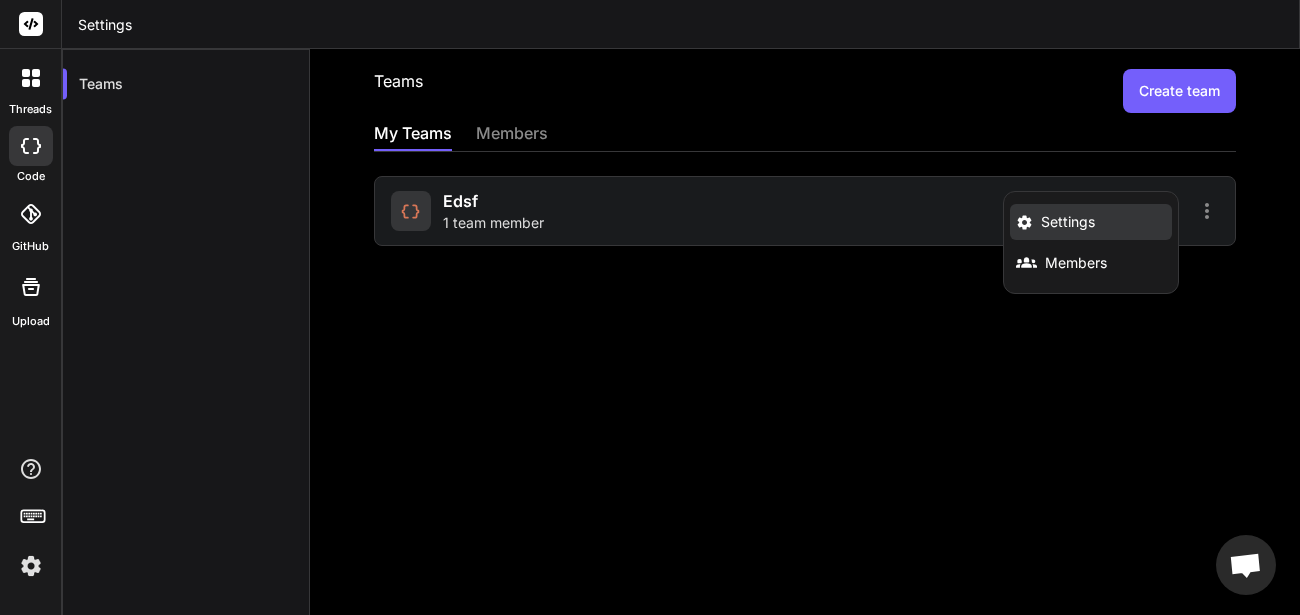 click on "Settings" at bounding box center [1091, 222] 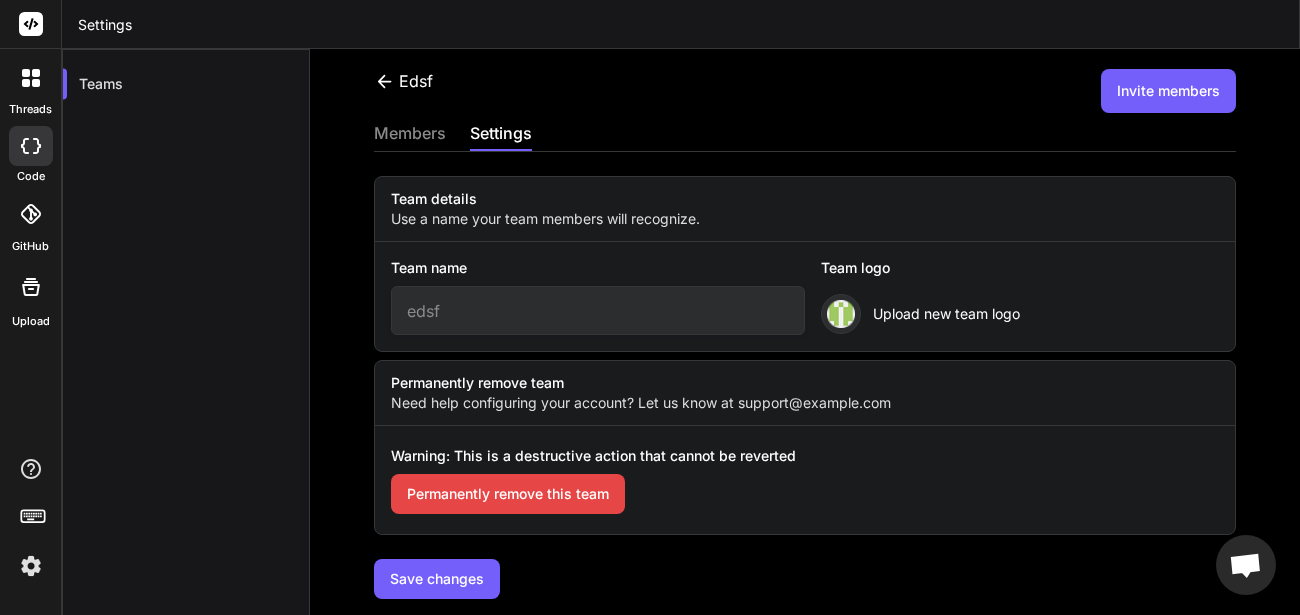 click on "Permanently remove this team" at bounding box center (508, 494) 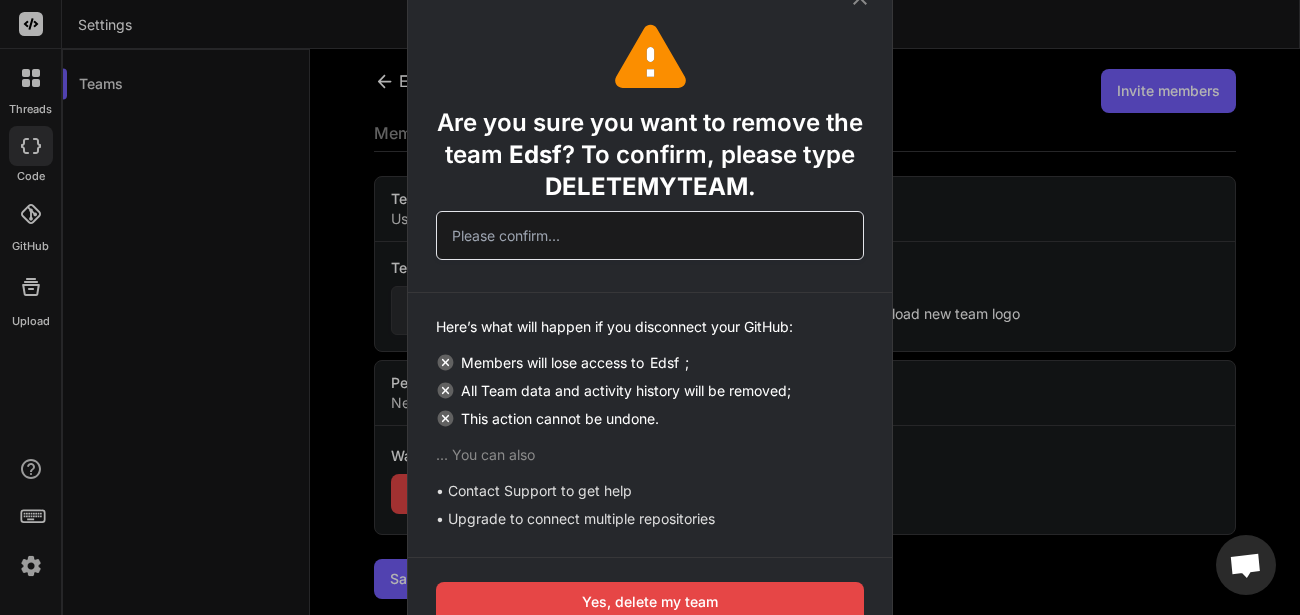 click on "DELETEMYTEAM" at bounding box center (646, 186) 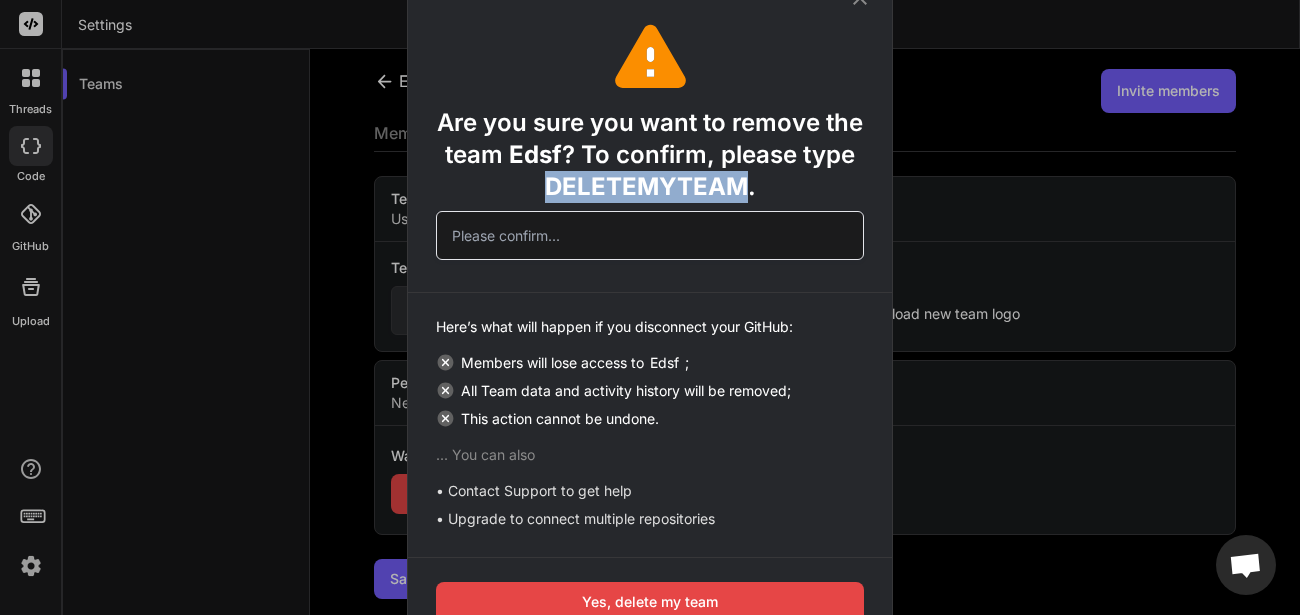 click on "DELETEMYTEAM" at bounding box center [646, 186] 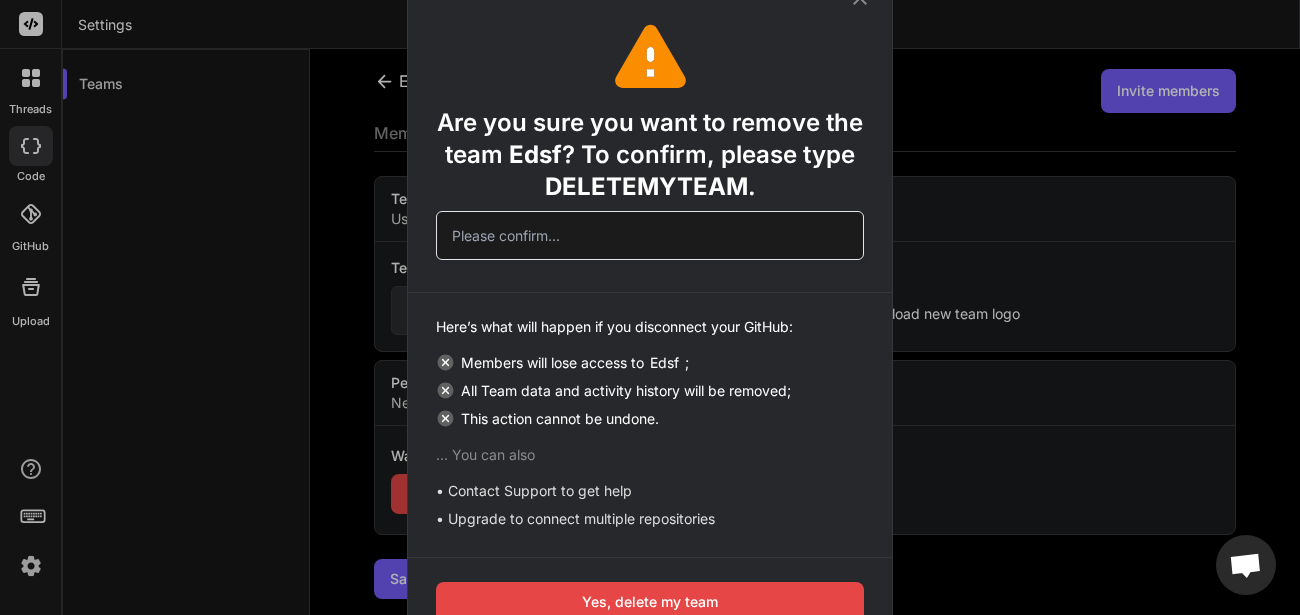 click at bounding box center [650, 235] 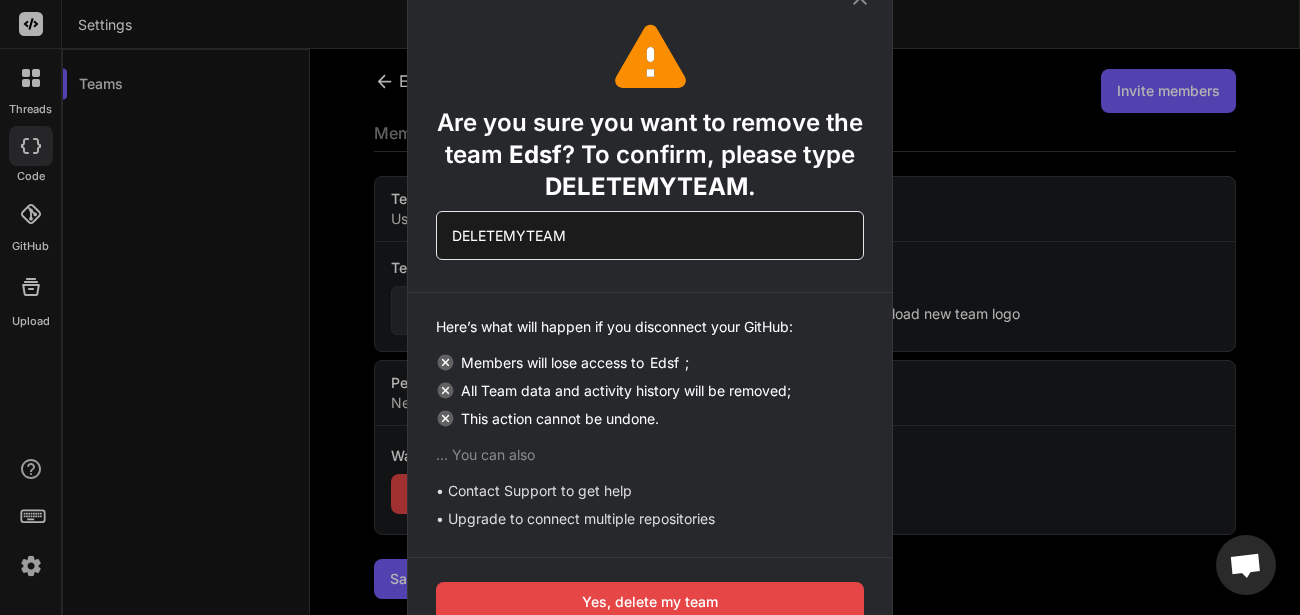 type on "DELETEMYTEAM" 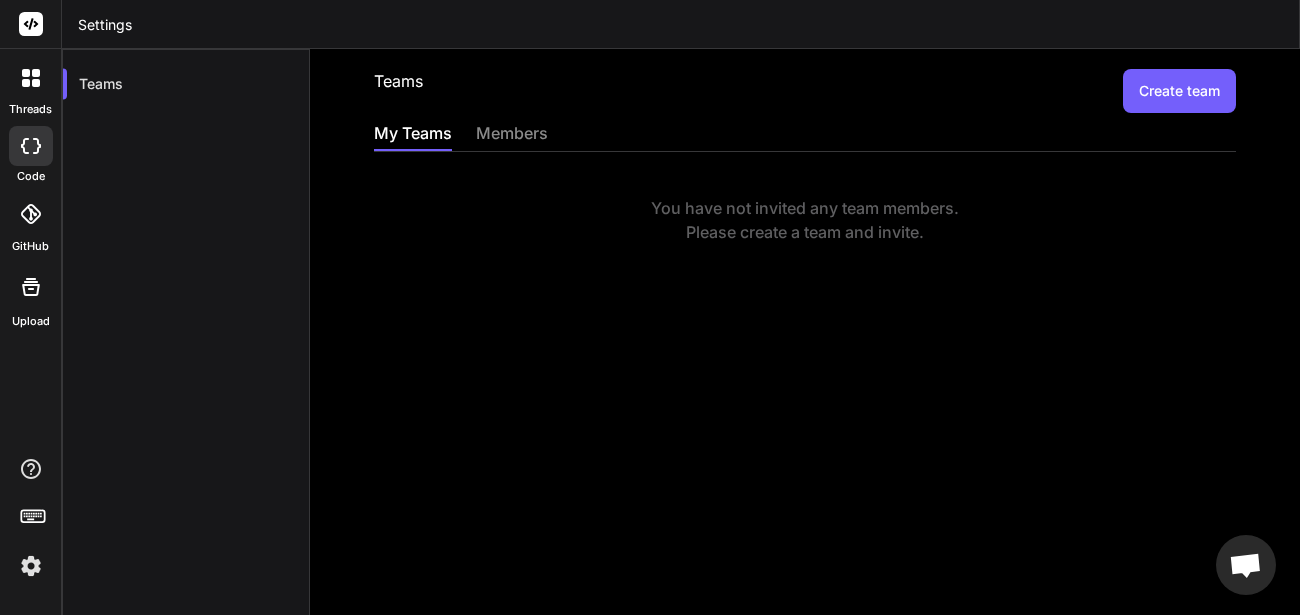 click on "Create team" at bounding box center (1179, 91) 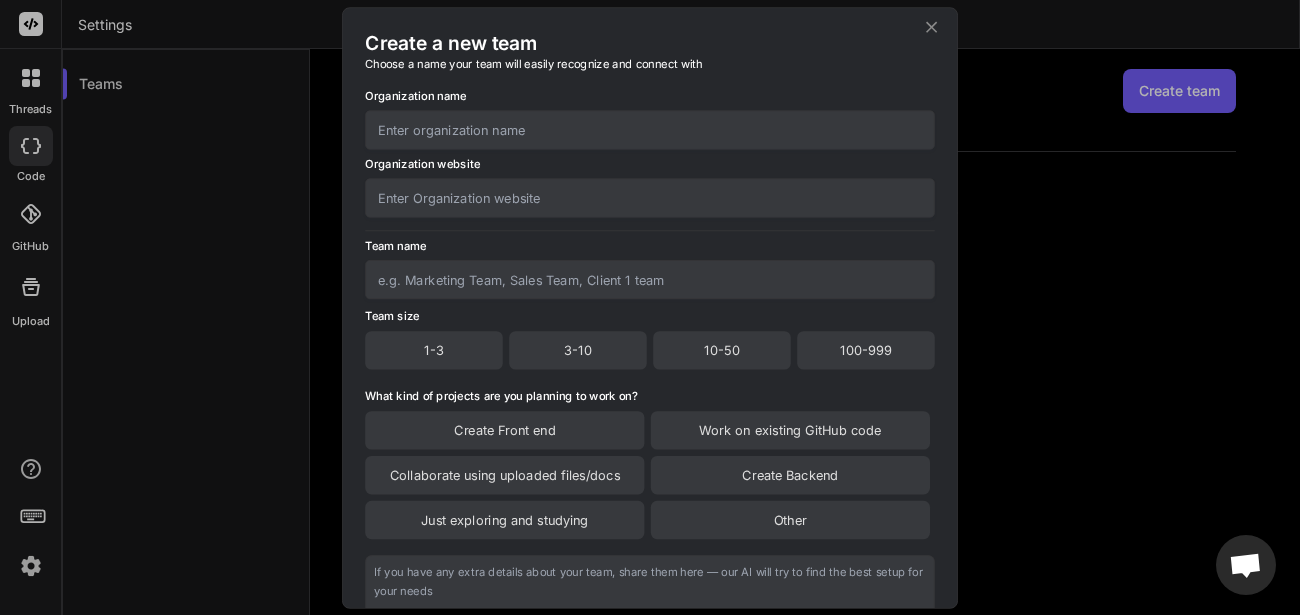 click at bounding box center (650, 129) 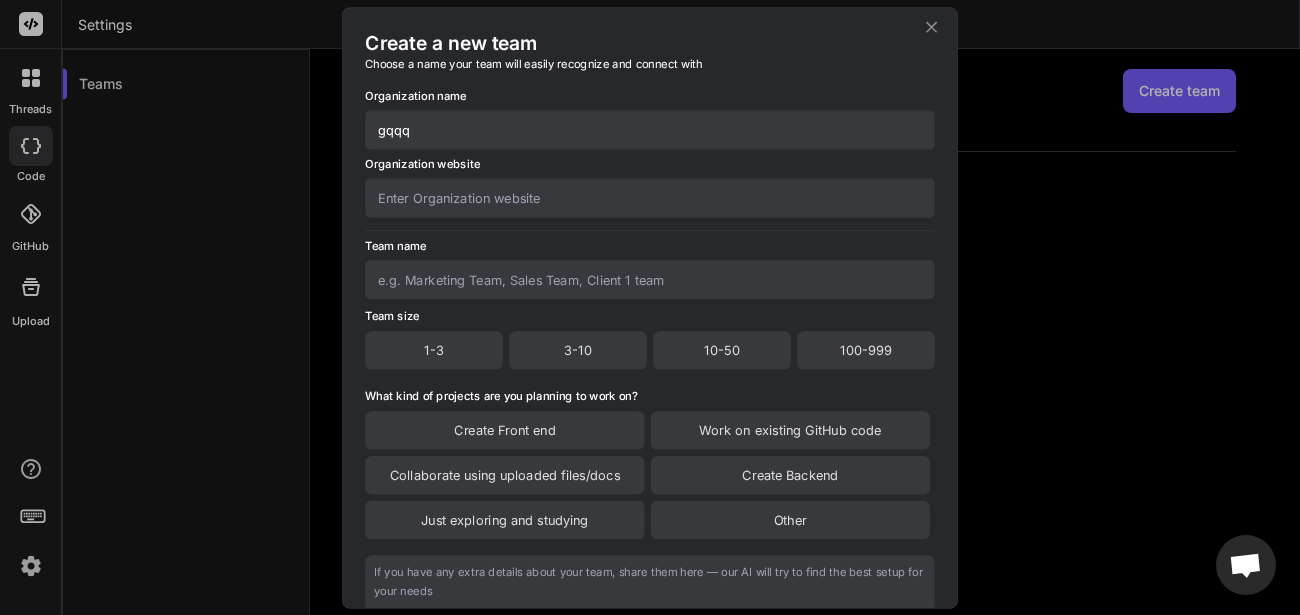 type on "gqqq" 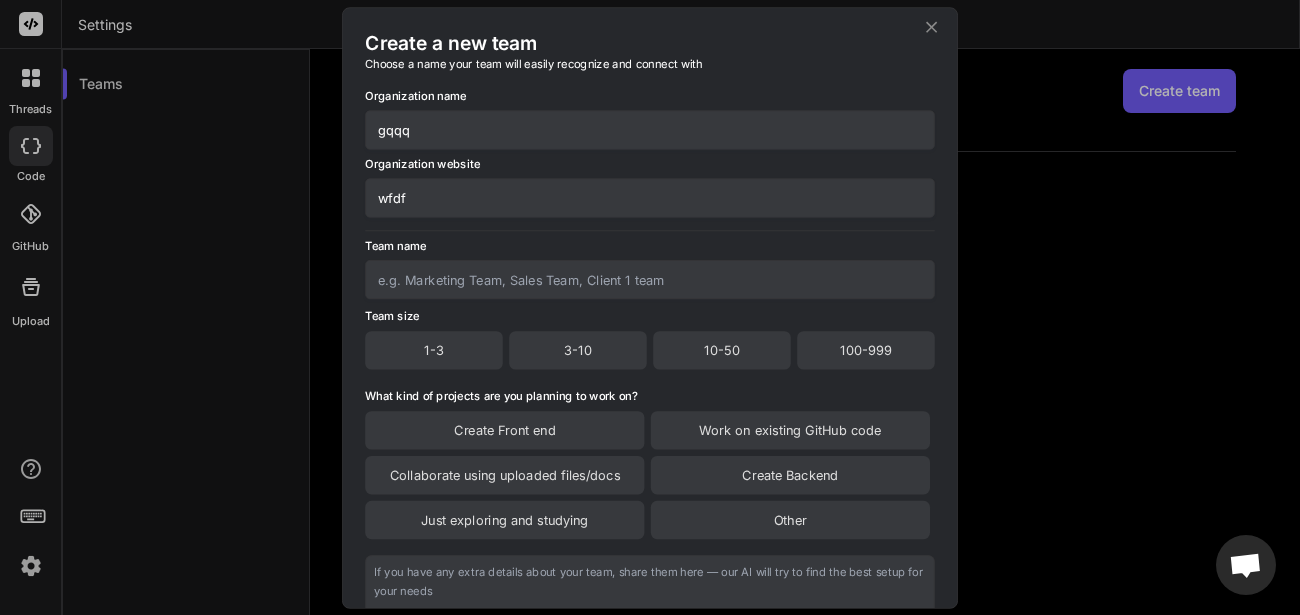 type on "wfdf" 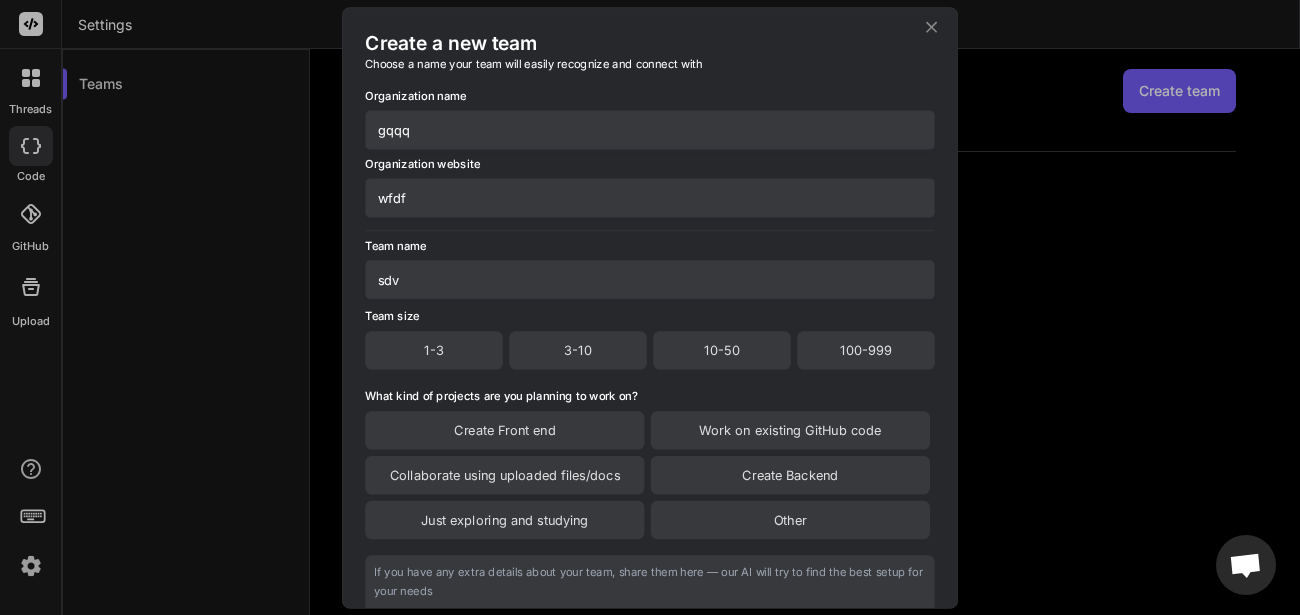 type on "sdv" 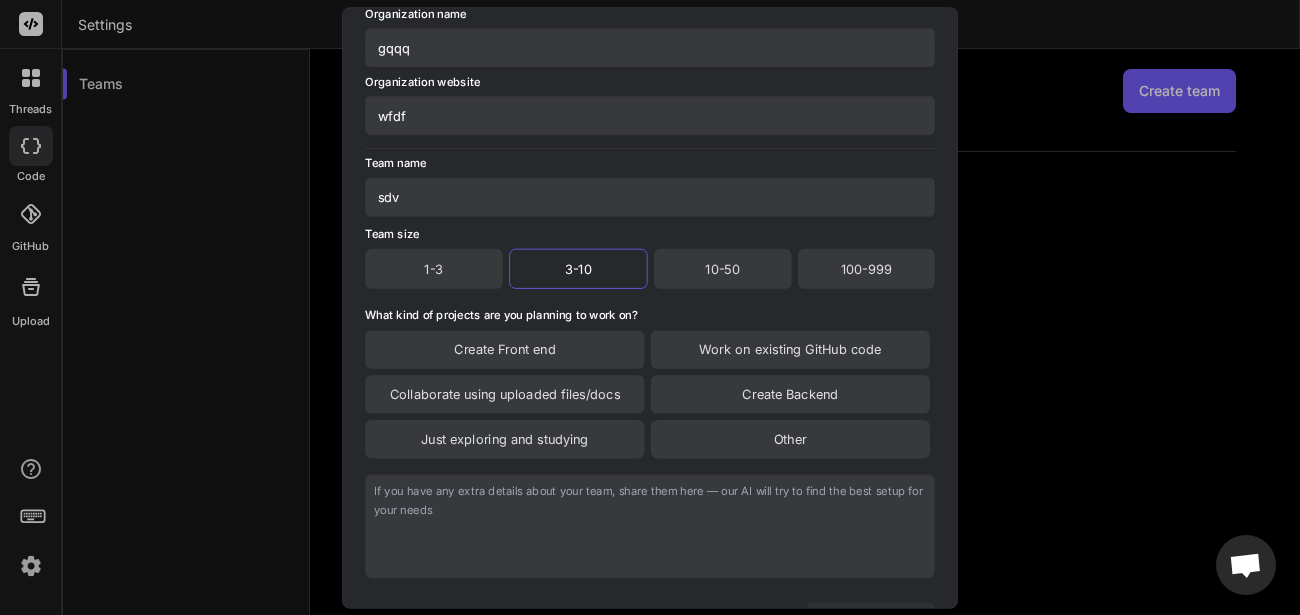 scroll, scrollTop: 168, scrollLeft: 0, axis: vertical 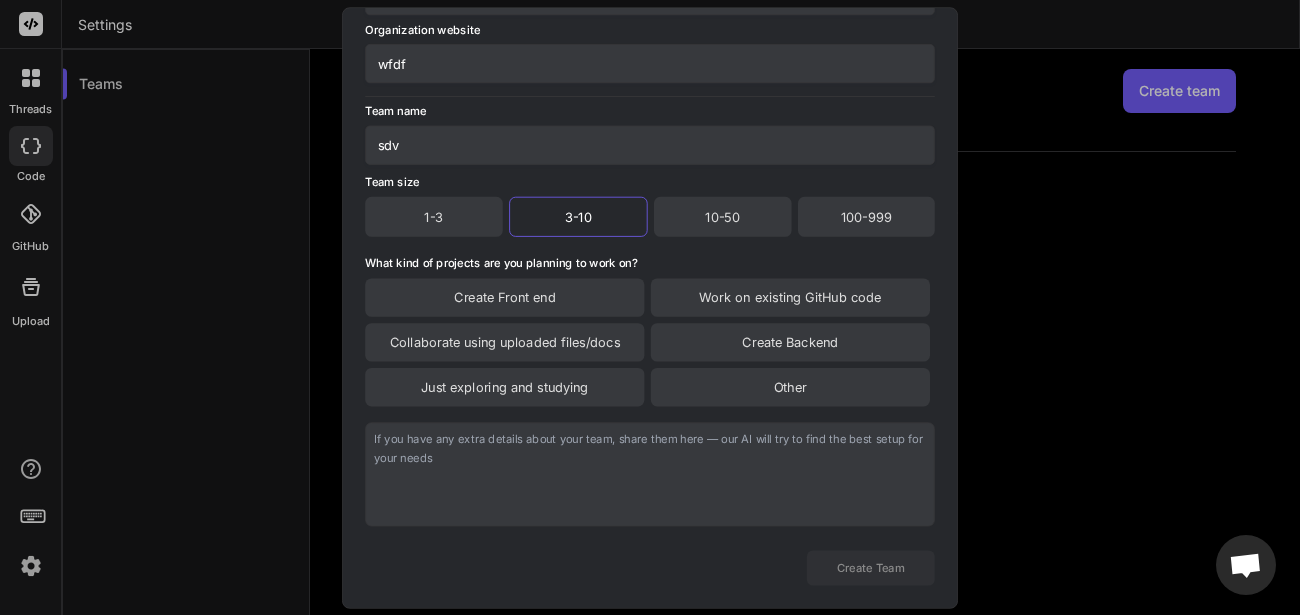 click on "Create Backend" at bounding box center (790, 342) 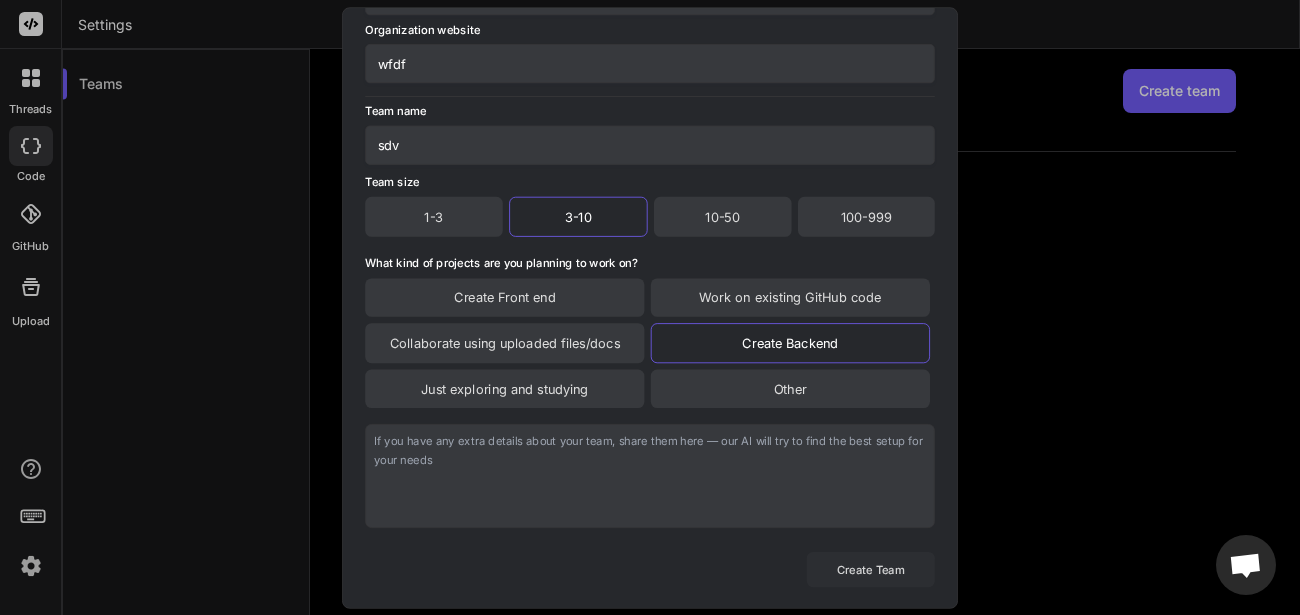 click on "Create Team" at bounding box center (871, 569) 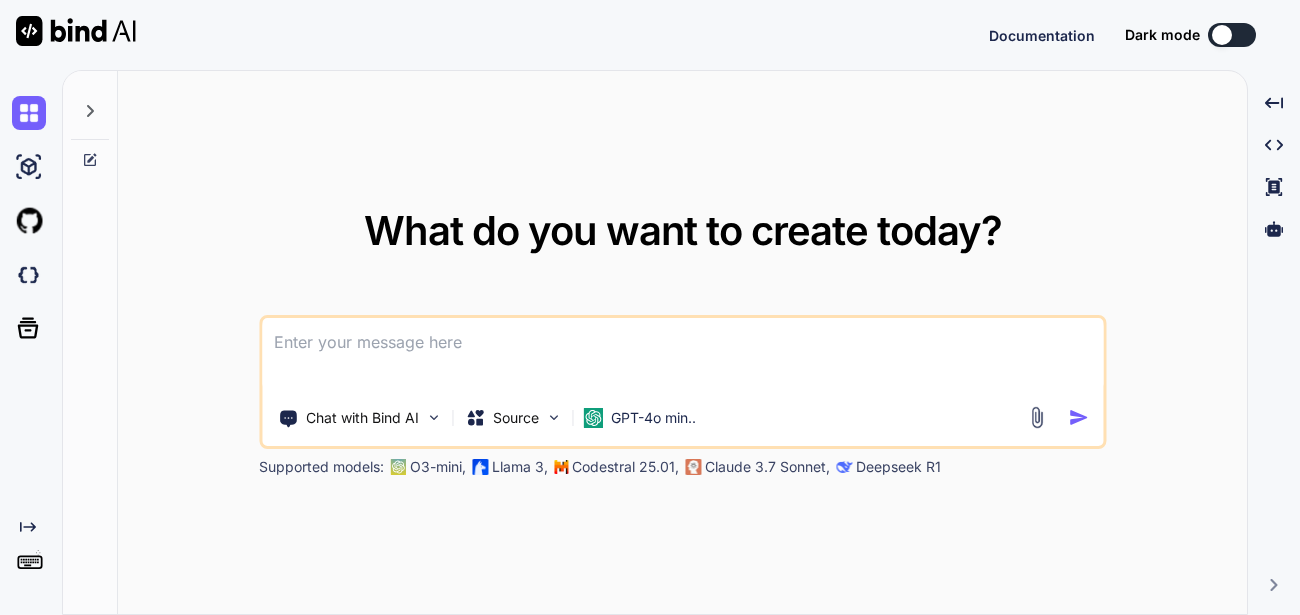 type on "x" 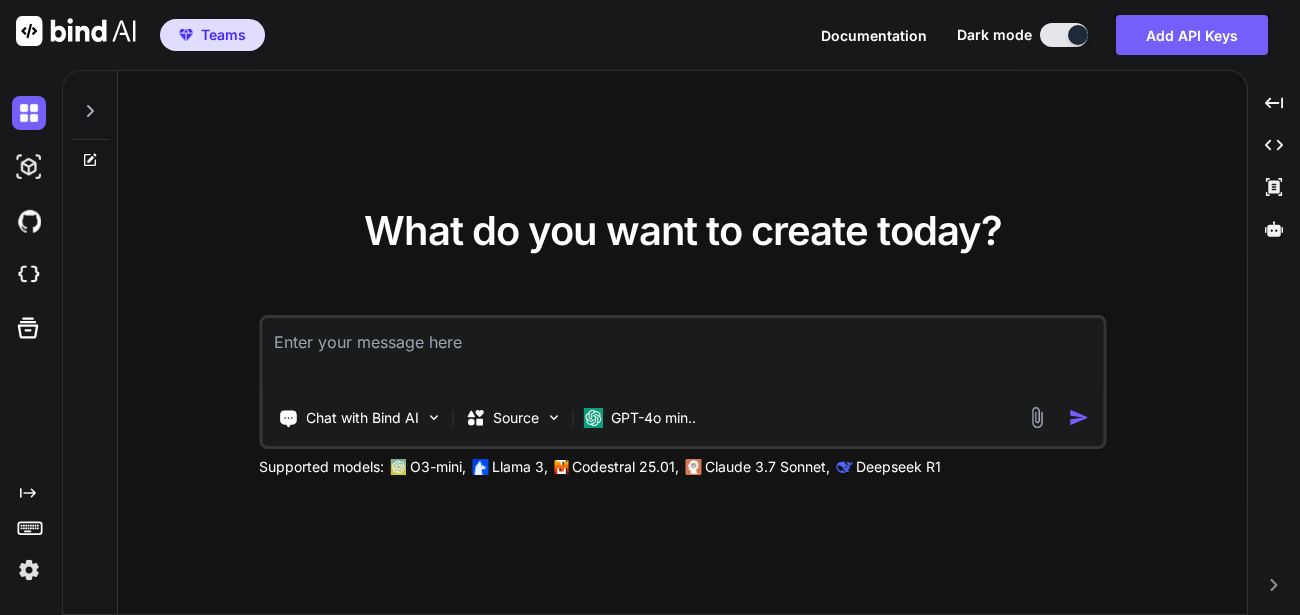 type on "x" 